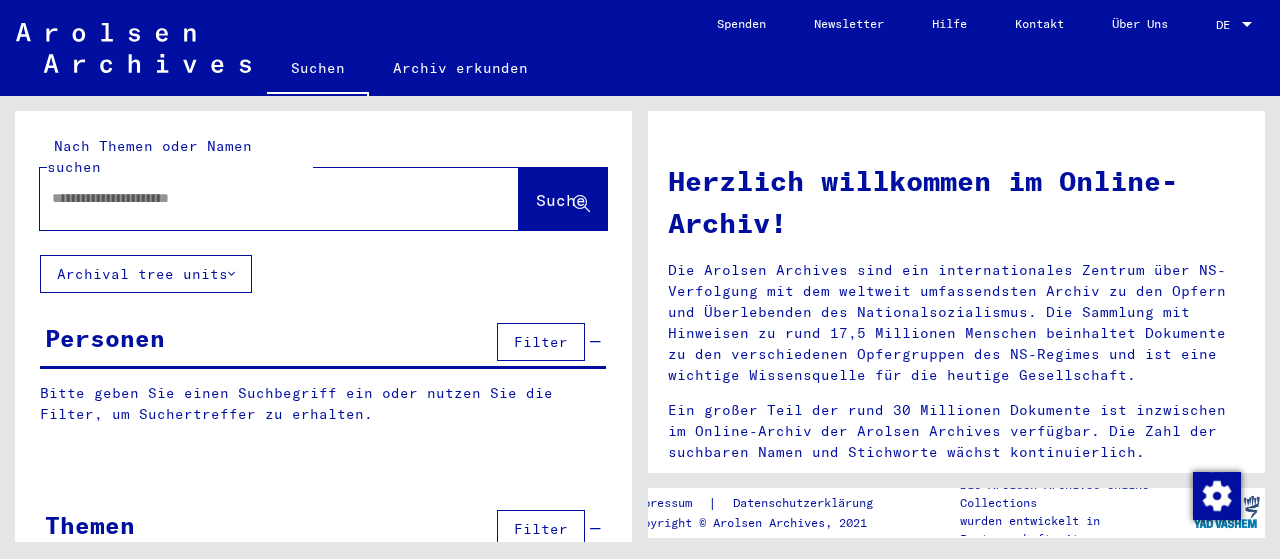 scroll, scrollTop: 0, scrollLeft: 0, axis: both 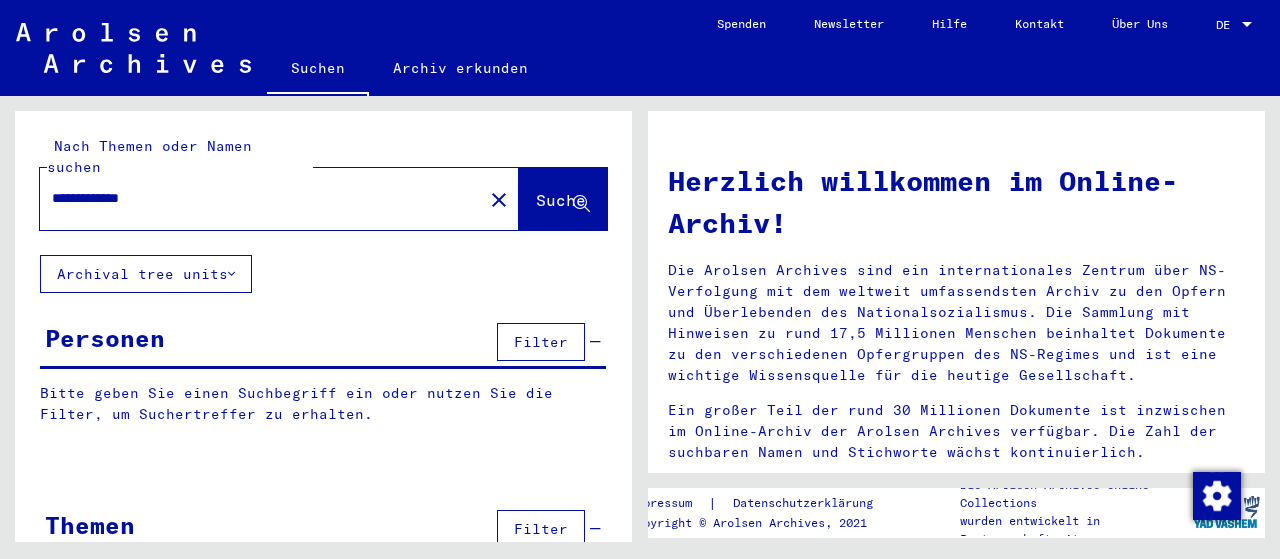 type on "**********" 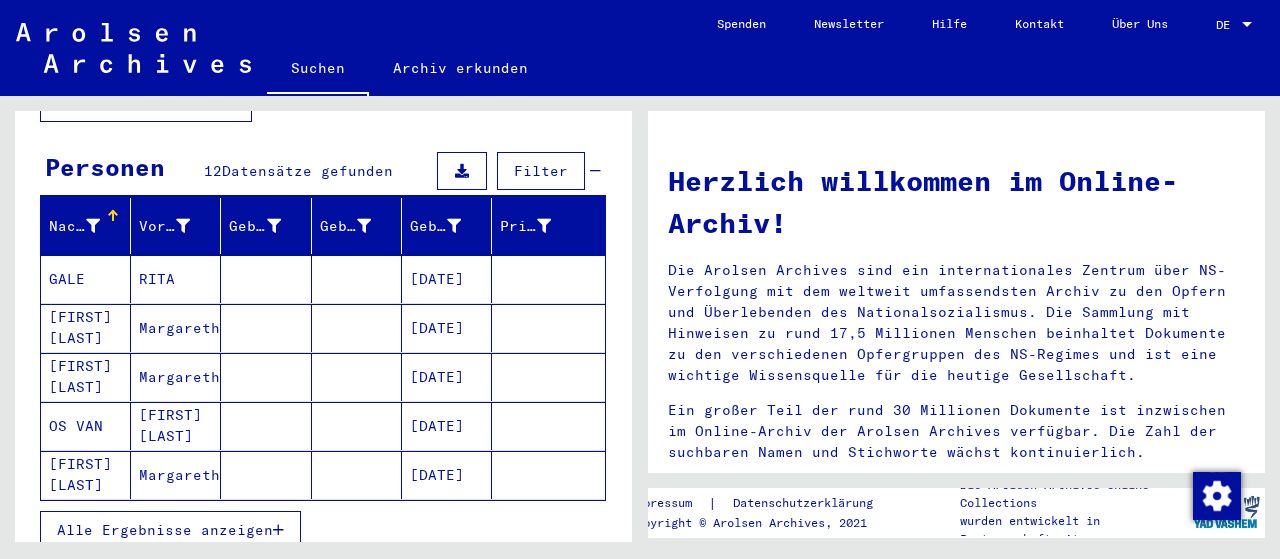 scroll, scrollTop: 300, scrollLeft: 0, axis: vertical 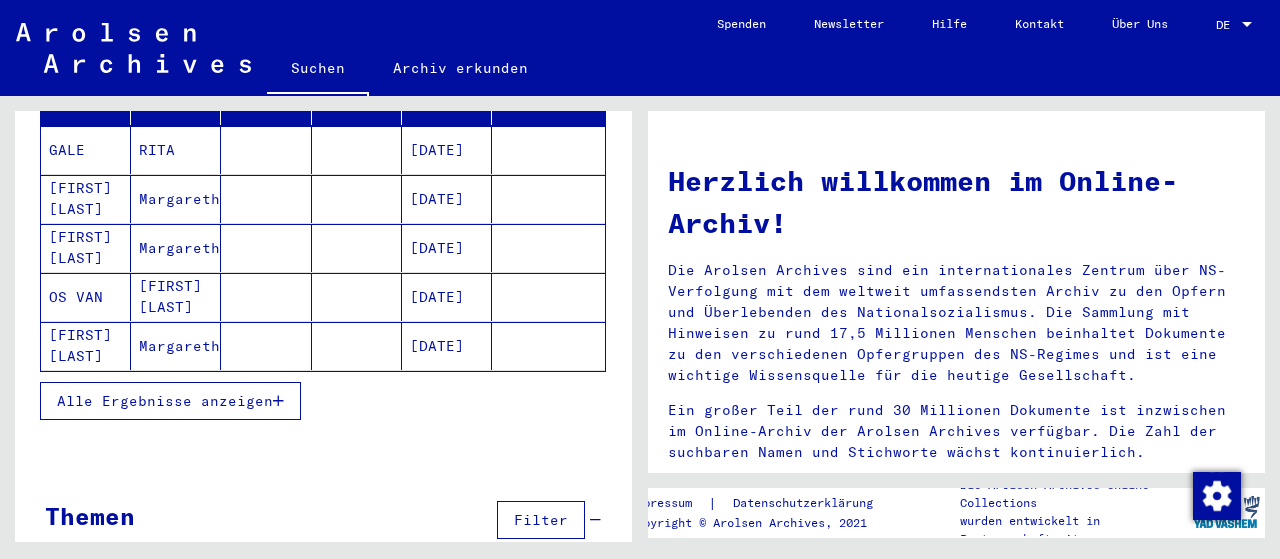 click on "Alle Ergebnisse anzeigen" at bounding box center [165, 401] 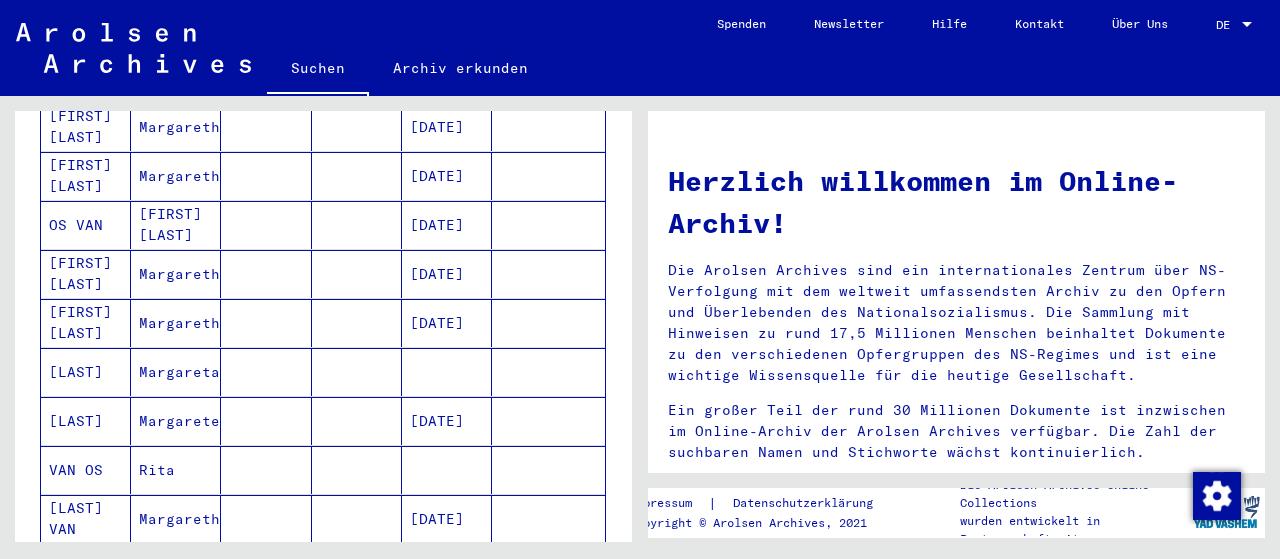 scroll, scrollTop: 500, scrollLeft: 0, axis: vertical 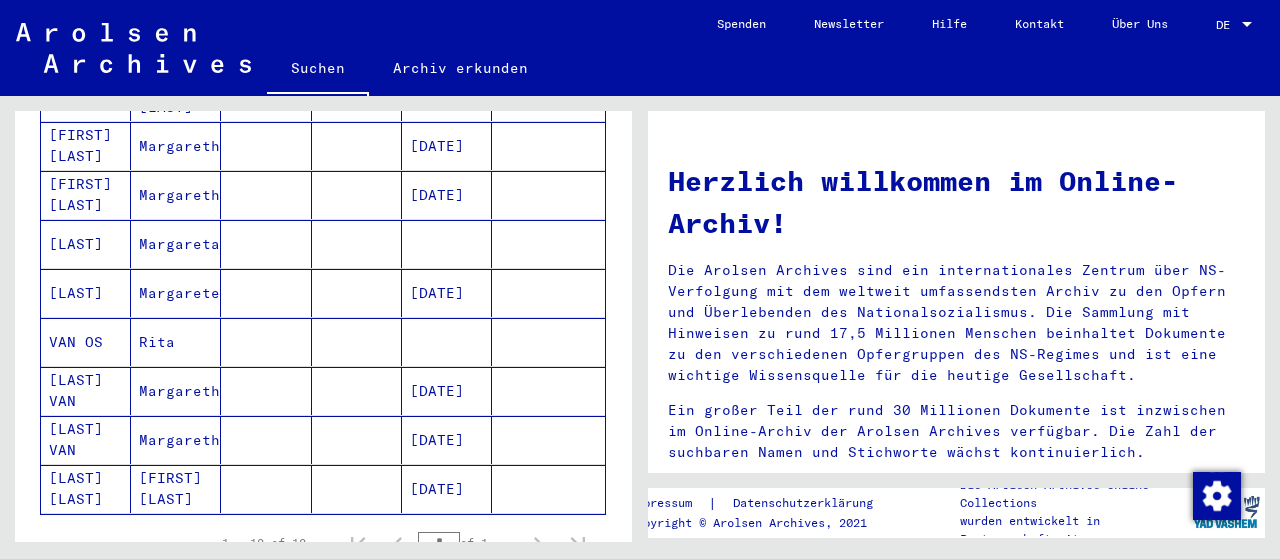 click on "Margareta" at bounding box center [176, 293] 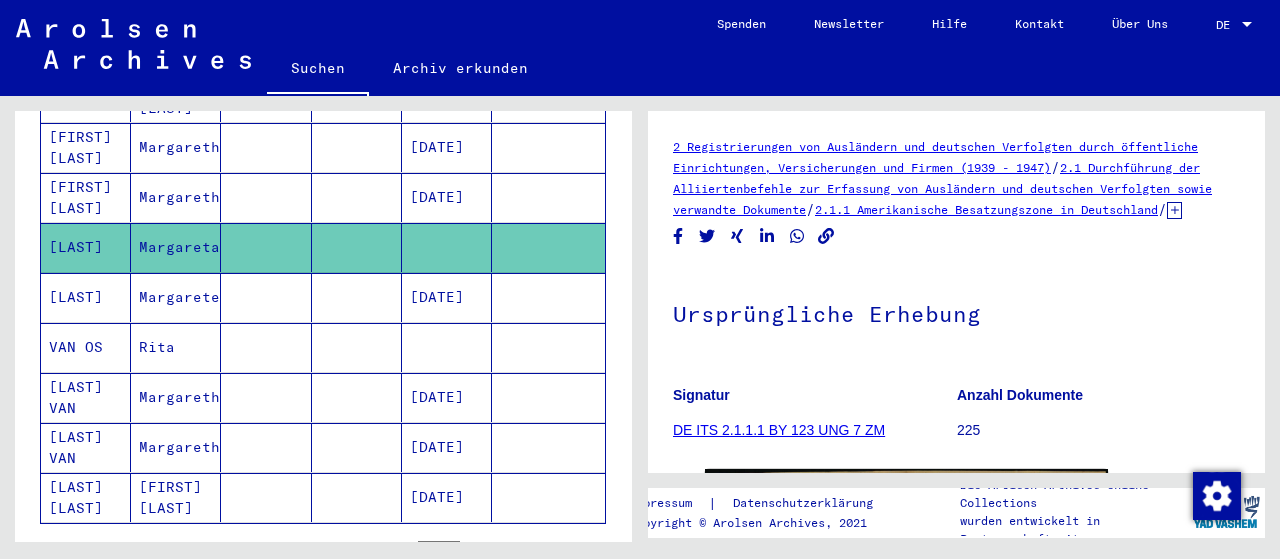 scroll, scrollTop: 0, scrollLeft: 0, axis: both 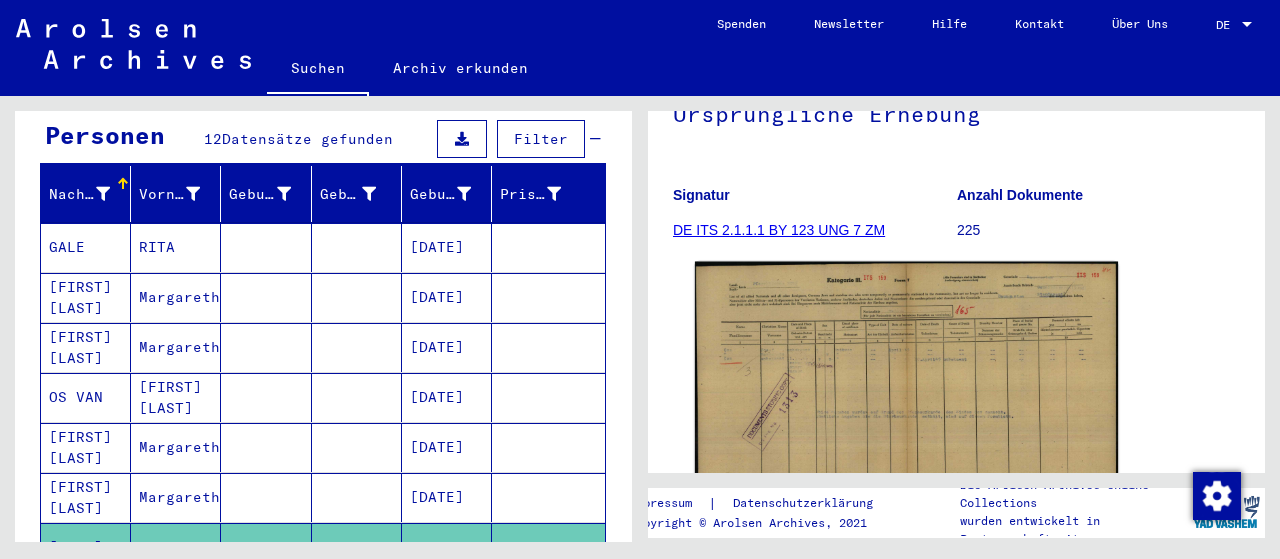 click 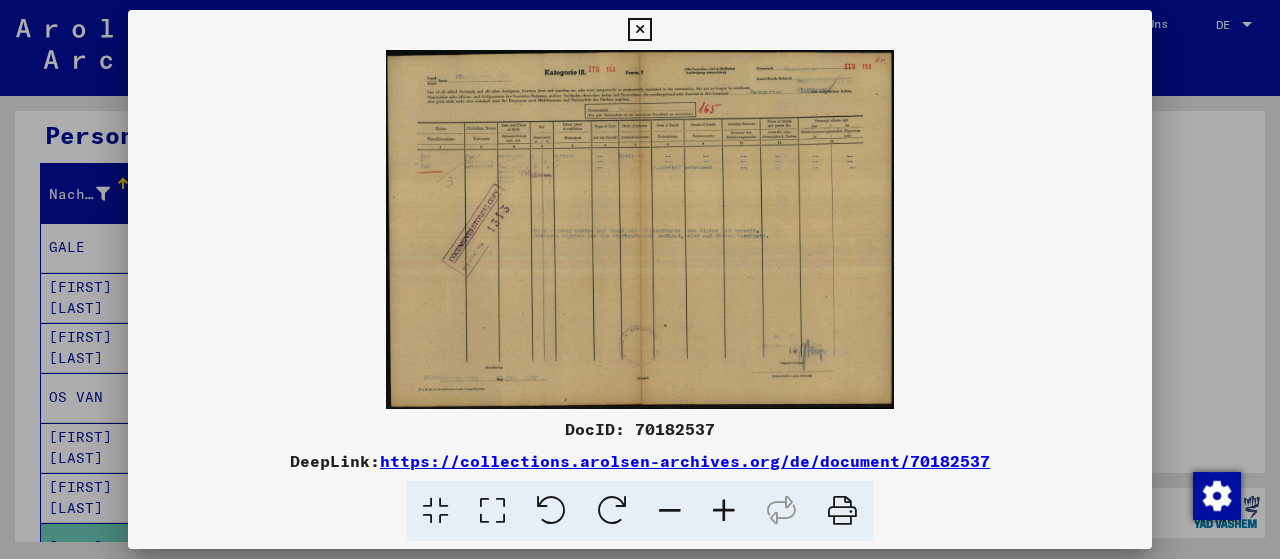 click at bounding box center [724, 511] 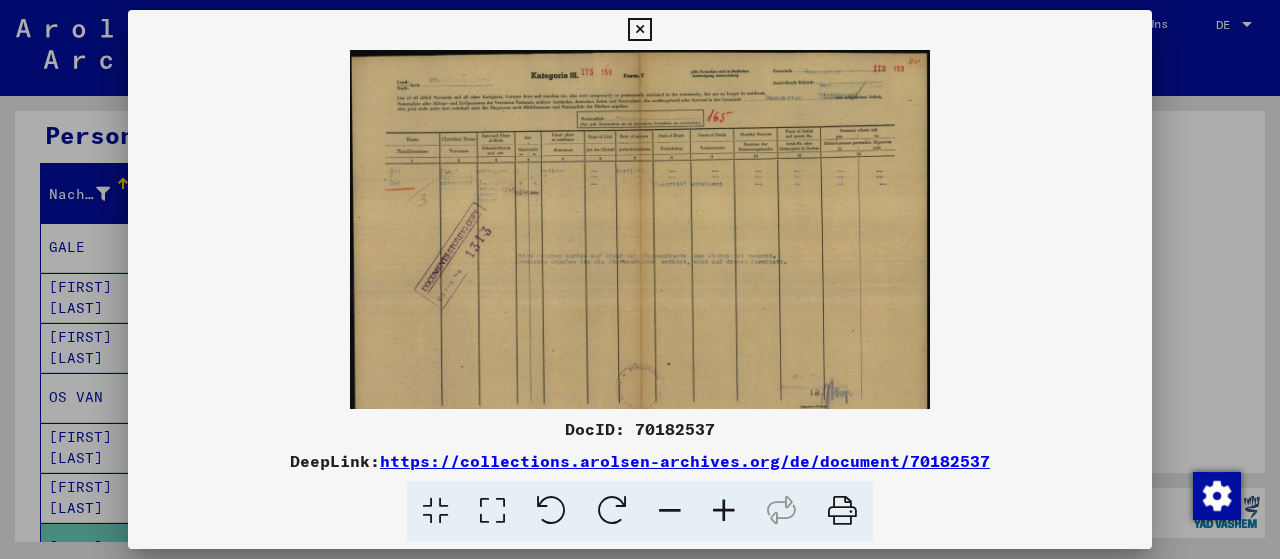 click at bounding box center [724, 511] 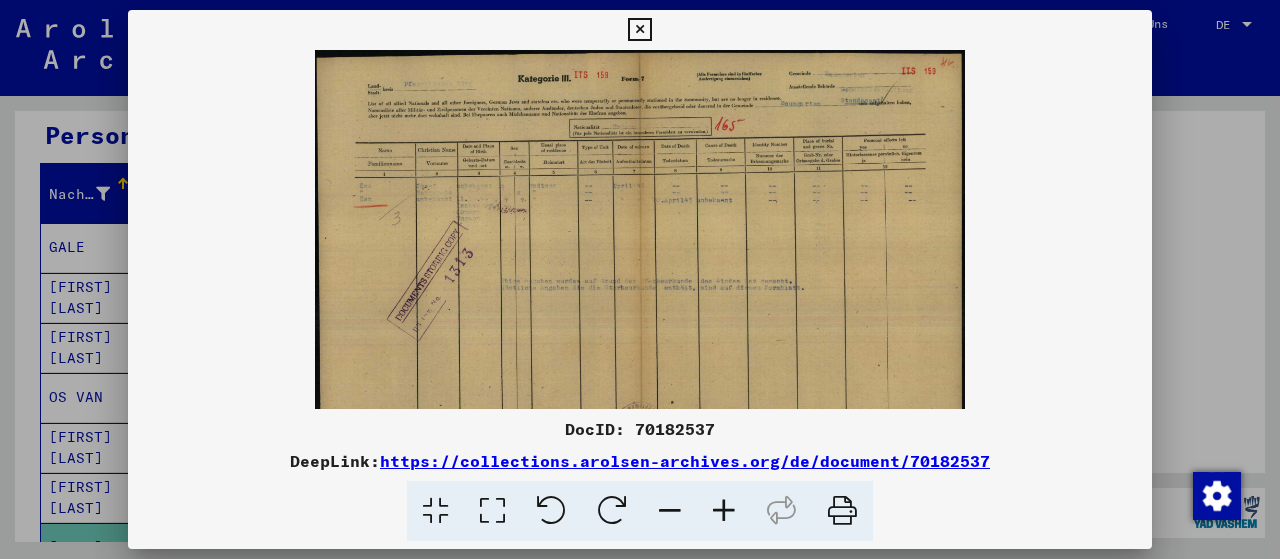 click at bounding box center [724, 511] 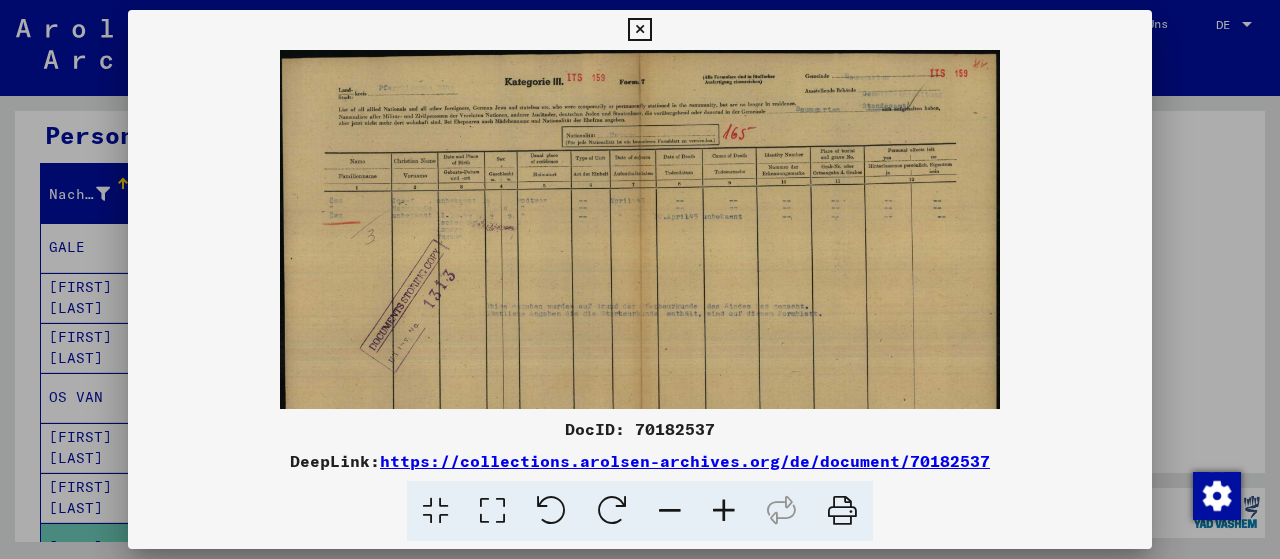 click at bounding box center [724, 511] 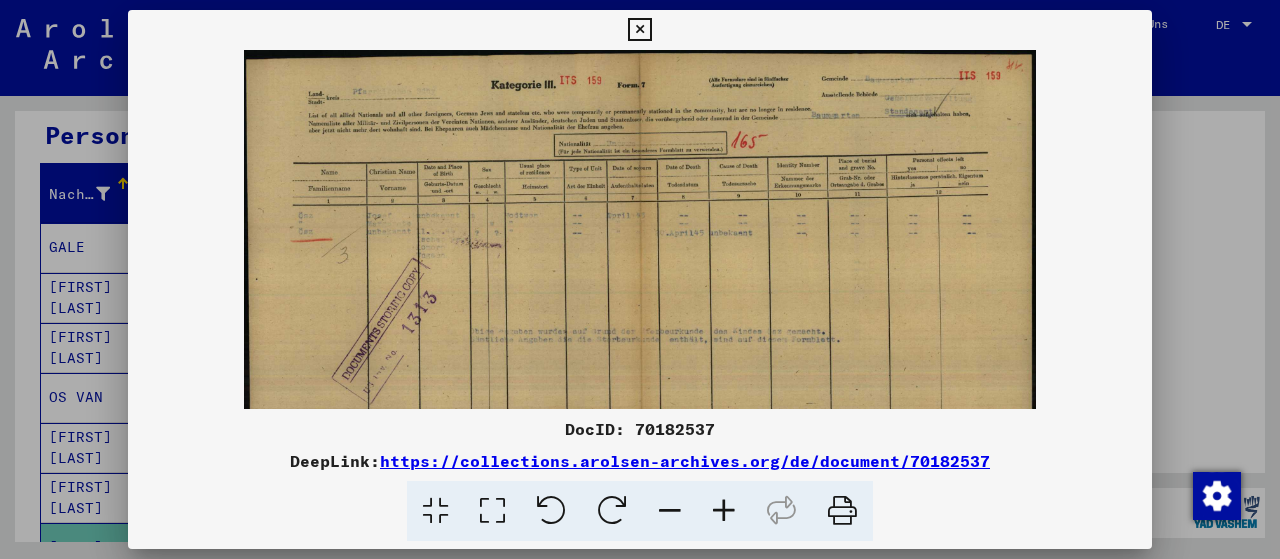 click at bounding box center [724, 511] 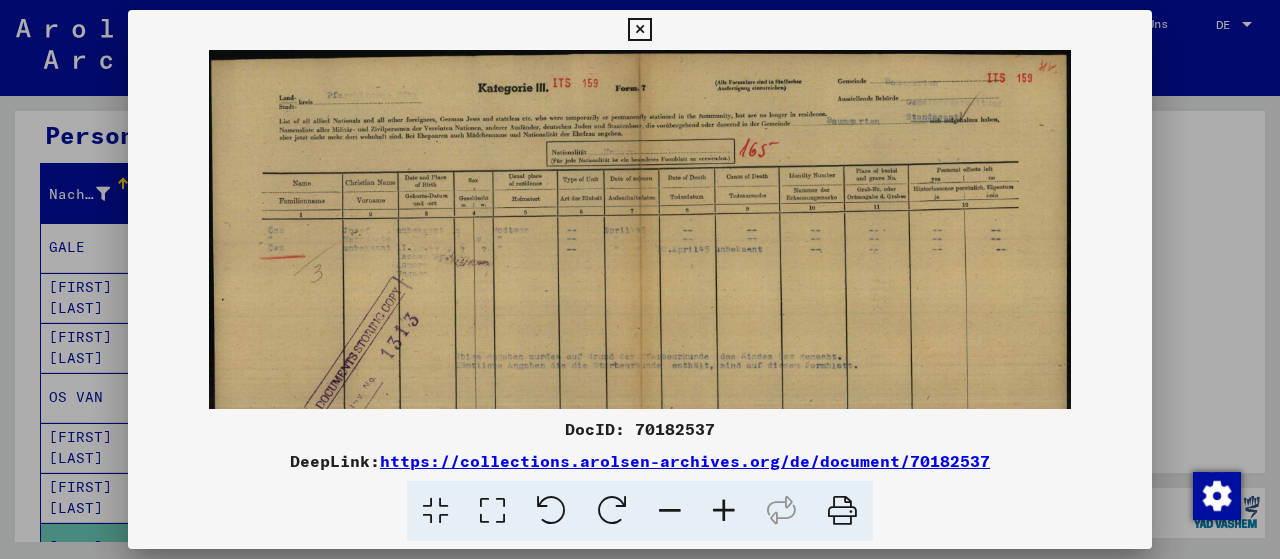 click at bounding box center [724, 511] 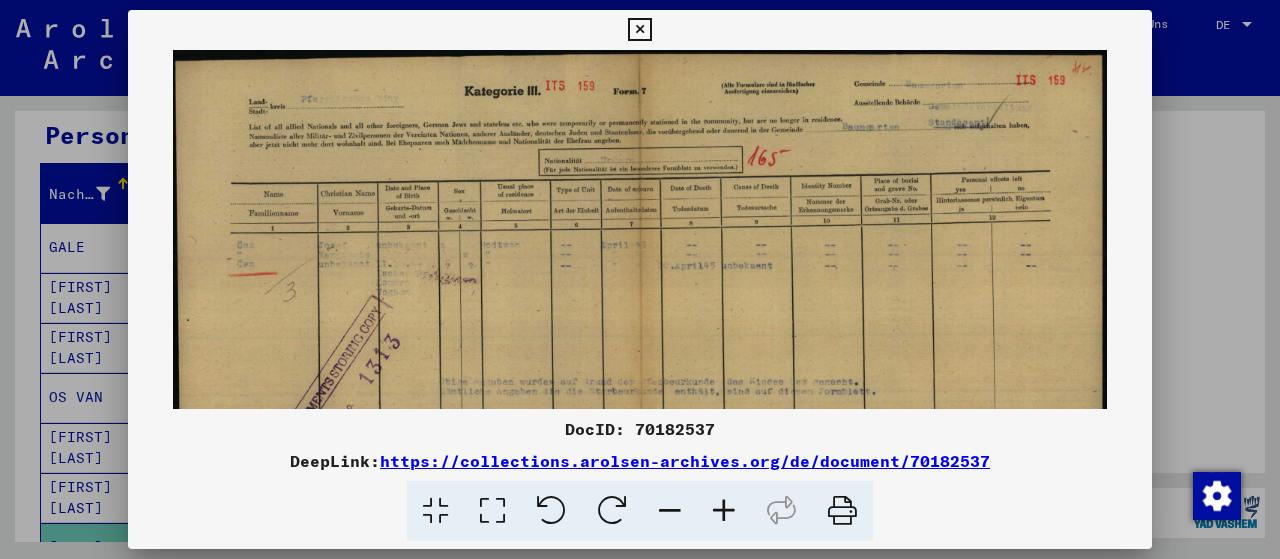 click at bounding box center (724, 511) 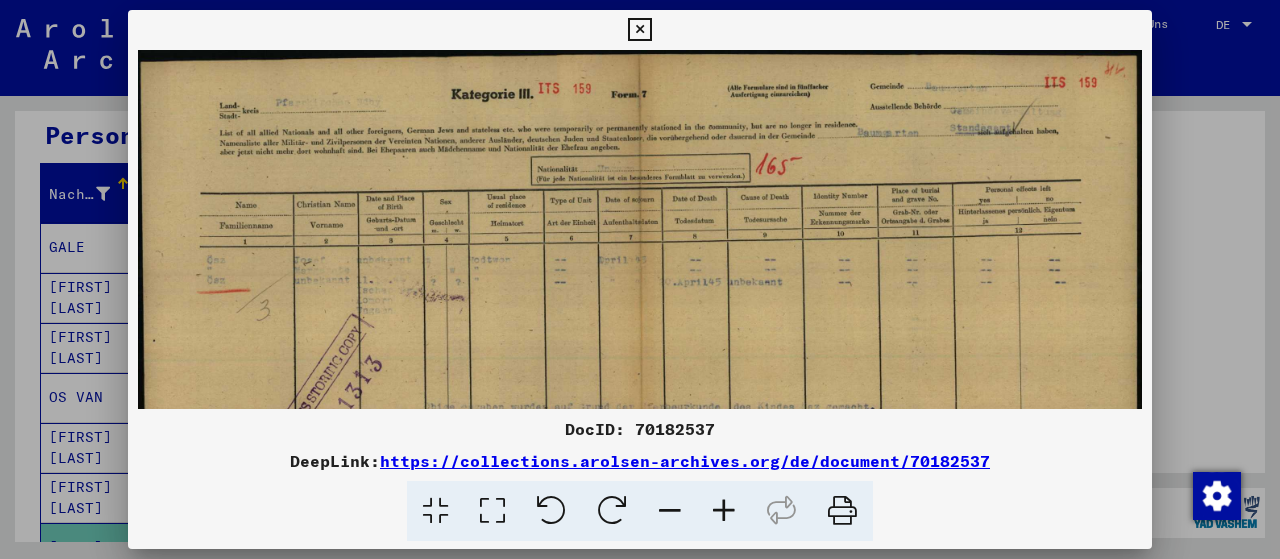 click at bounding box center (724, 511) 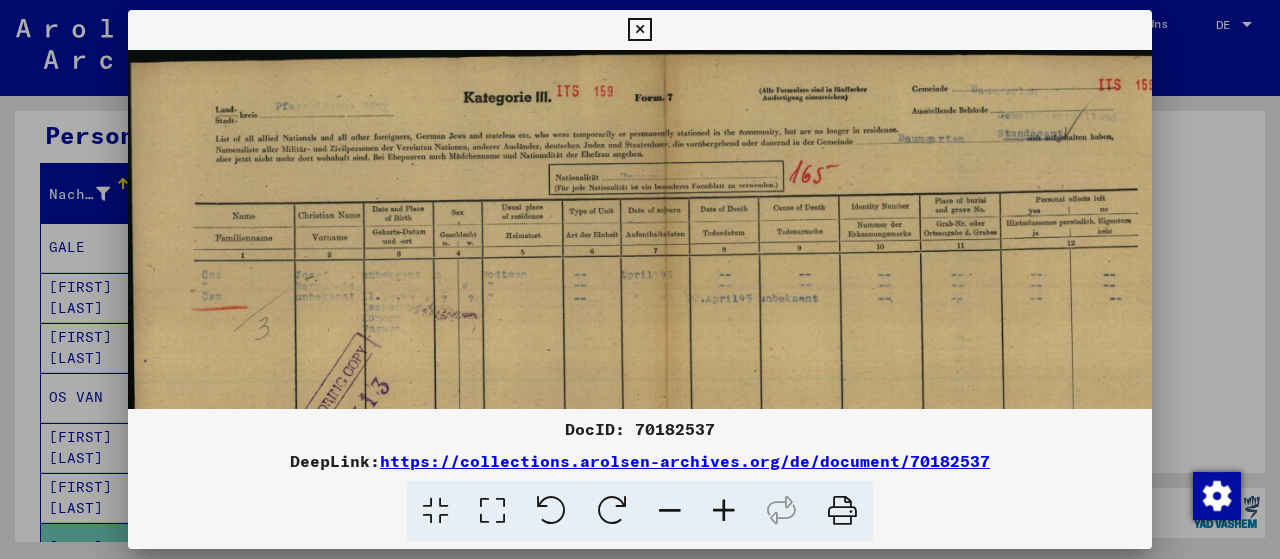 click at bounding box center (724, 511) 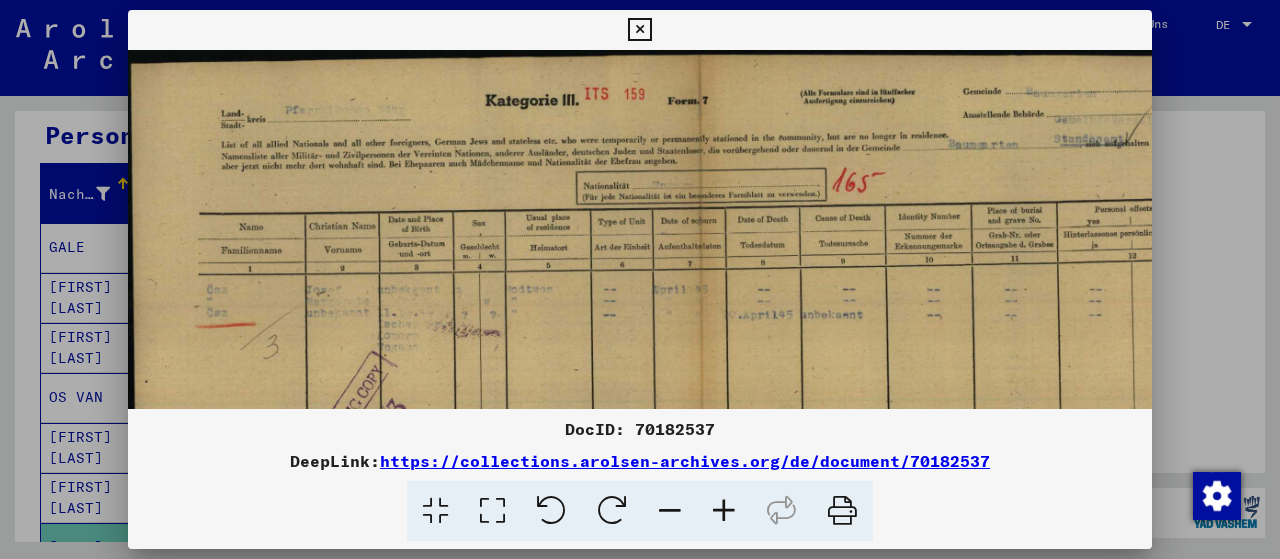 click at bounding box center [724, 511] 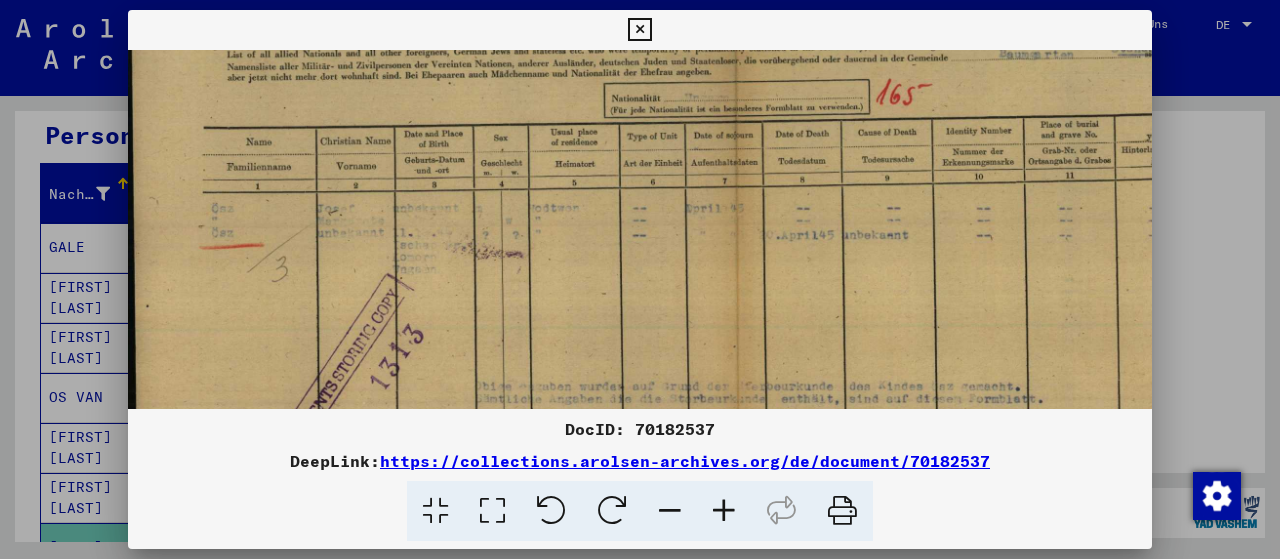 scroll, scrollTop: 98, scrollLeft: 0, axis: vertical 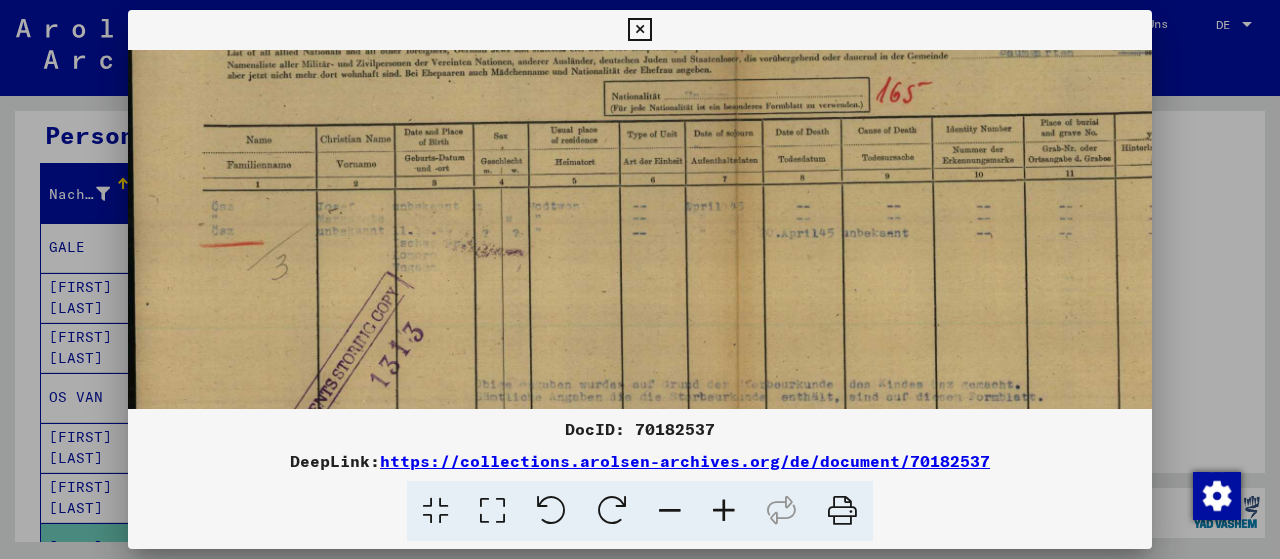 drag, startPoint x: 1047, startPoint y: 305, endPoint x: 1077, endPoint y: 211, distance: 98.67117 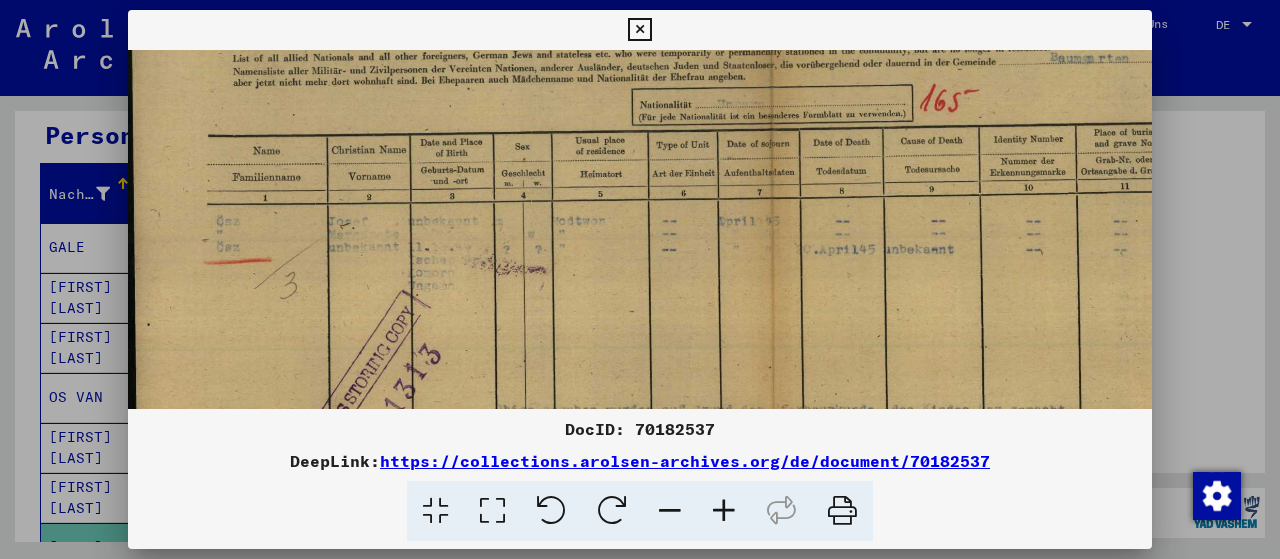 click at bounding box center (724, 511) 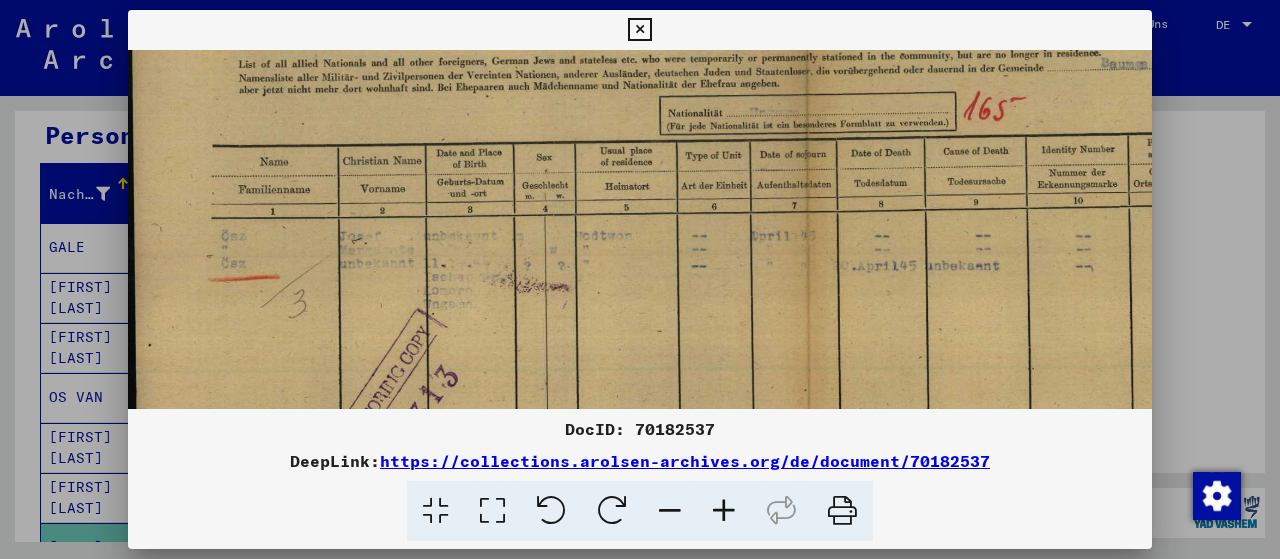 click at bounding box center [724, 511] 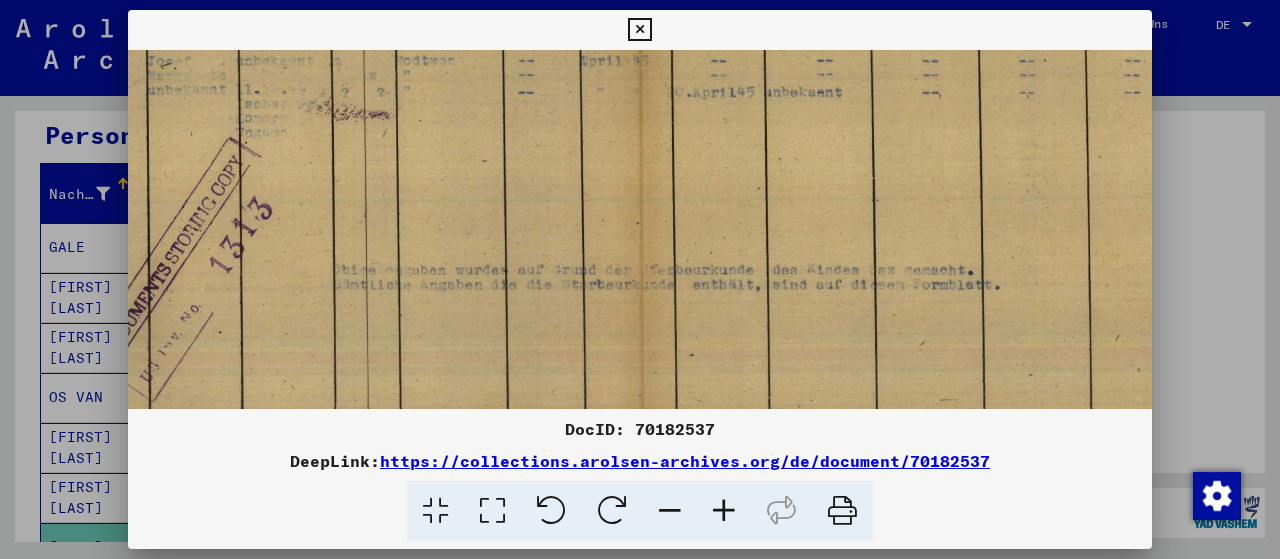 scroll, scrollTop: 298, scrollLeft: 202, axis: both 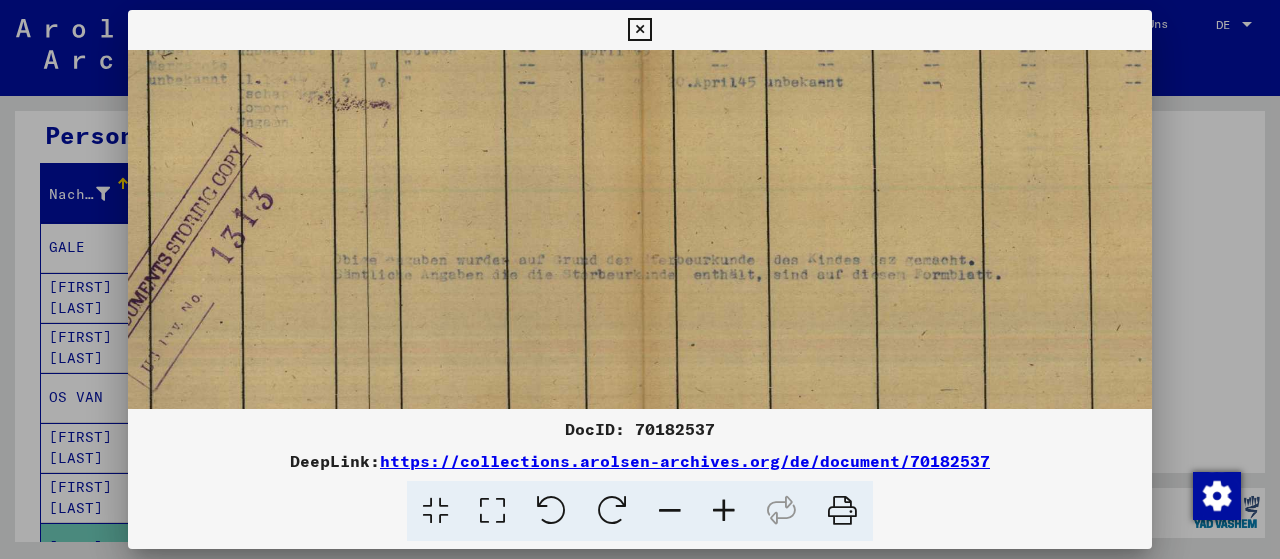 drag, startPoint x: 876, startPoint y: 347, endPoint x: 682, endPoint y: 154, distance: 273.65125 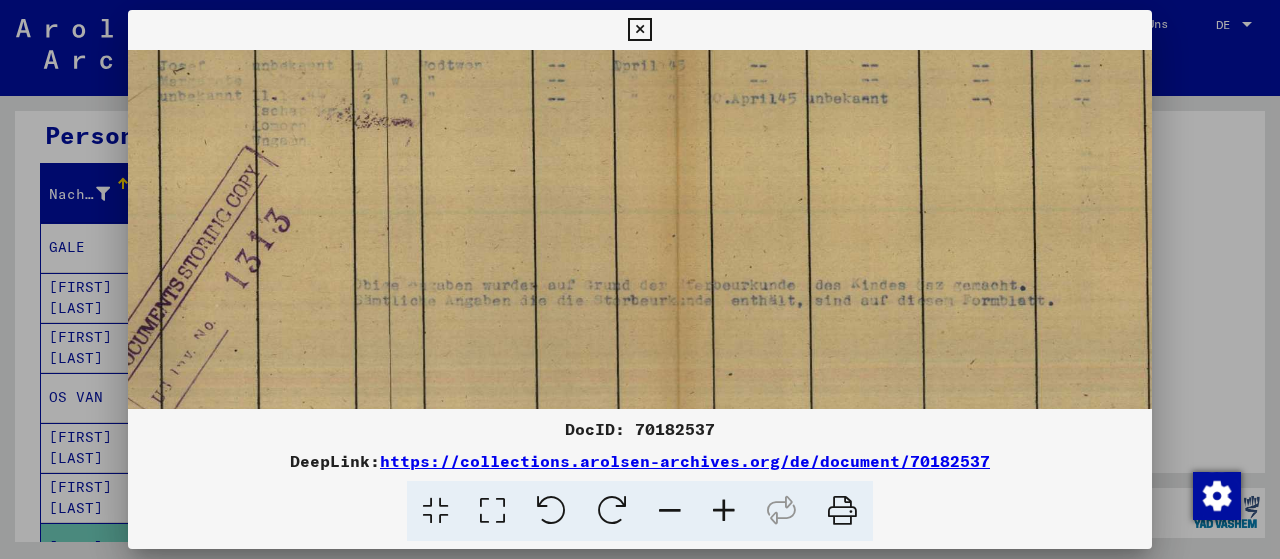click at bounding box center [724, 511] 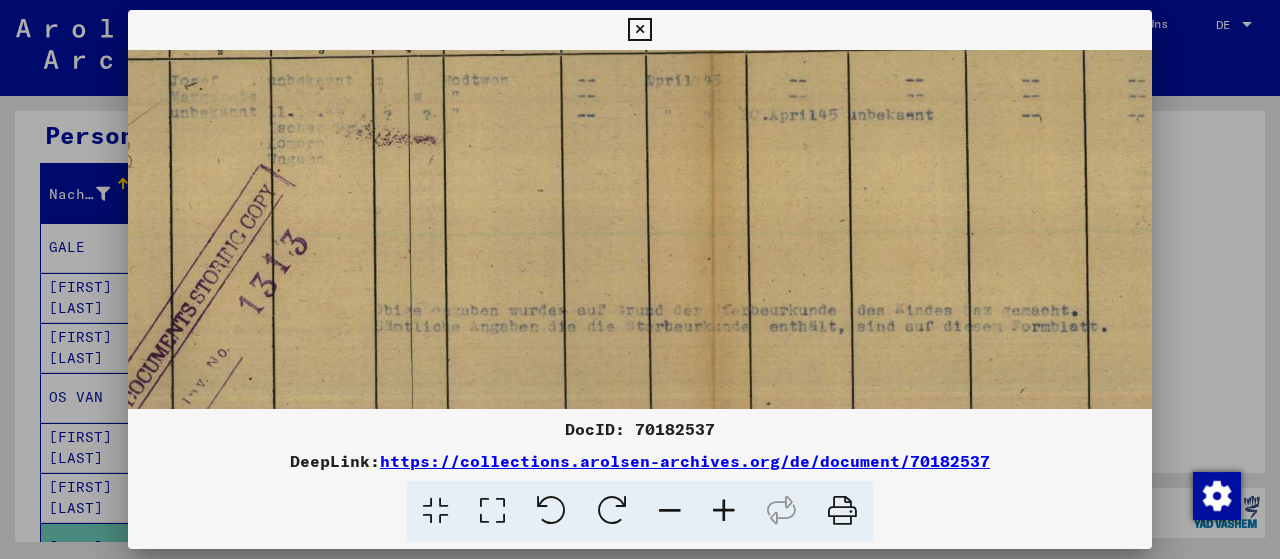click at bounding box center [724, 511] 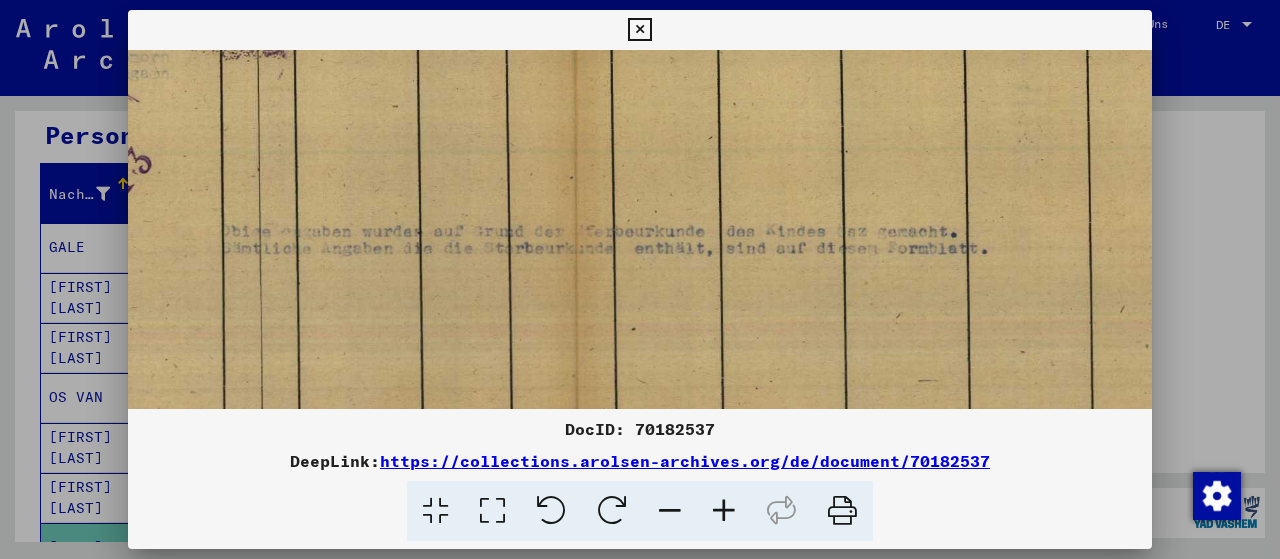 scroll, scrollTop: 403, scrollLeft: 376, axis: both 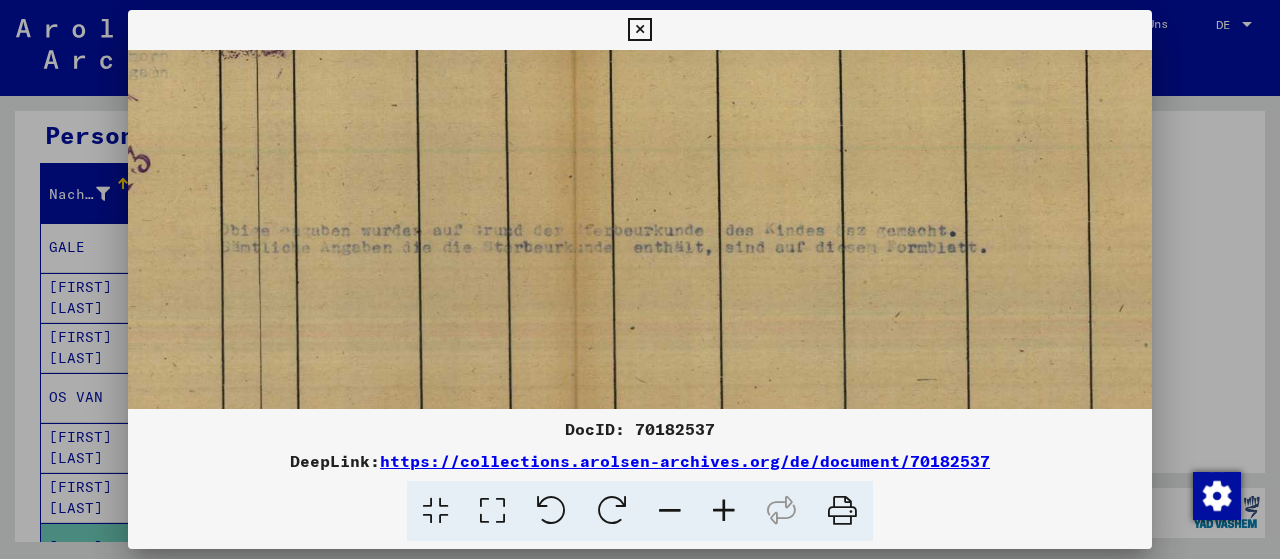 drag, startPoint x: 823, startPoint y: 381, endPoint x: 654, endPoint y: 282, distance: 195.8622 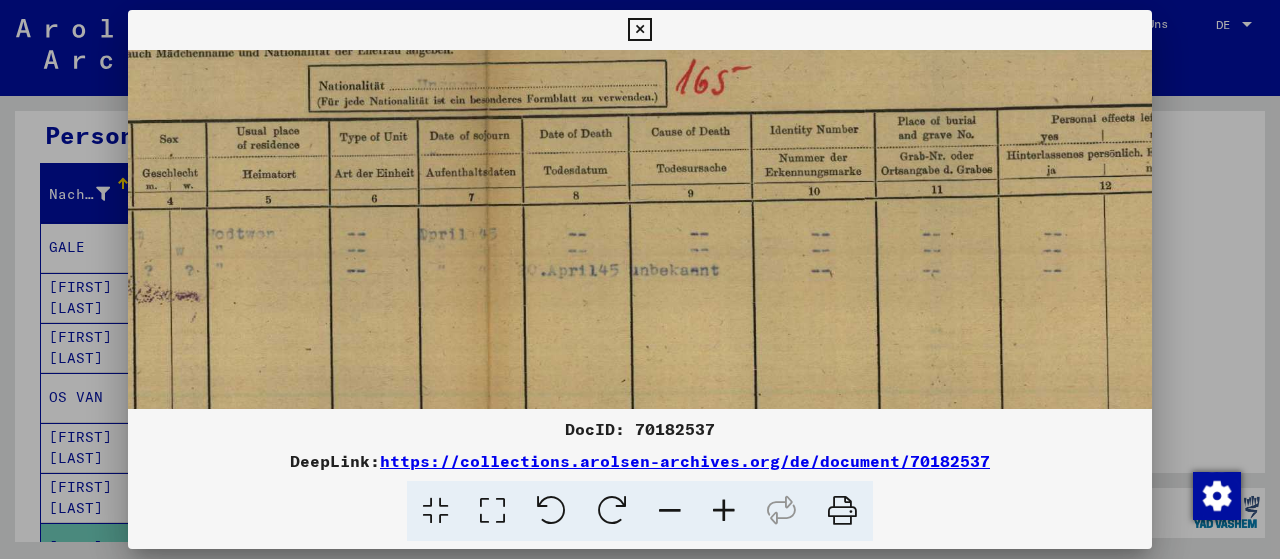 scroll, scrollTop: 172, scrollLeft: 470, axis: both 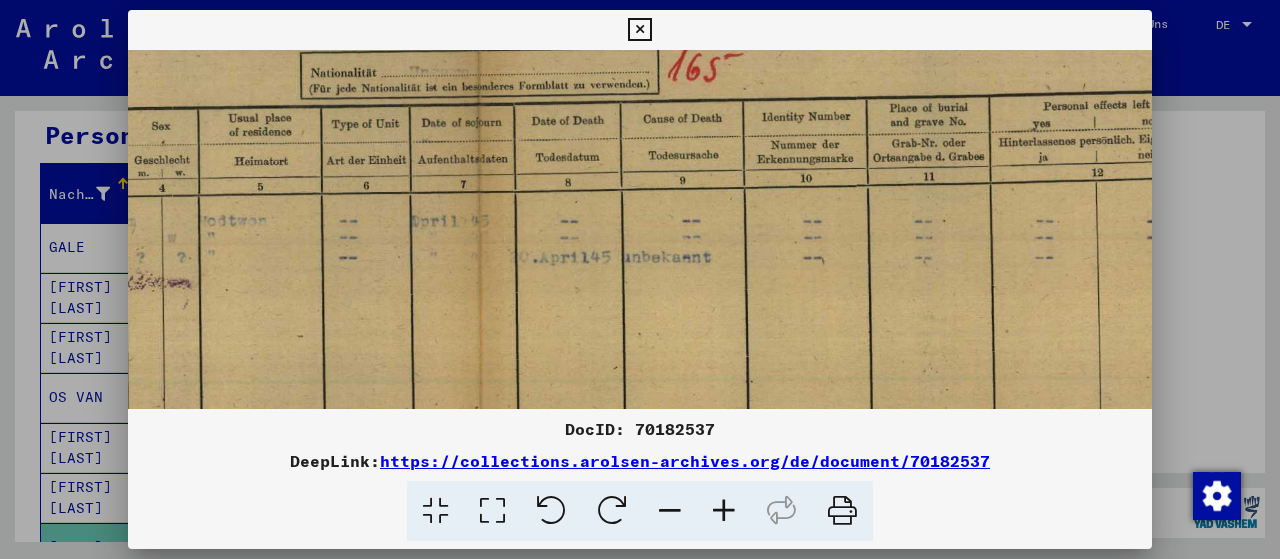 drag, startPoint x: 664, startPoint y: 95, endPoint x: 576, endPoint y: 333, distance: 253.74791 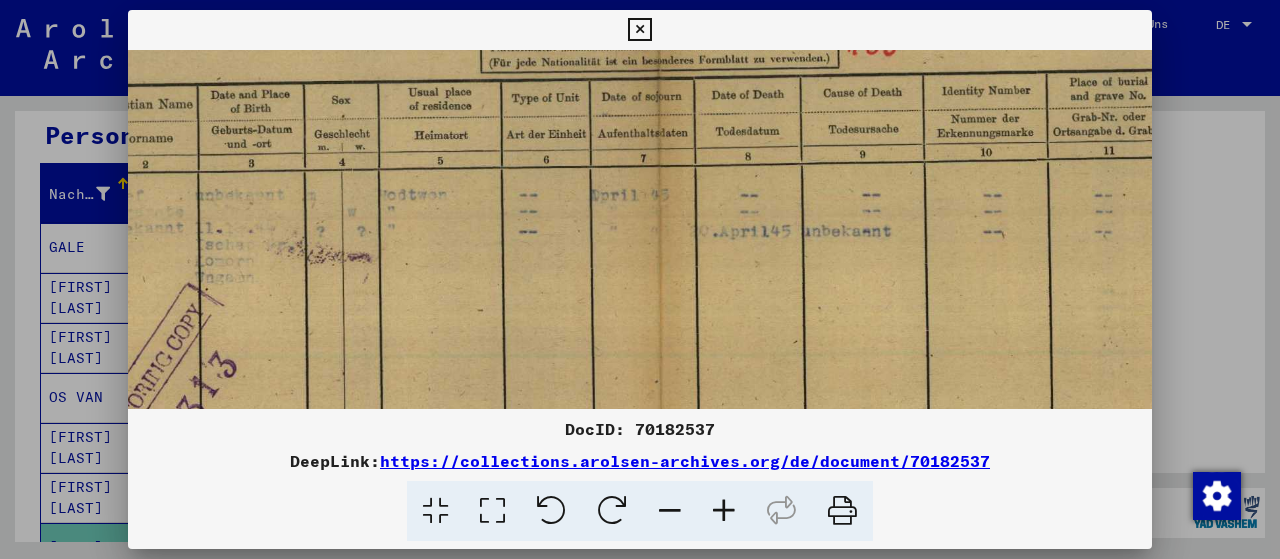 scroll, scrollTop: 192, scrollLeft: 218, axis: both 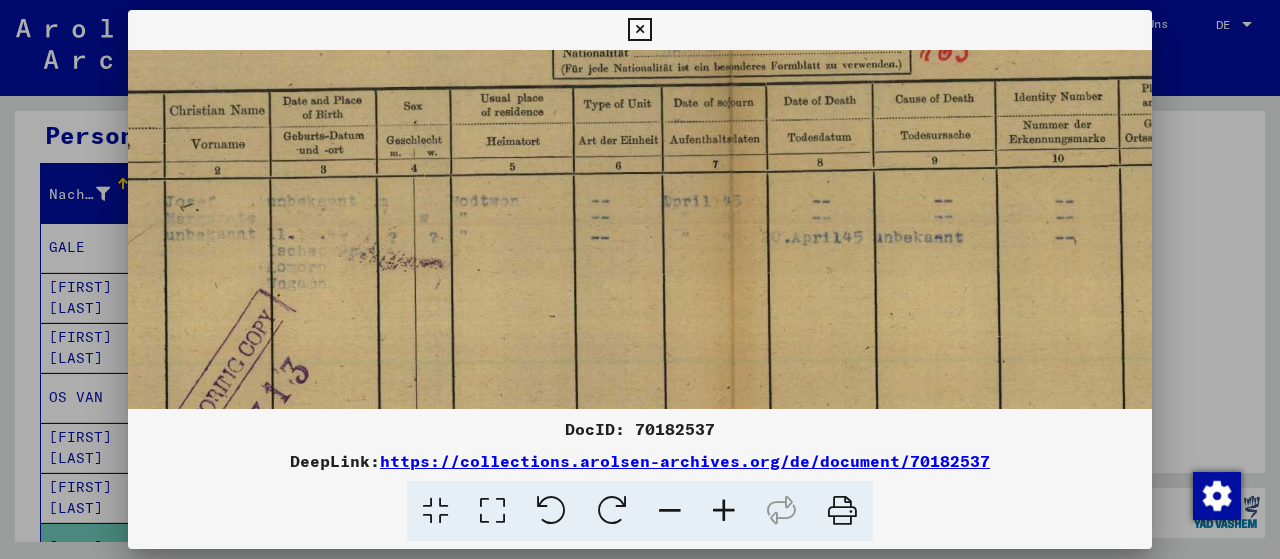 drag, startPoint x: 954, startPoint y: 365, endPoint x: 1055, endPoint y: 349, distance: 102.259476 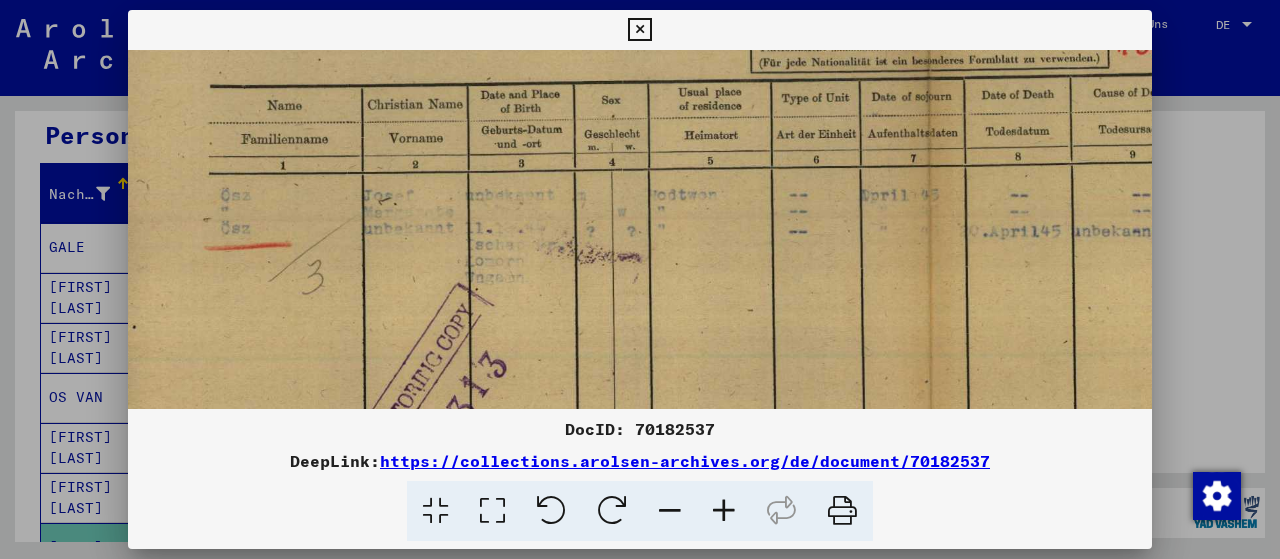 scroll, scrollTop: 202, scrollLeft: 1, axis: both 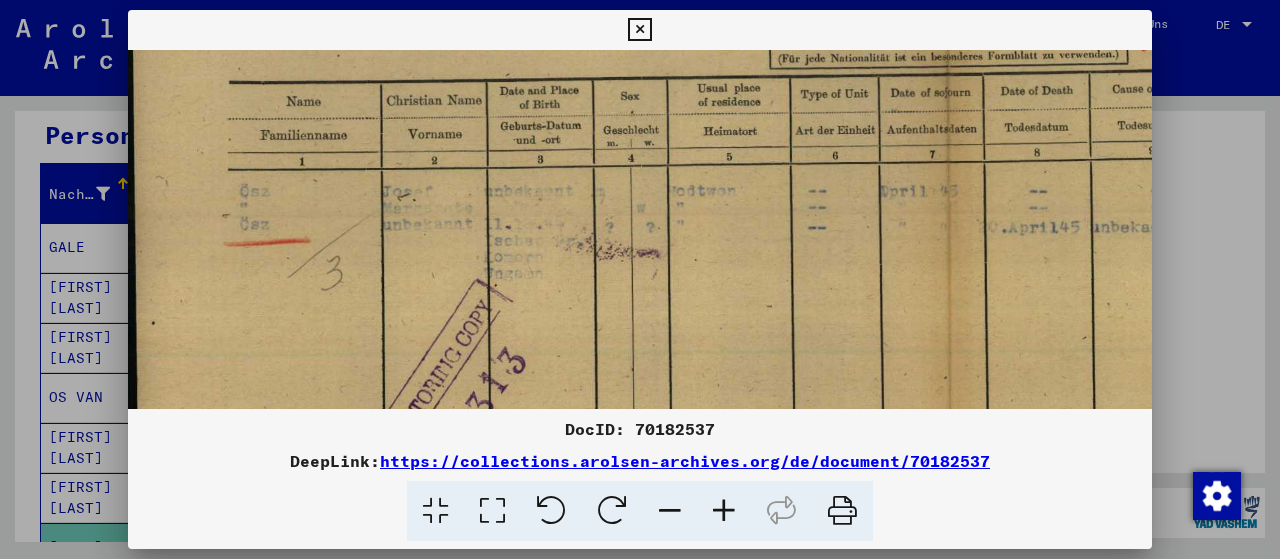 drag, startPoint x: 496, startPoint y: 295, endPoint x: 718, endPoint y: 288, distance: 222.11034 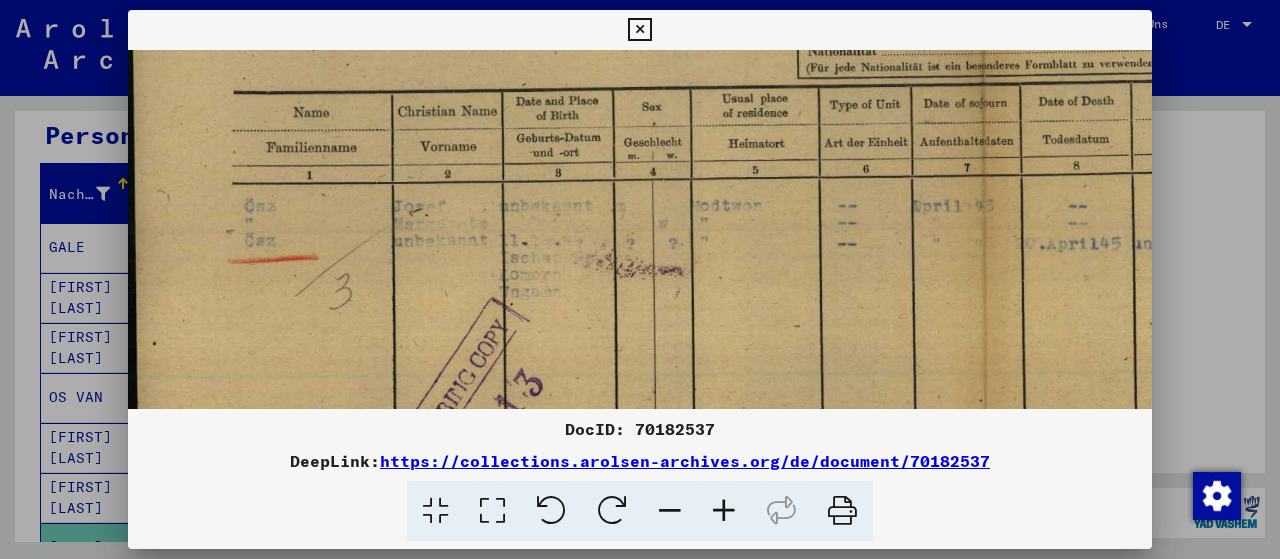 click at bounding box center [724, 511] 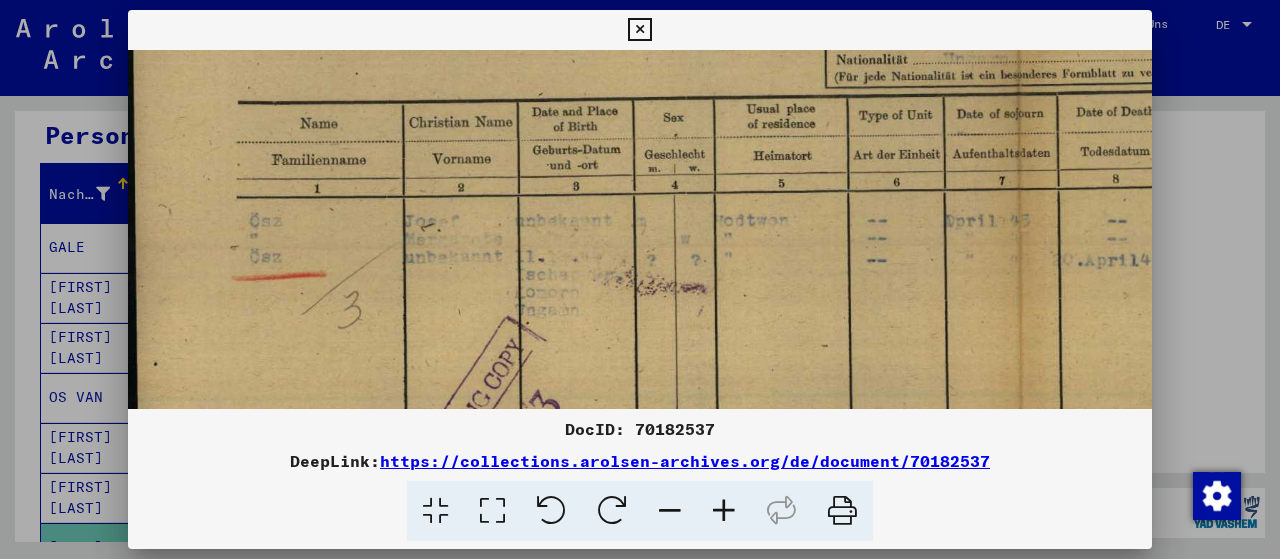 click at bounding box center (724, 511) 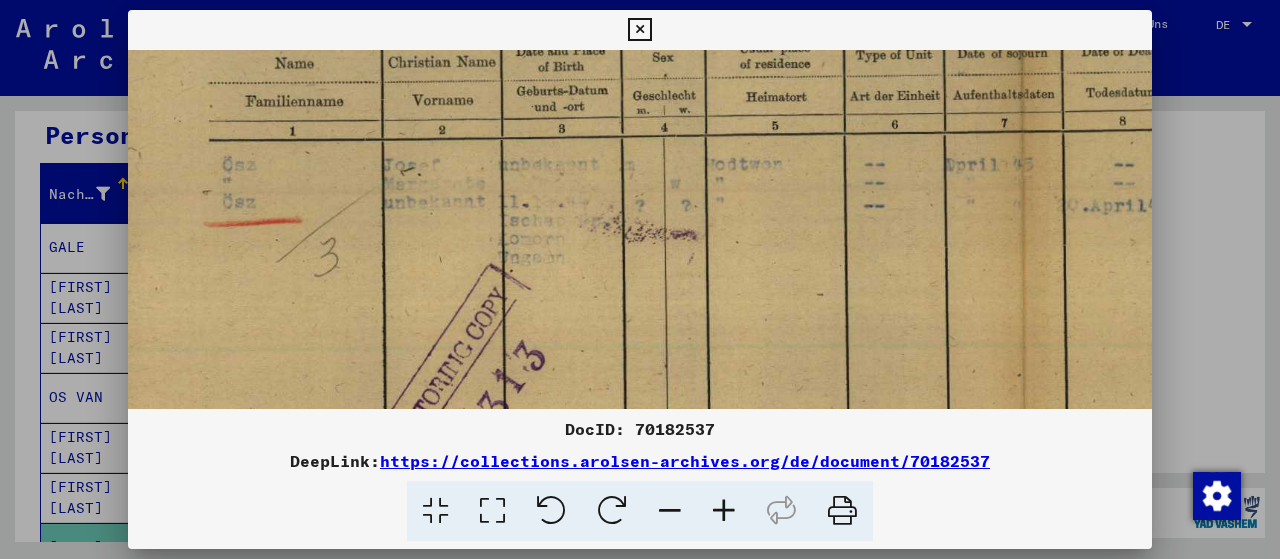 scroll, scrollTop: 274, scrollLeft: 34, axis: both 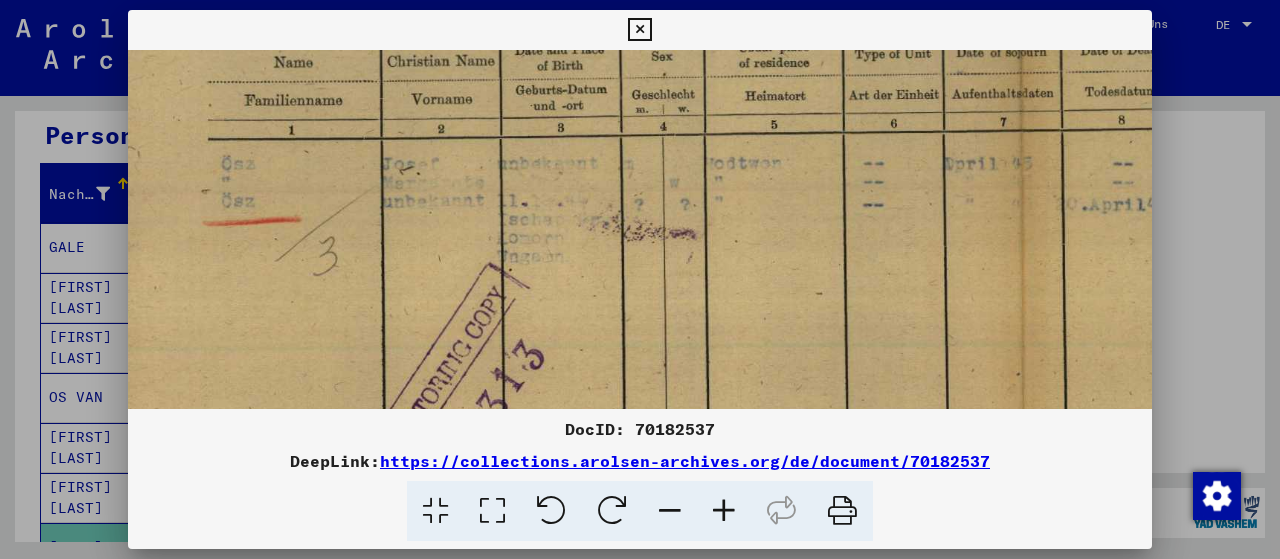 drag, startPoint x: 610, startPoint y: 318, endPoint x: 585, endPoint y: 280, distance: 45.486263 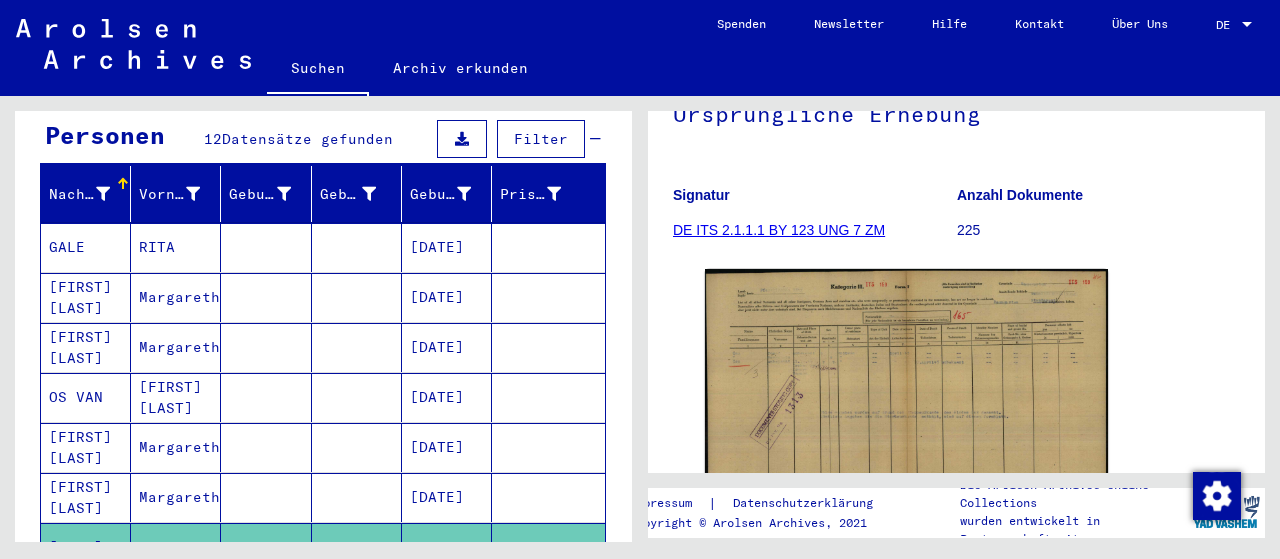 click on "RITA" at bounding box center (176, 297) 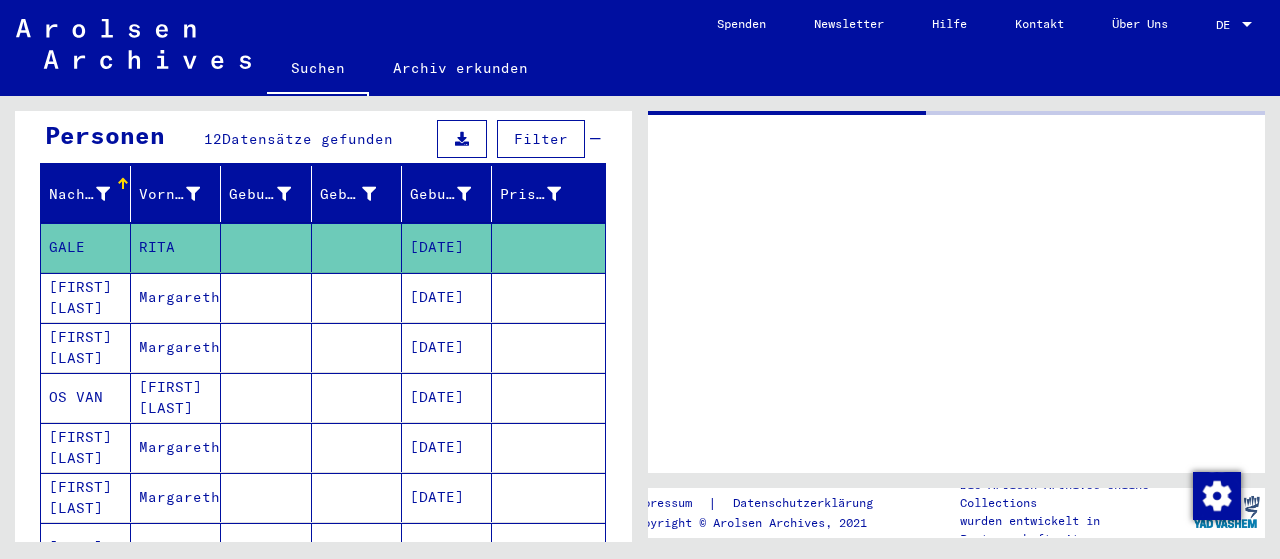 scroll, scrollTop: 0, scrollLeft: 0, axis: both 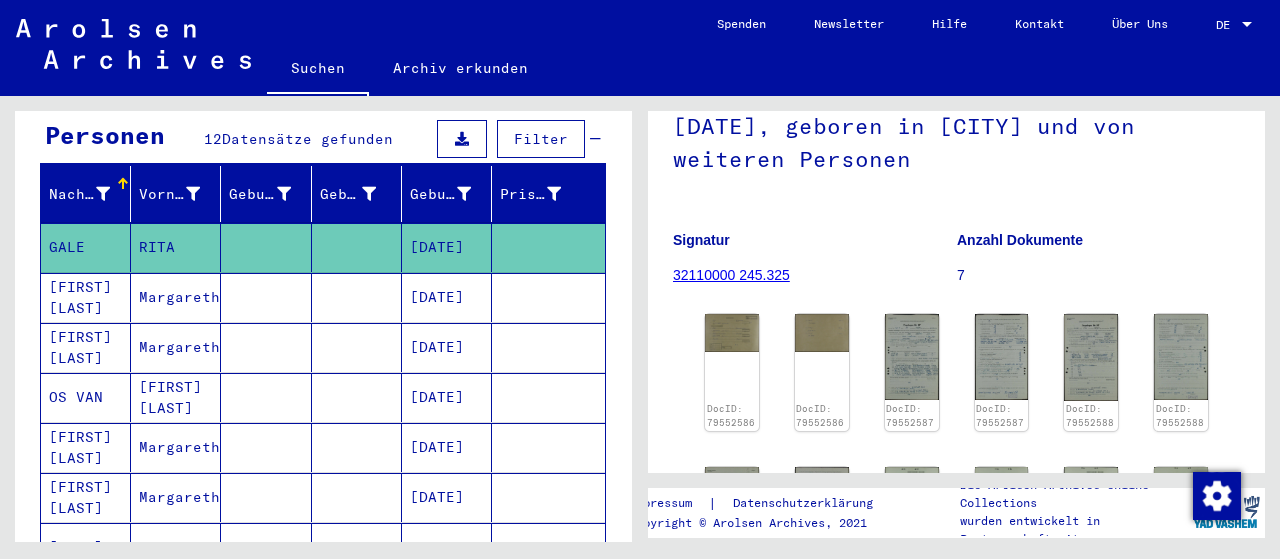 click on "Signatur 32110000 245.325" 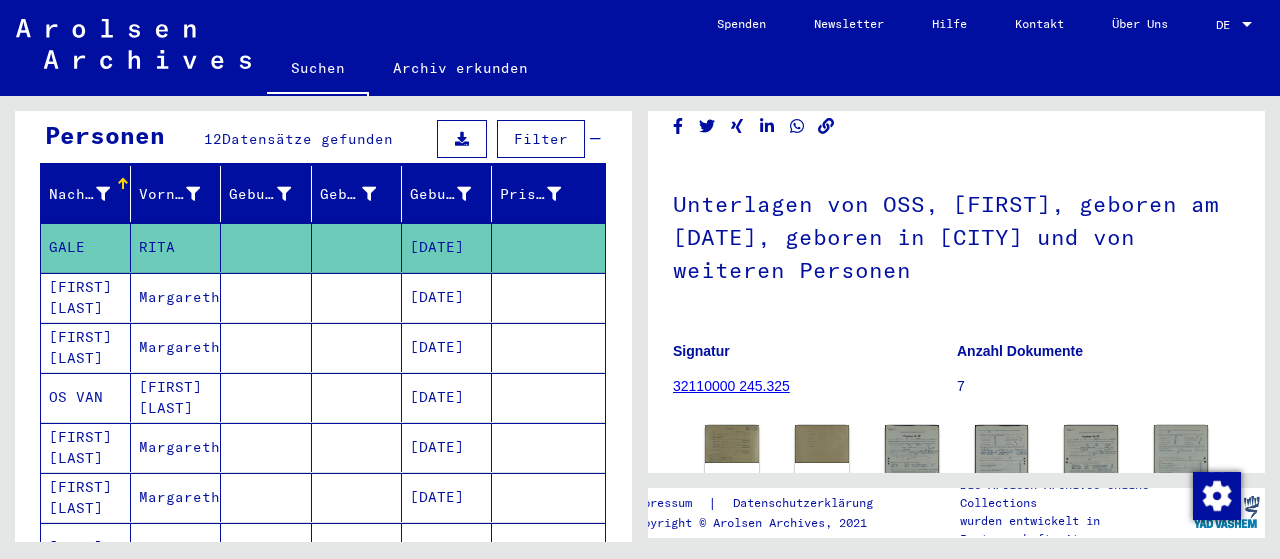 scroll, scrollTop: 200, scrollLeft: 0, axis: vertical 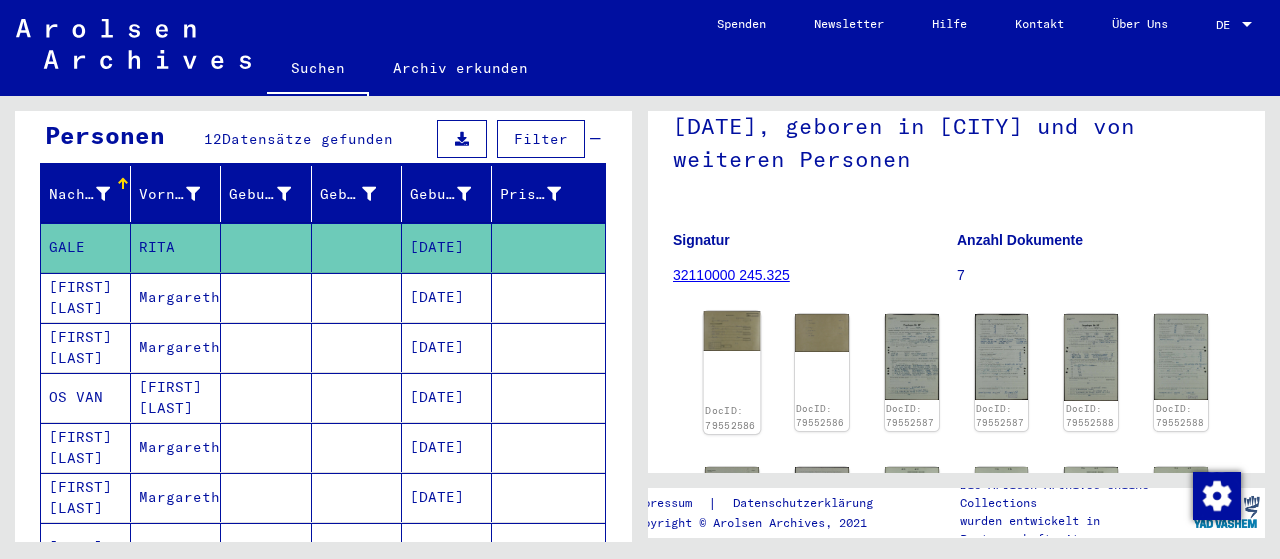 click on "DocID: 79552586" 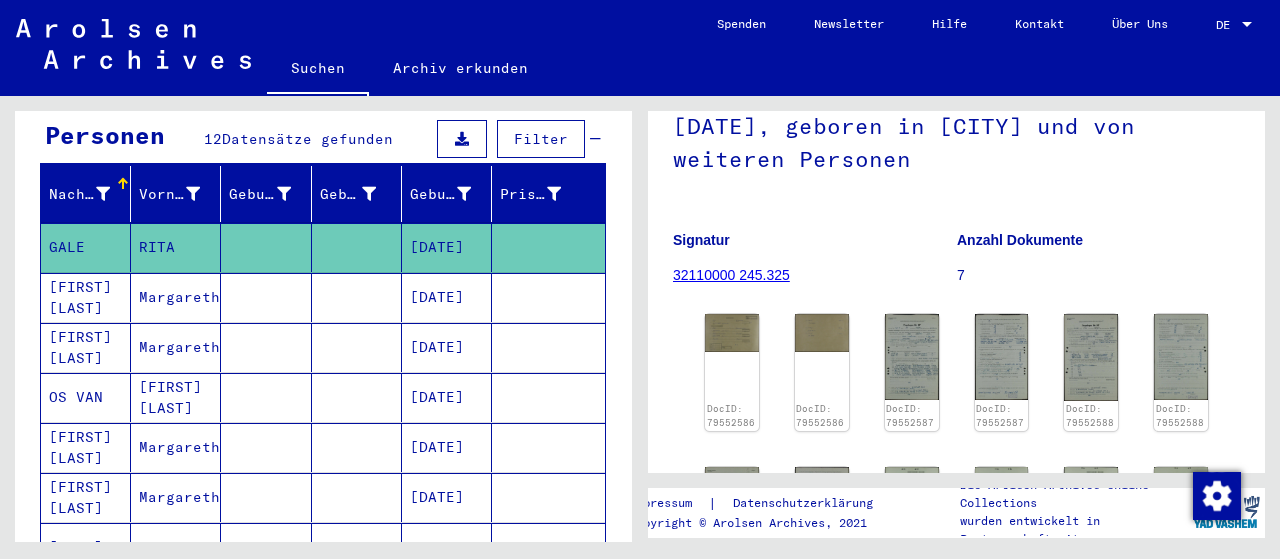 click on "32110000 245.325" 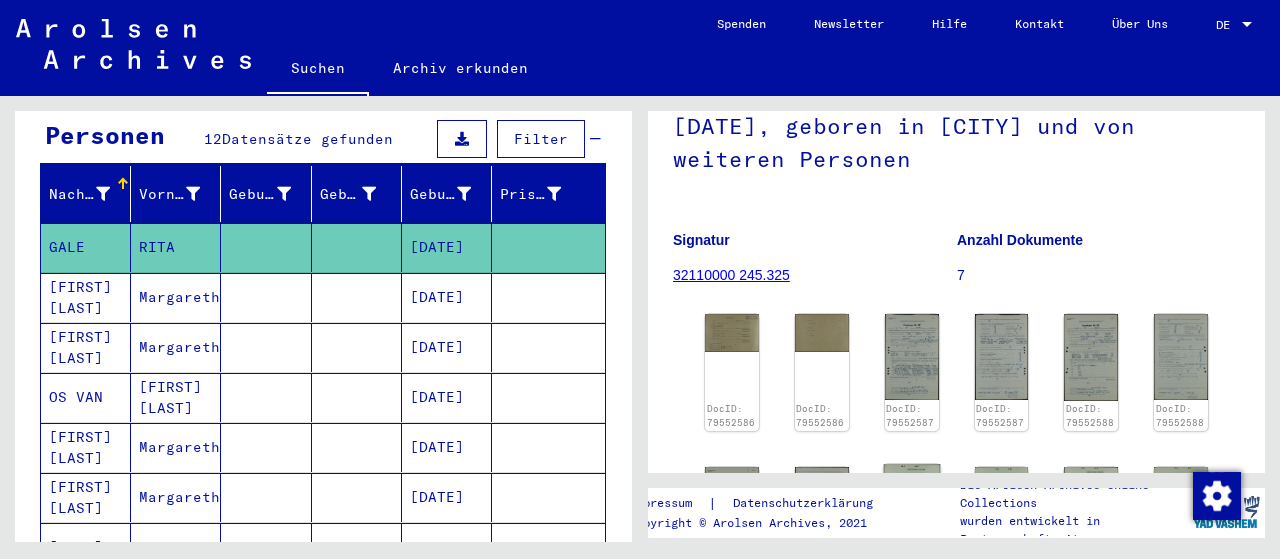 scroll, scrollTop: 301, scrollLeft: 0, axis: vertical 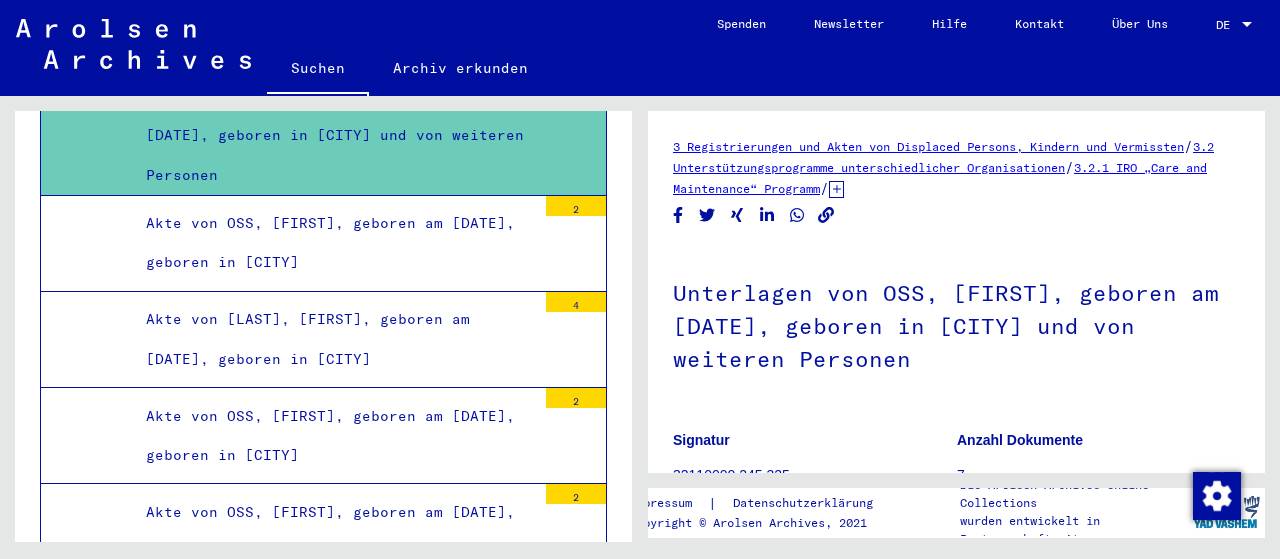 click on "Unterlagen von [LAST], [FIRST], geboren am [DATE], geboren in [CITY] und von weiteren Personen" at bounding box center (333, 640) 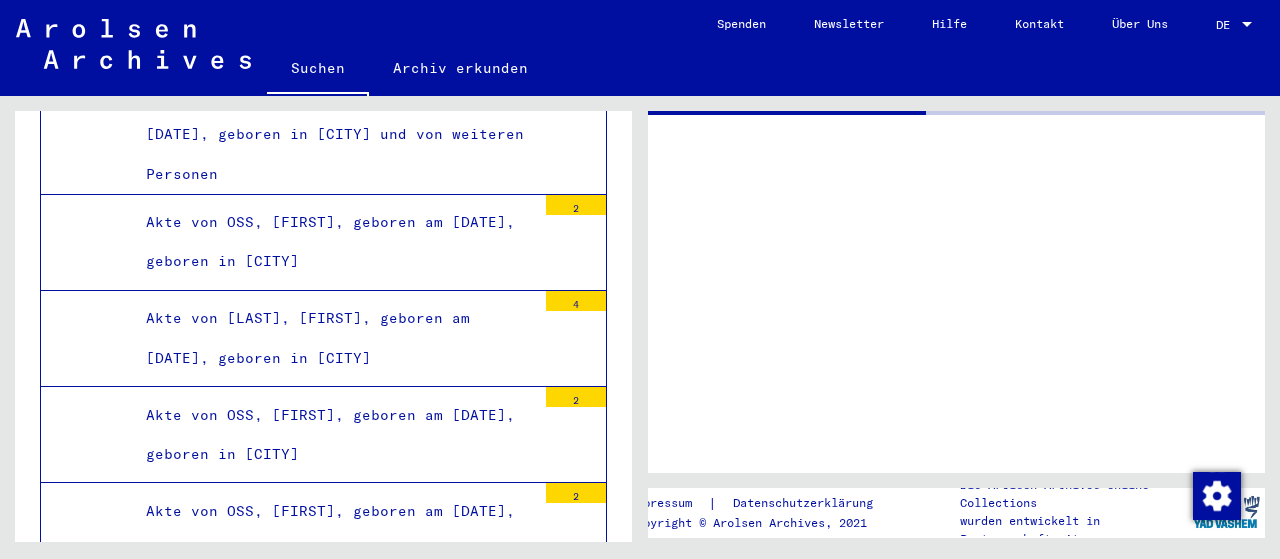 scroll, scrollTop: 55104, scrollLeft: 0, axis: vertical 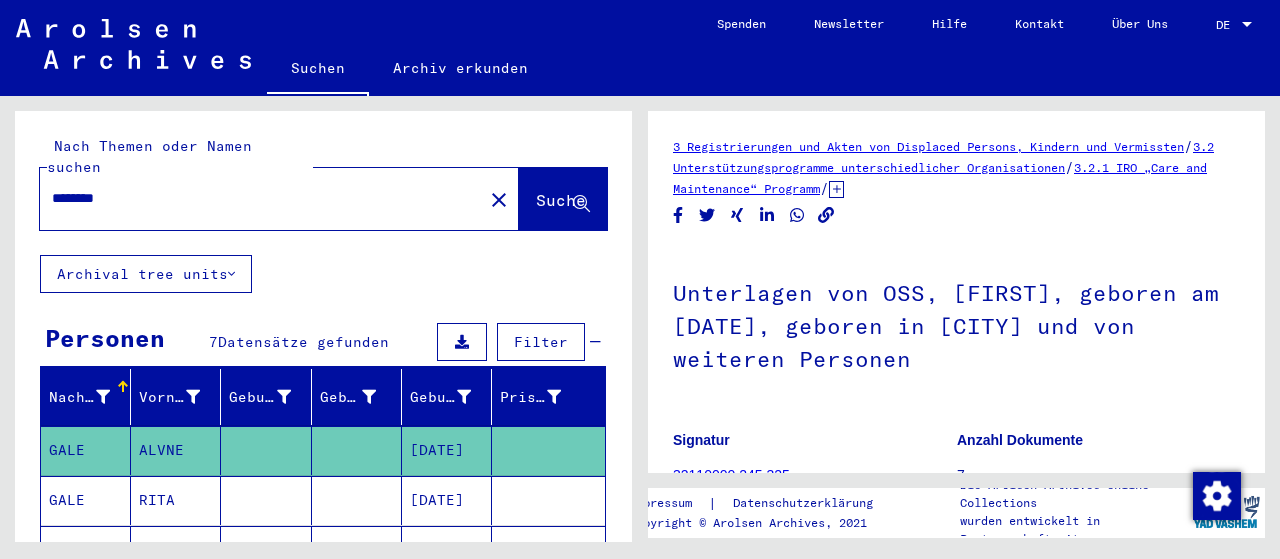 drag, startPoint x: 141, startPoint y: 176, endPoint x: 28, endPoint y: 176, distance: 113 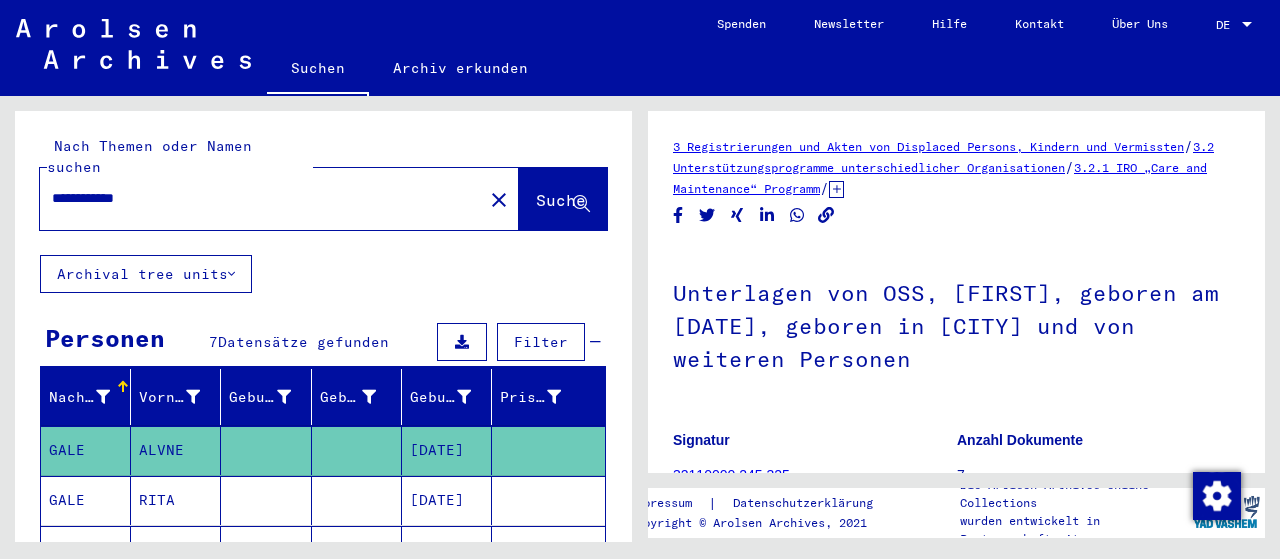 type on "**********" 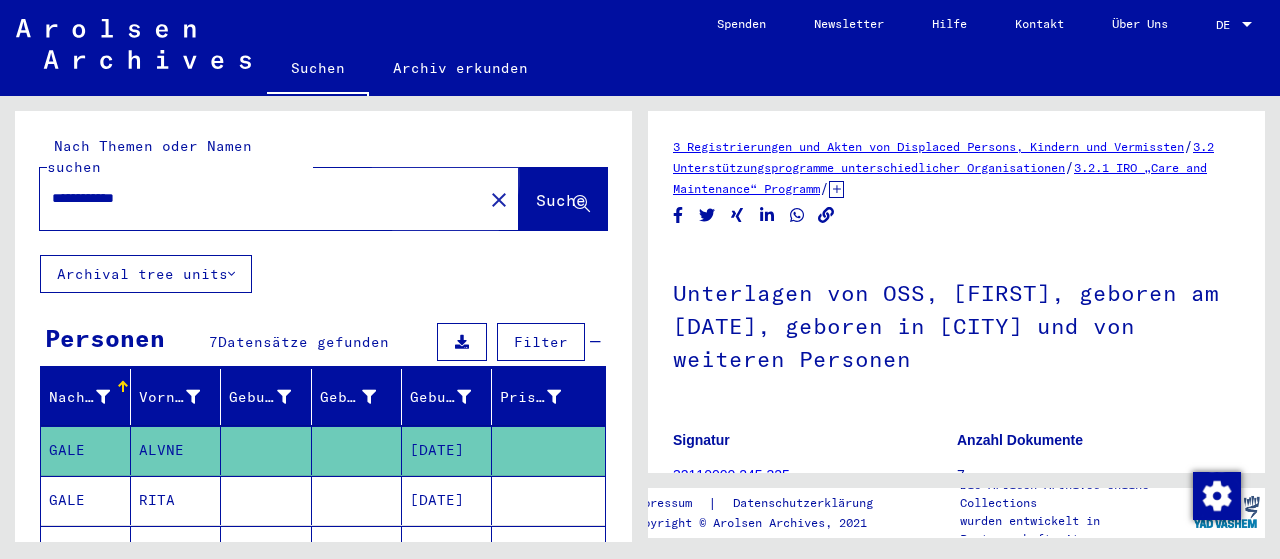 click on "Suche" 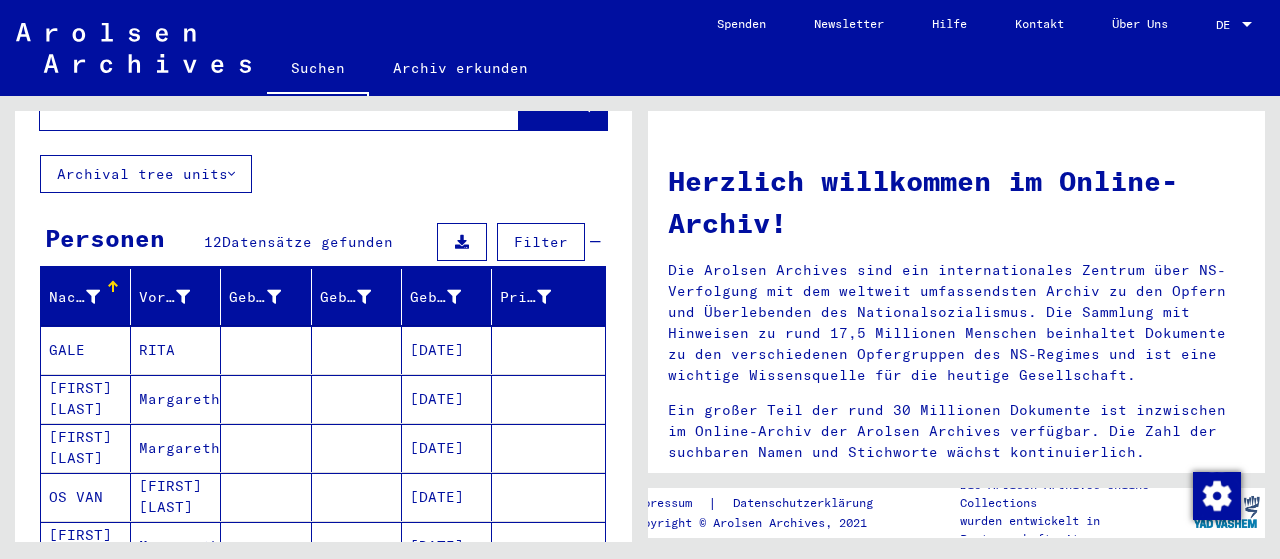 scroll, scrollTop: 200, scrollLeft: 0, axis: vertical 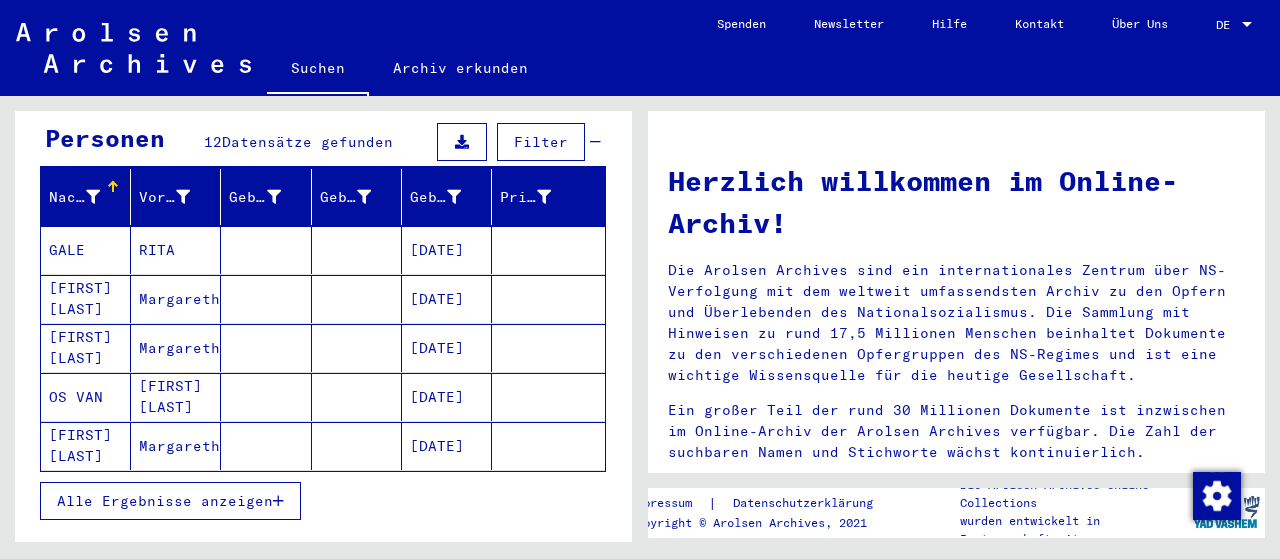 click on "Alle Ergebnisse anzeigen" at bounding box center [165, 501] 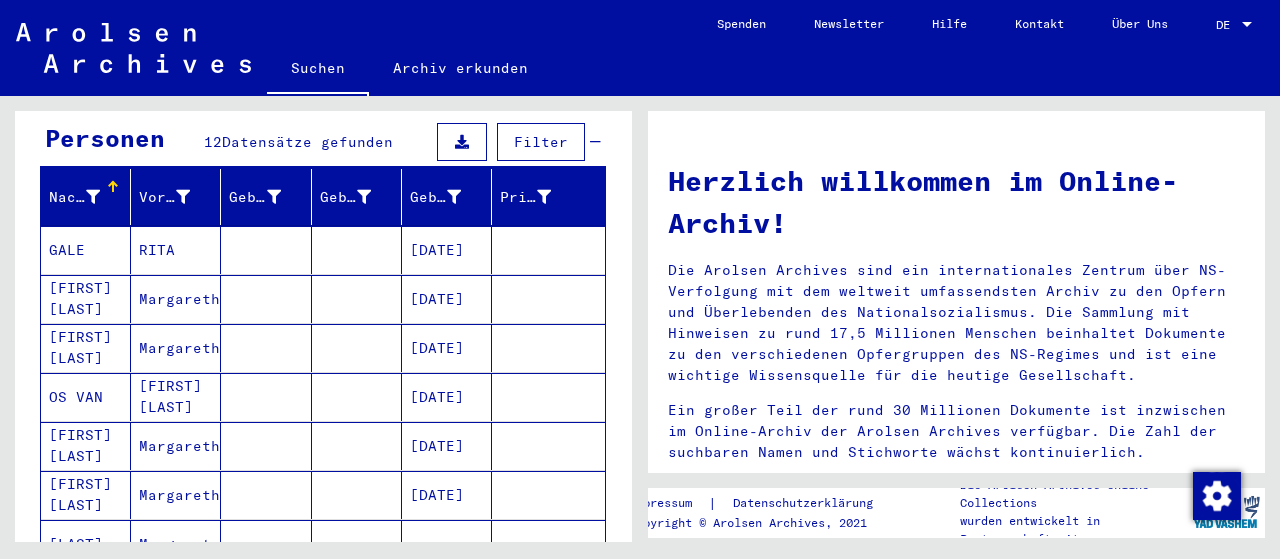 click on "Margaretha" at bounding box center (176, 348) 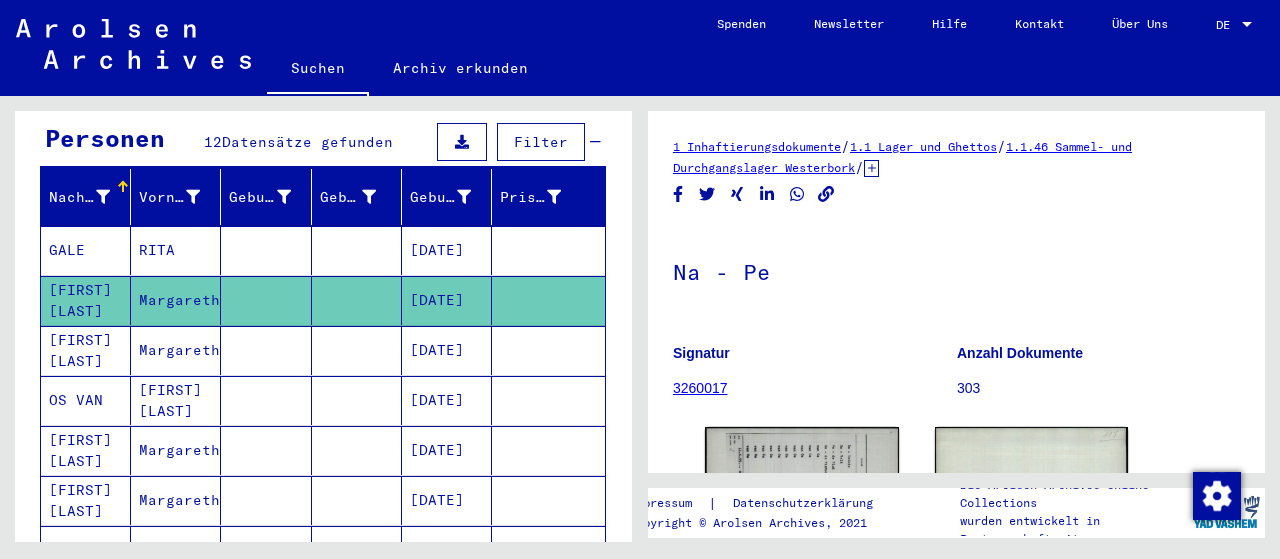 scroll, scrollTop: 0, scrollLeft: 0, axis: both 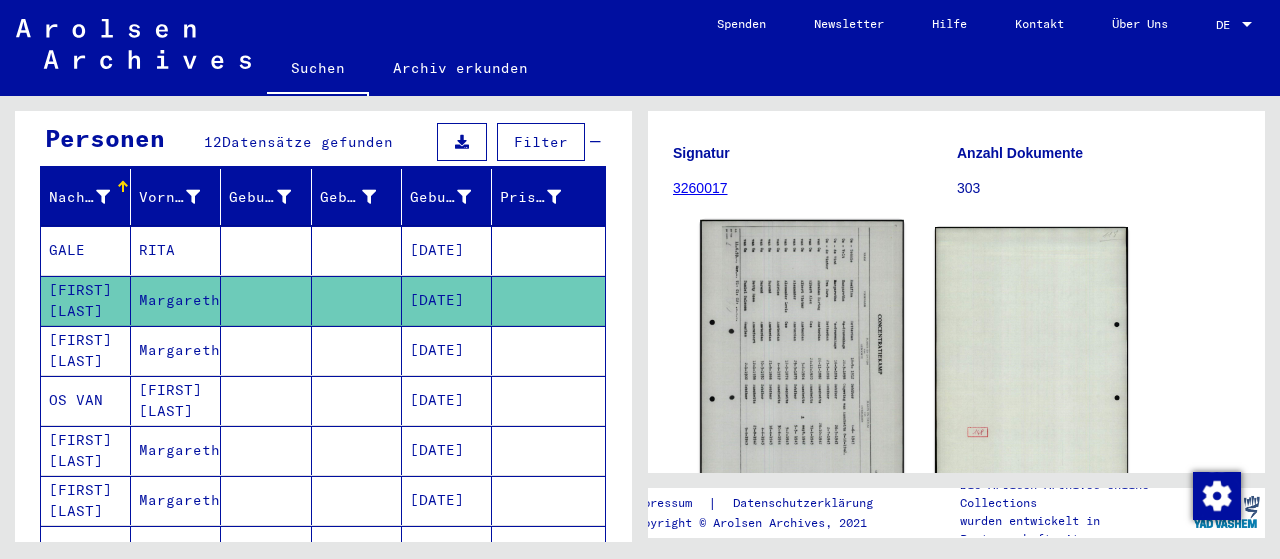 click 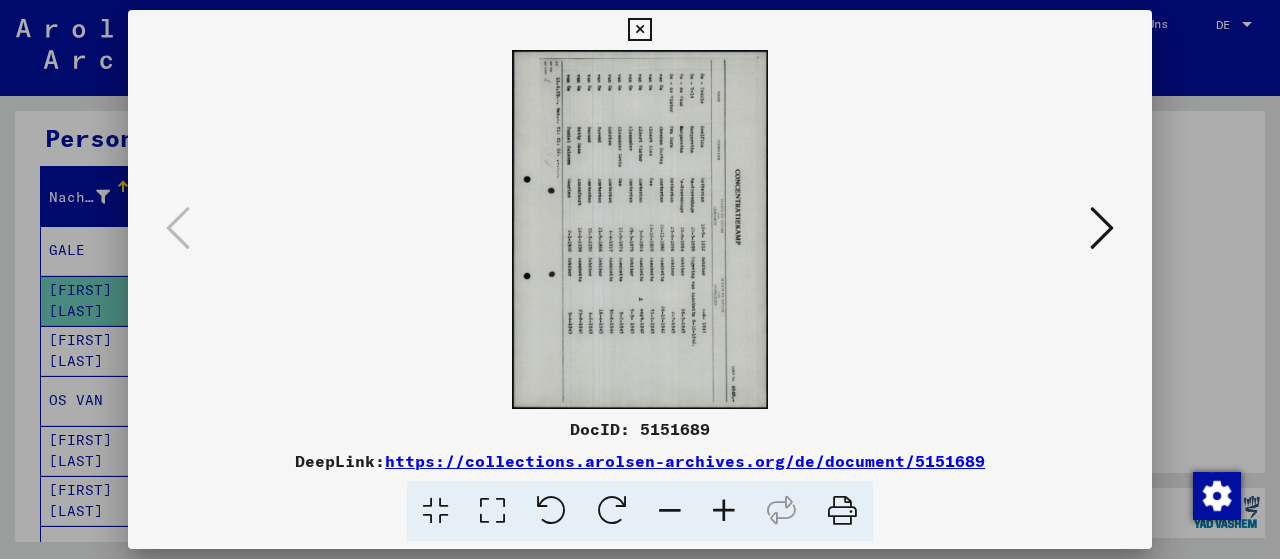 click at bounding box center (551, 511) 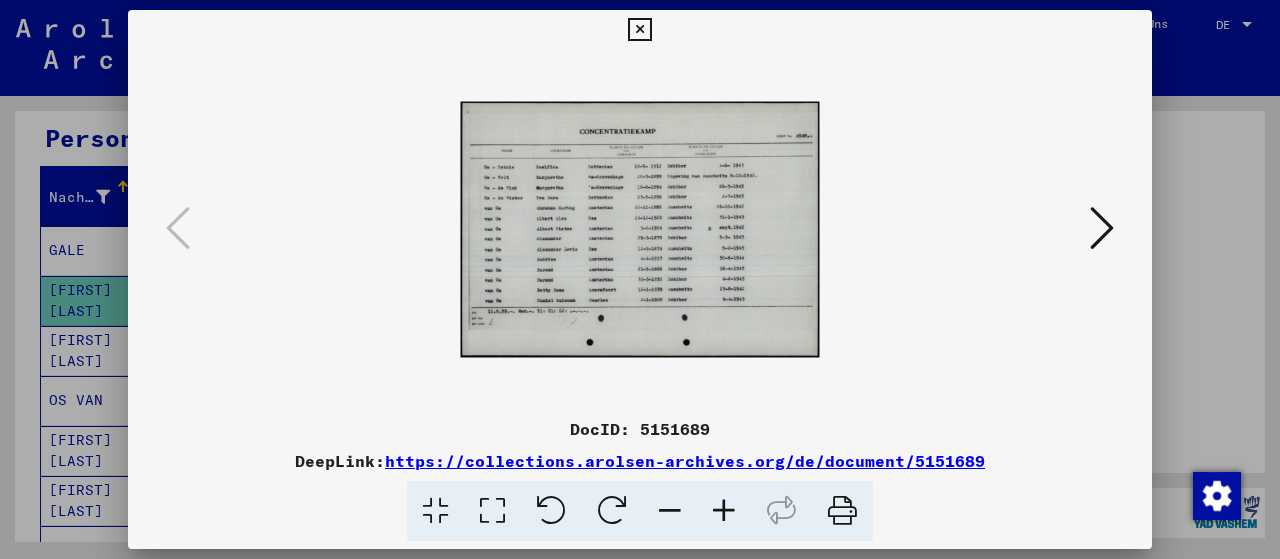 click at bounding box center [724, 511] 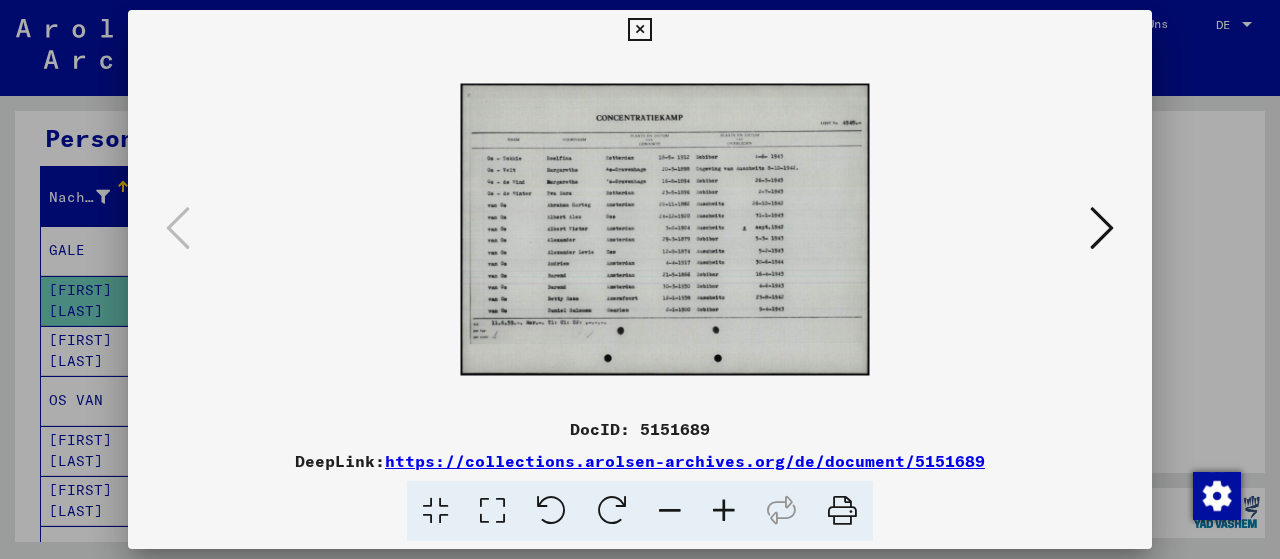 click at bounding box center [724, 511] 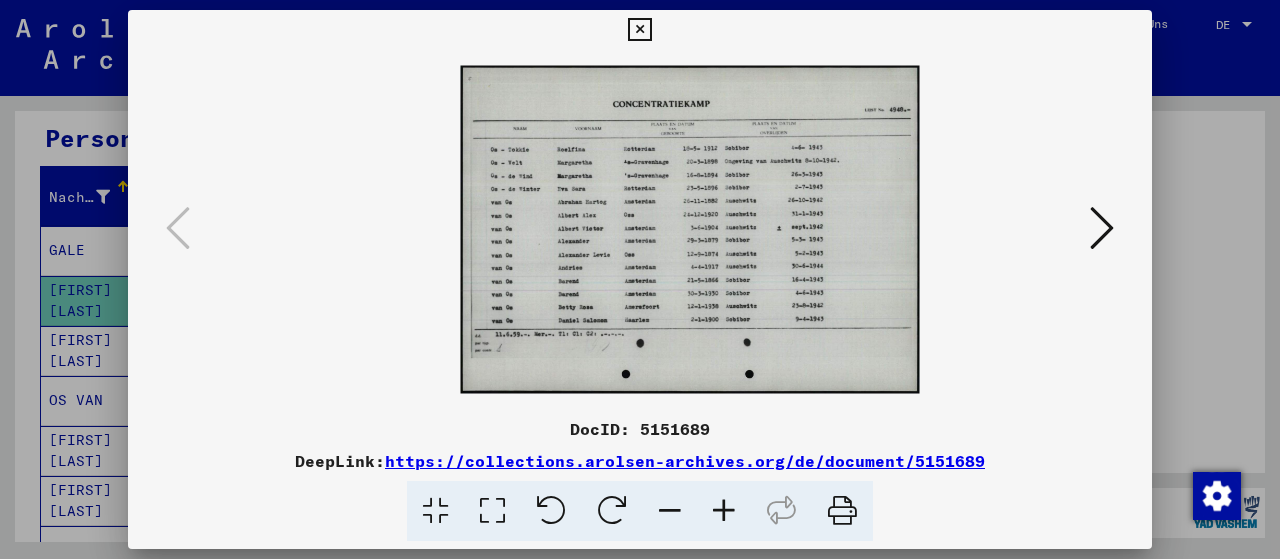 click at bounding box center (724, 511) 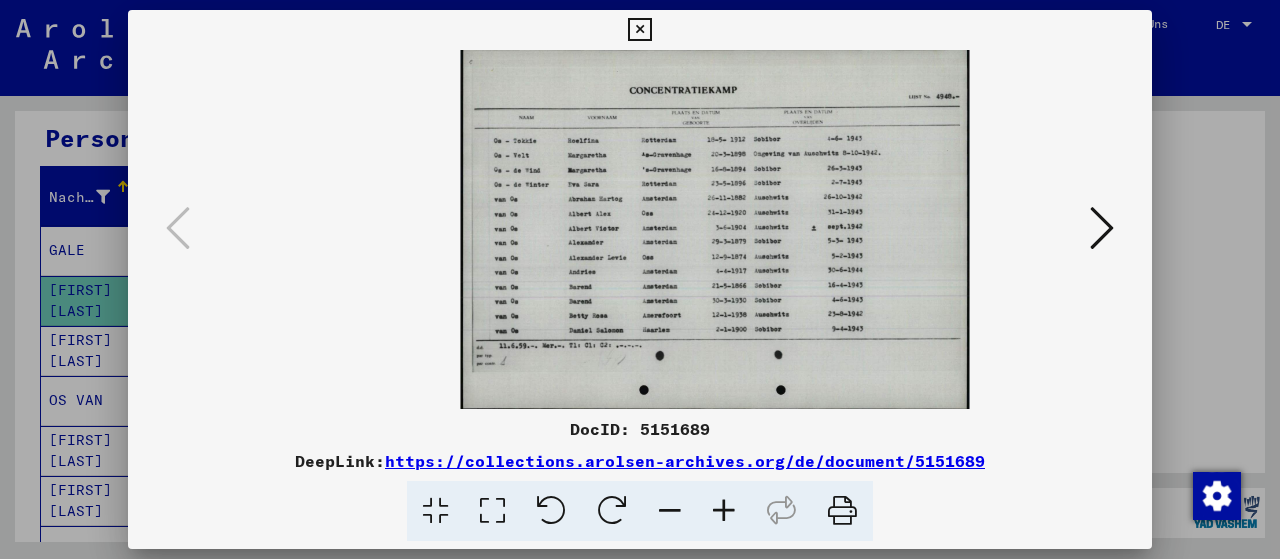 click at bounding box center (724, 511) 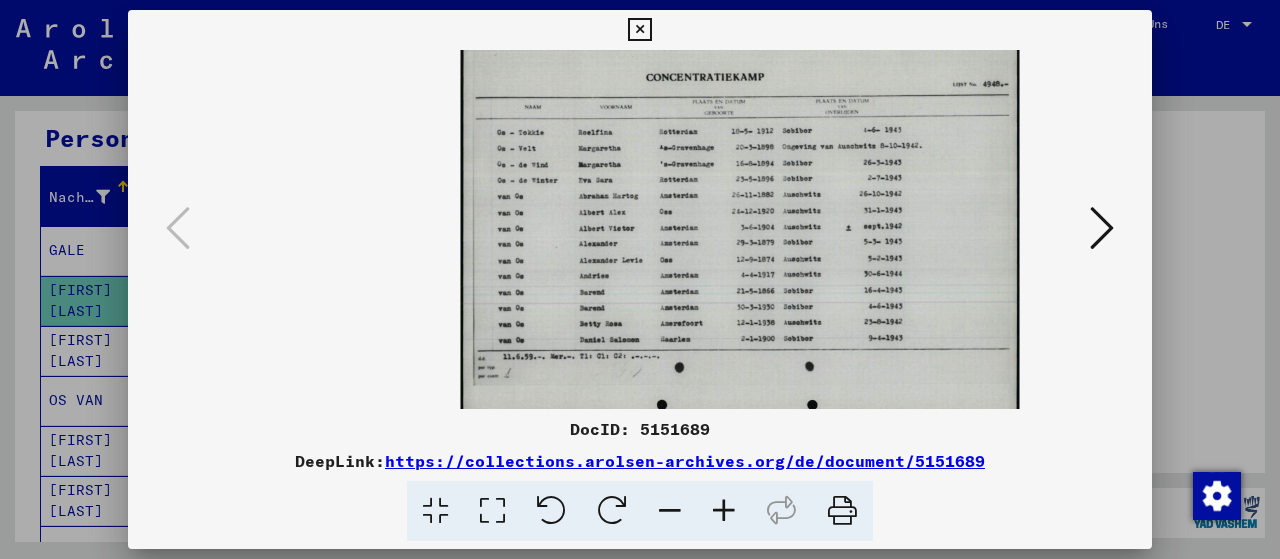 click at bounding box center (724, 511) 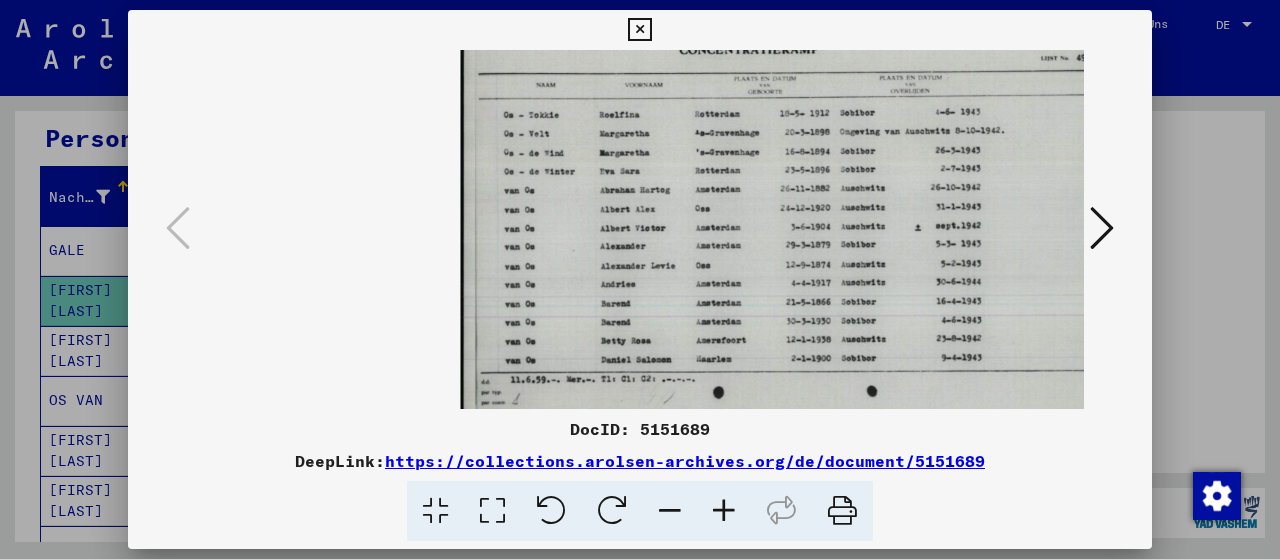 click at bounding box center [724, 511] 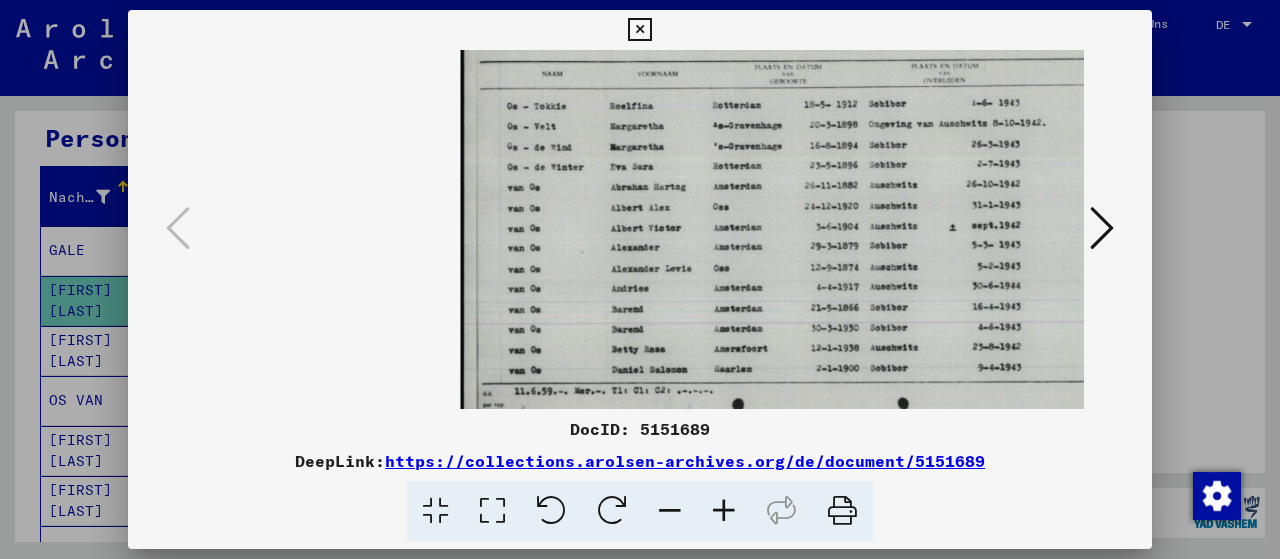 click at bounding box center [724, 511] 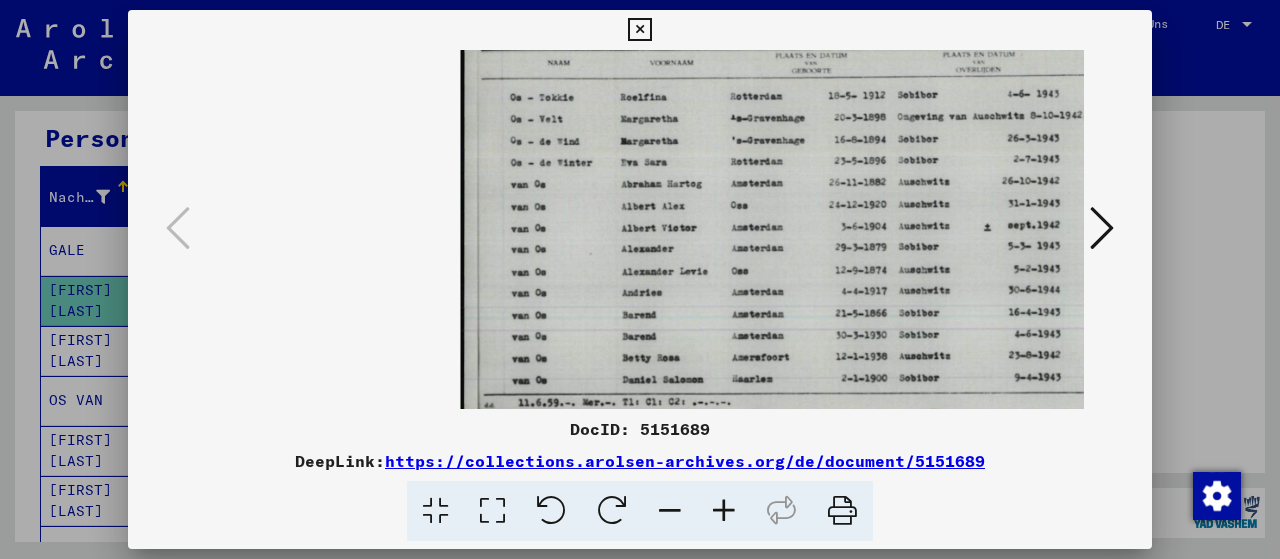 click at bounding box center [724, 511] 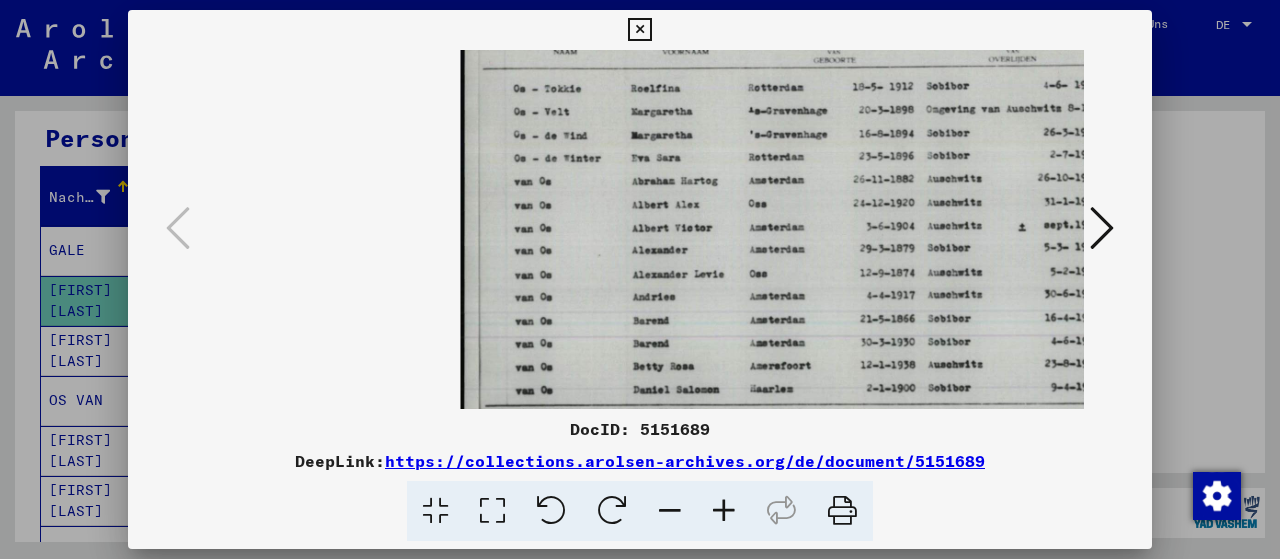 click at bounding box center (724, 511) 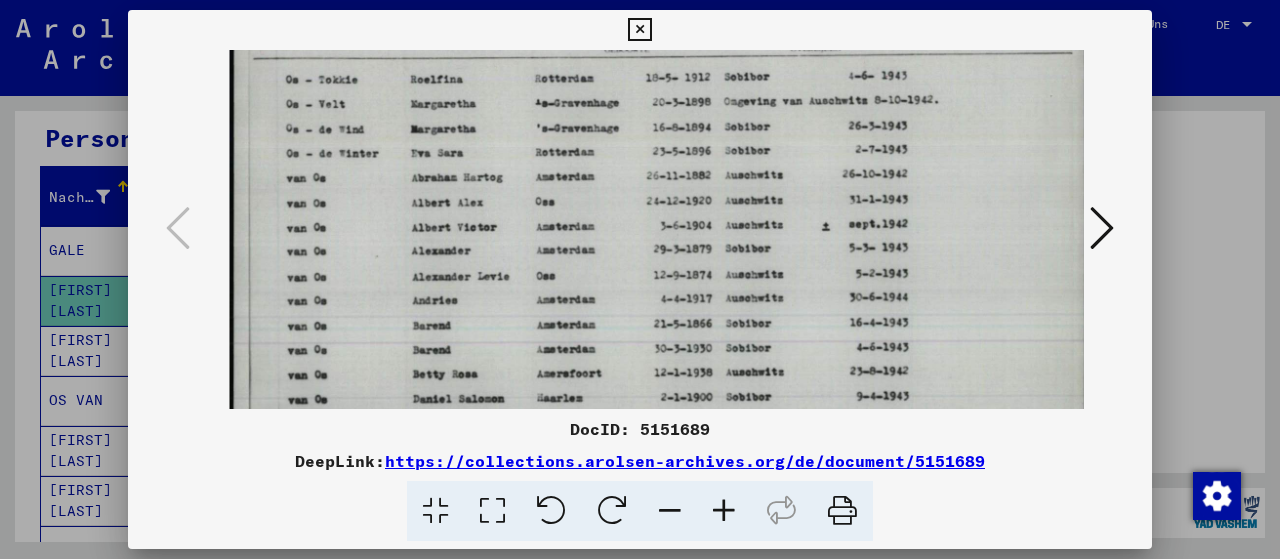 scroll, scrollTop: 0, scrollLeft: 233, axis: horizontal 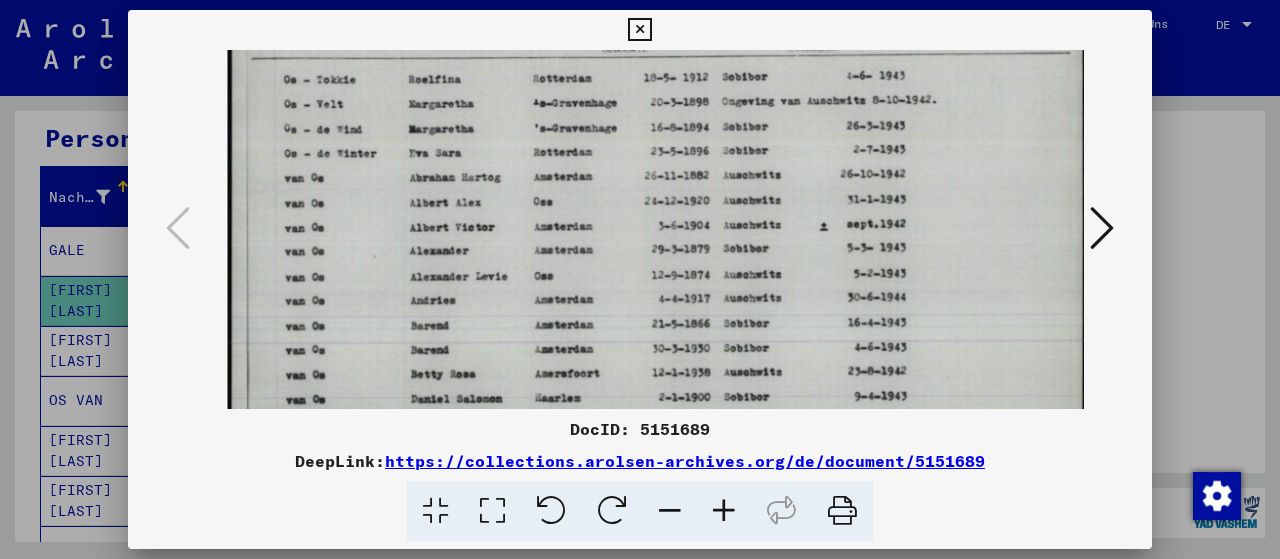 drag, startPoint x: 744, startPoint y: 120, endPoint x: 518, endPoint y: 353, distance: 324.59976 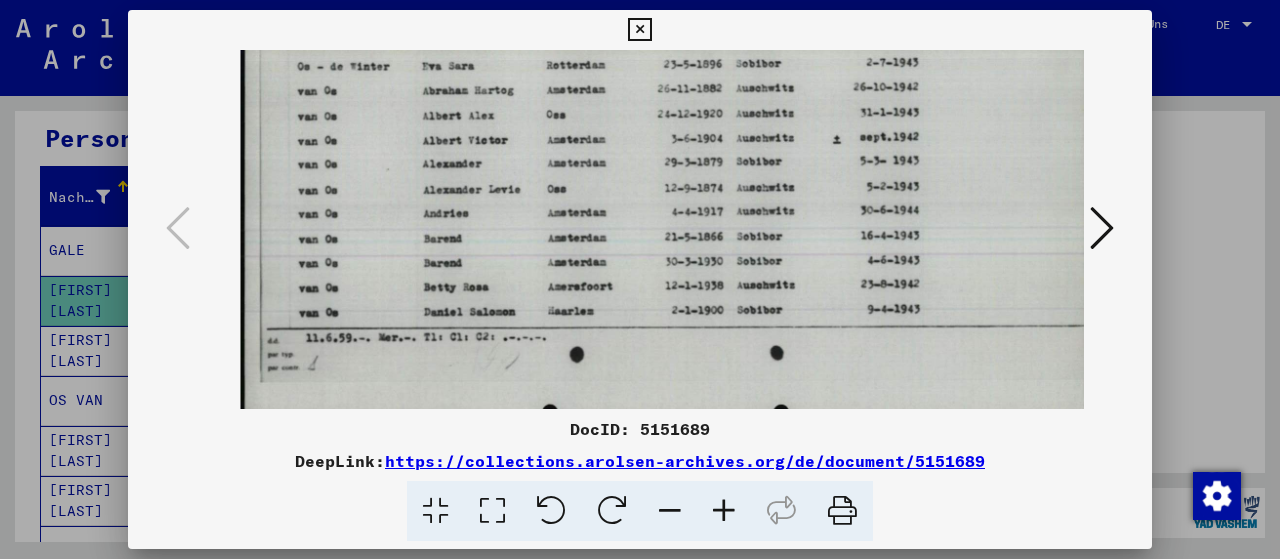 scroll, scrollTop: 98, scrollLeft: 220, axis: both 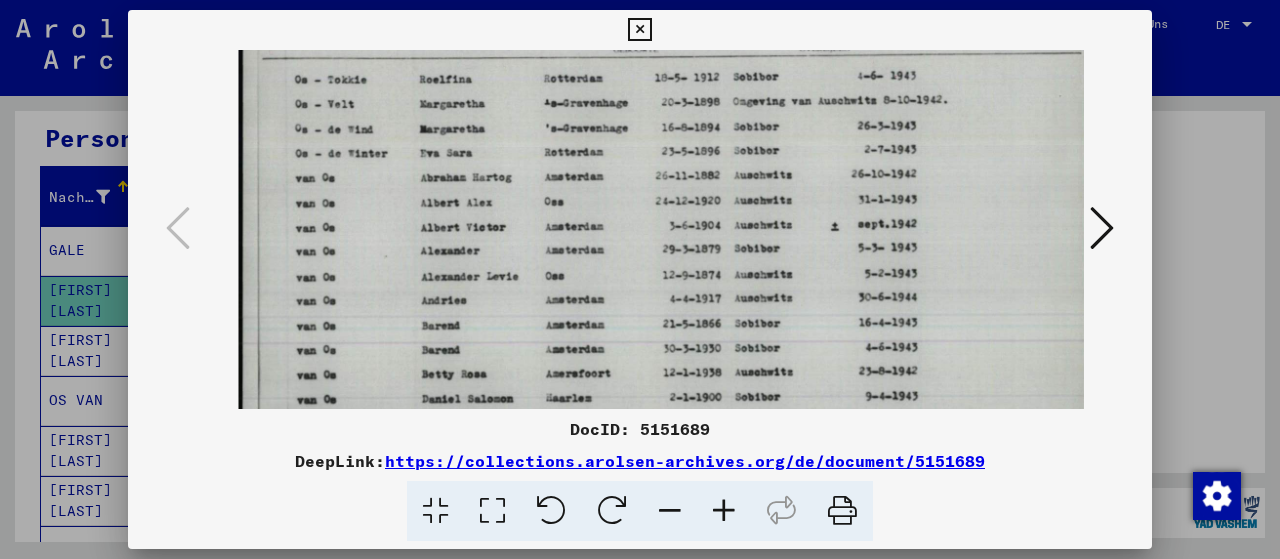 drag, startPoint x: 619, startPoint y: 321, endPoint x: 626, endPoint y: 430, distance: 109.22454 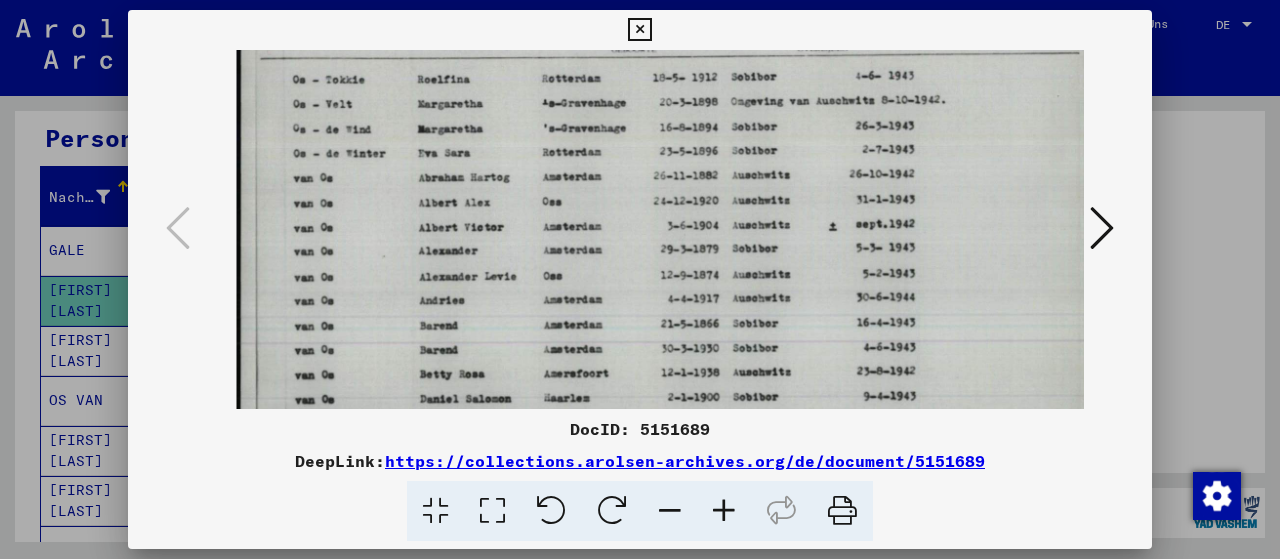 click at bounding box center [670, 511] 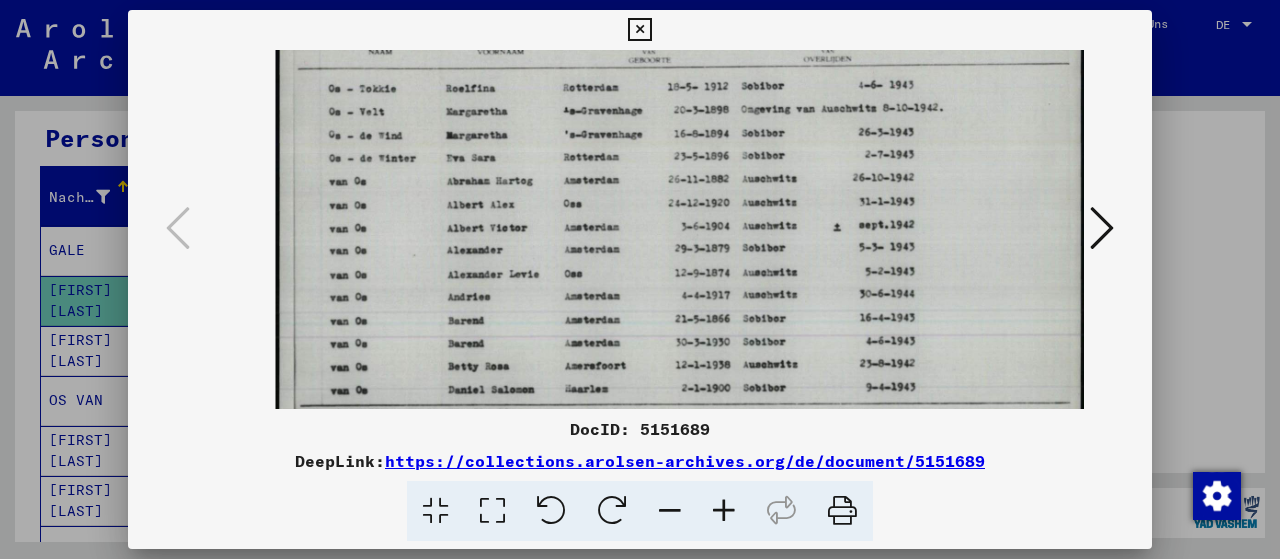click at bounding box center (670, 511) 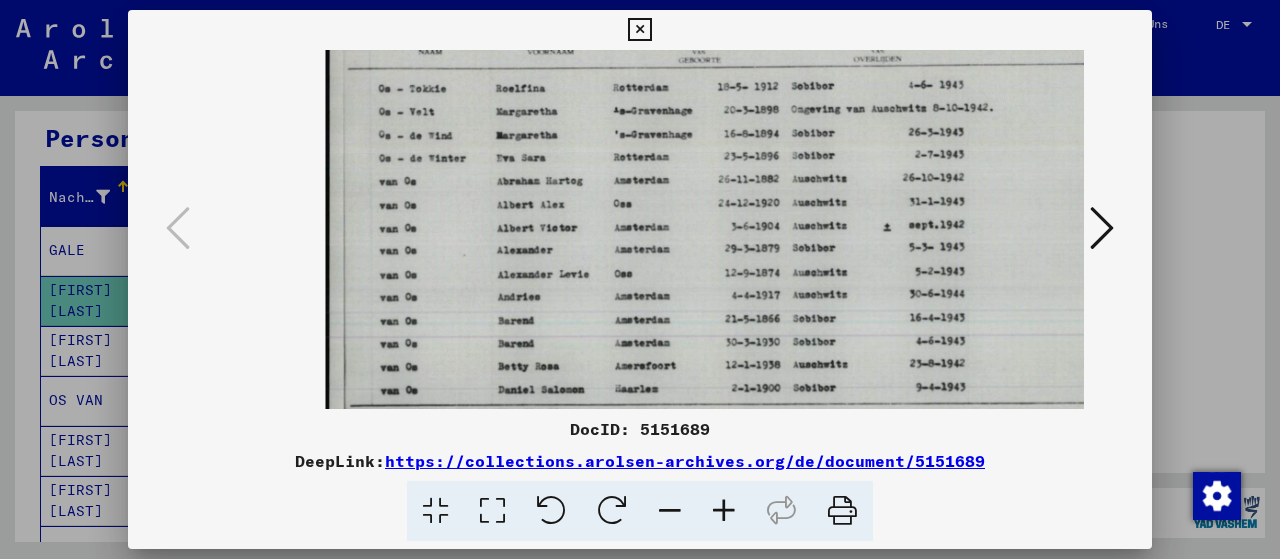 click at bounding box center [670, 511] 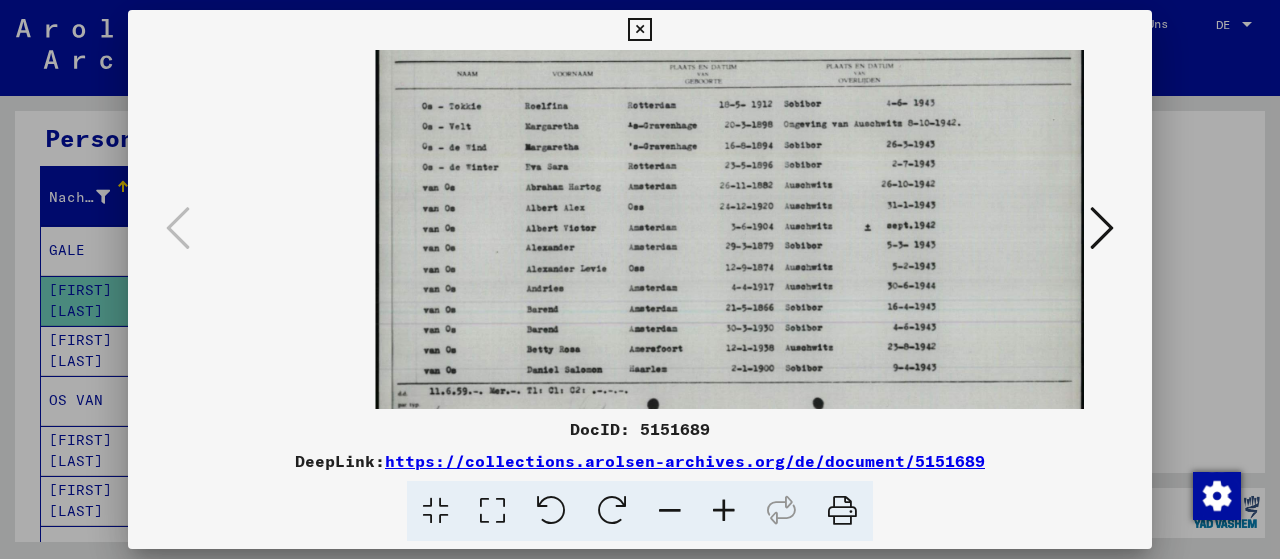 scroll, scrollTop: 0, scrollLeft: 85, axis: horizontal 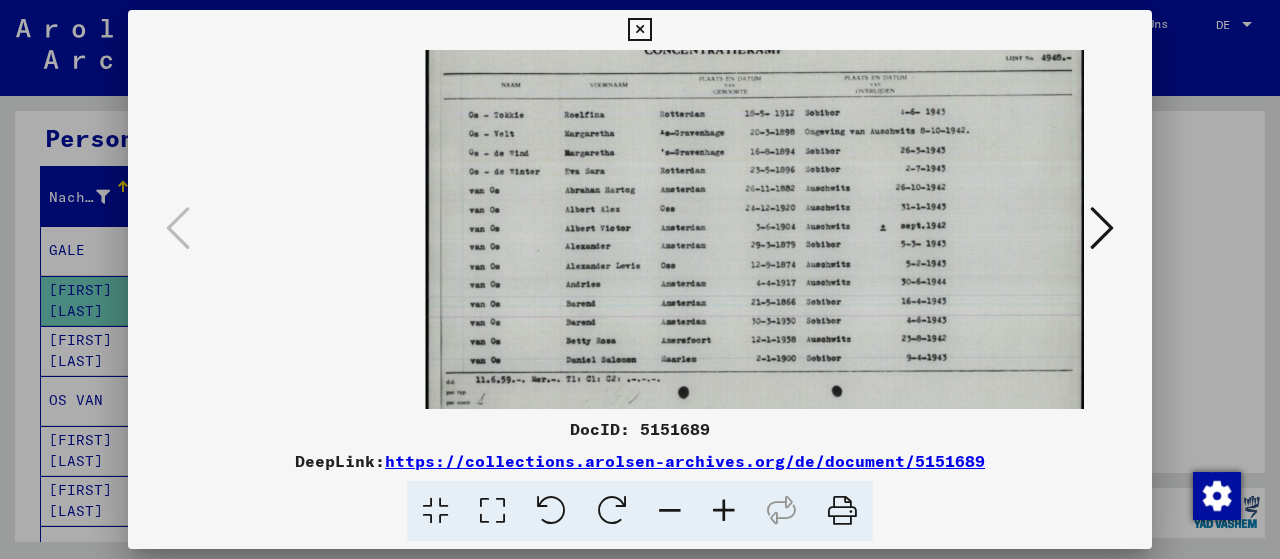 click at bounding box center [670, 511] 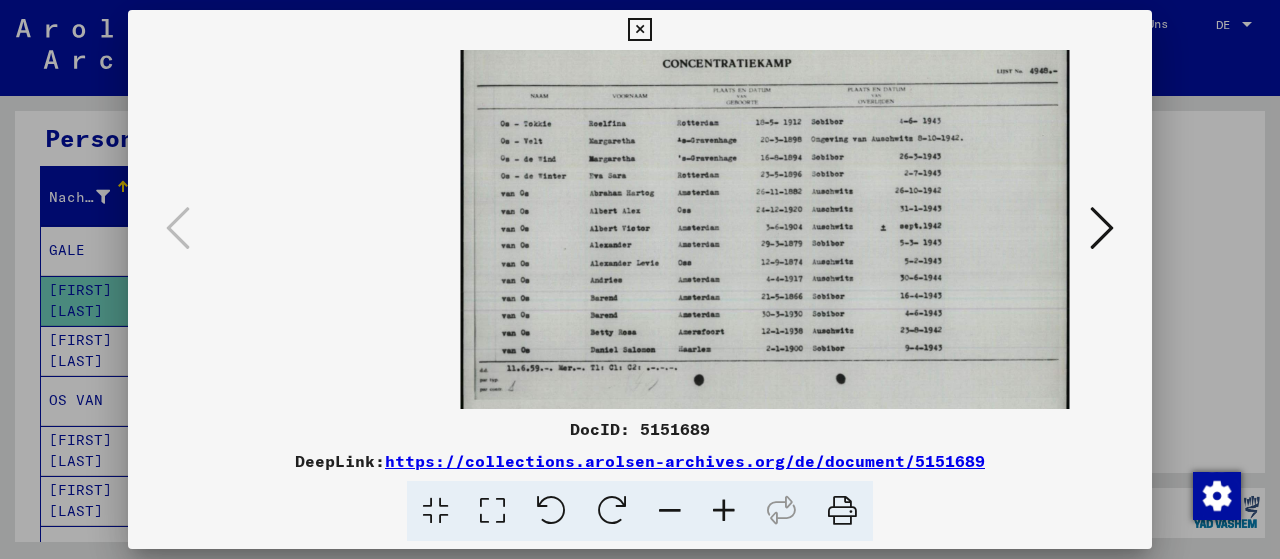 click at bounding box center (670, 511) 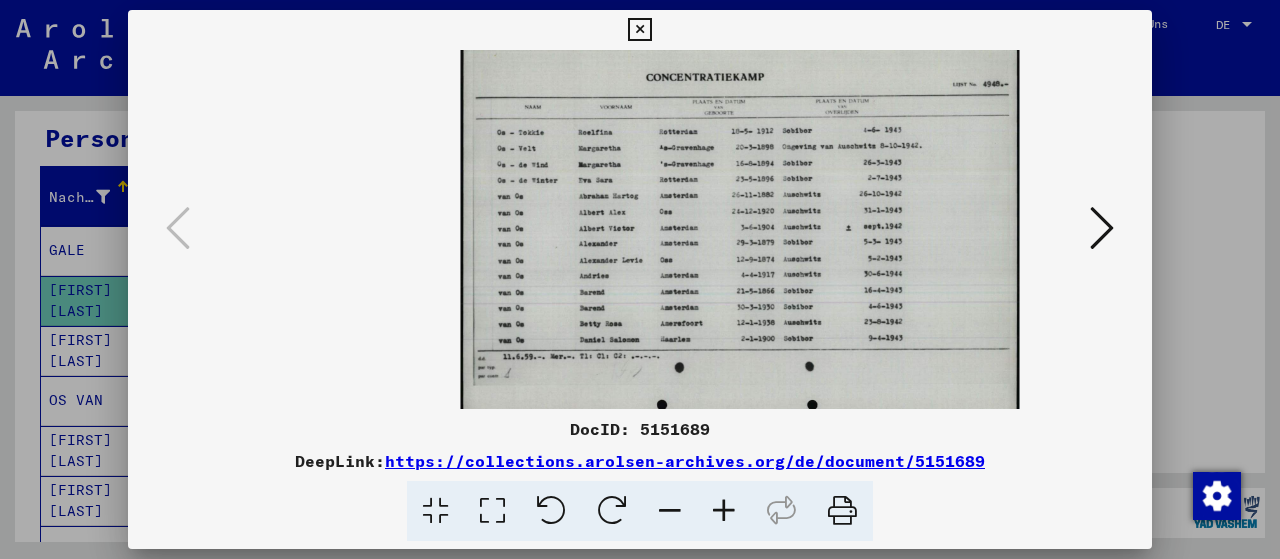 click at bounding box center (670, 511) 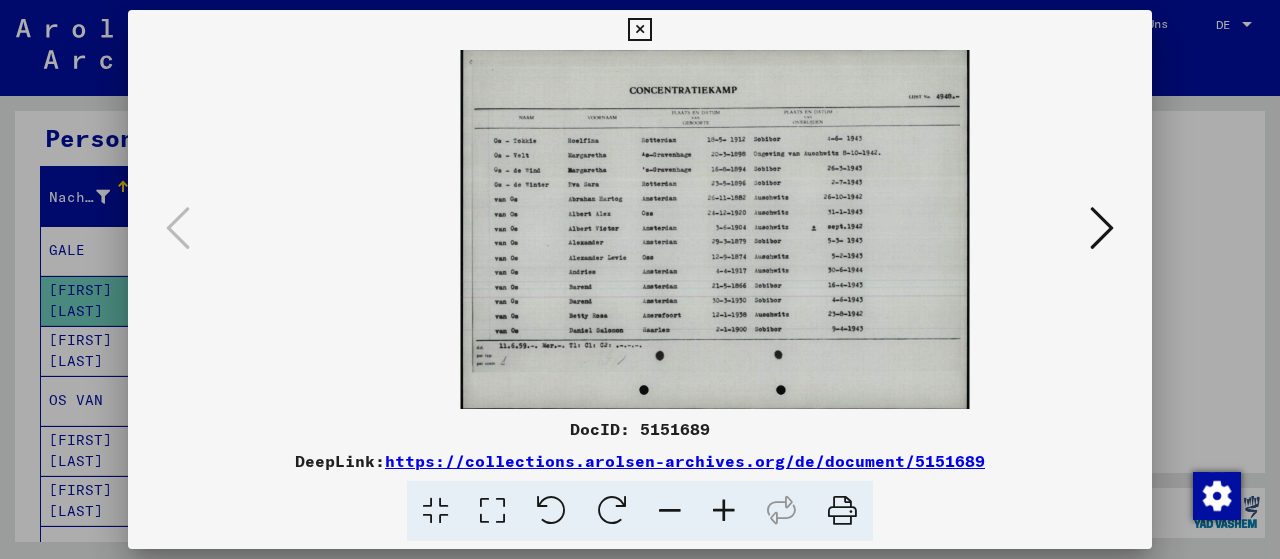 click at bounding box center [670, 511] 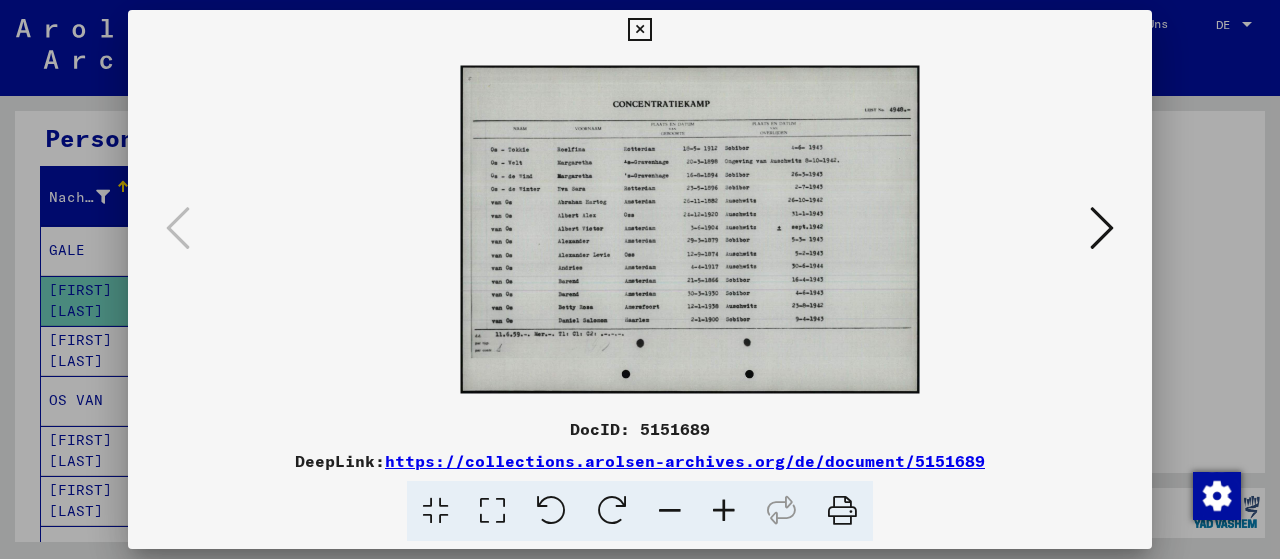 click at bounding box center (670, 511) 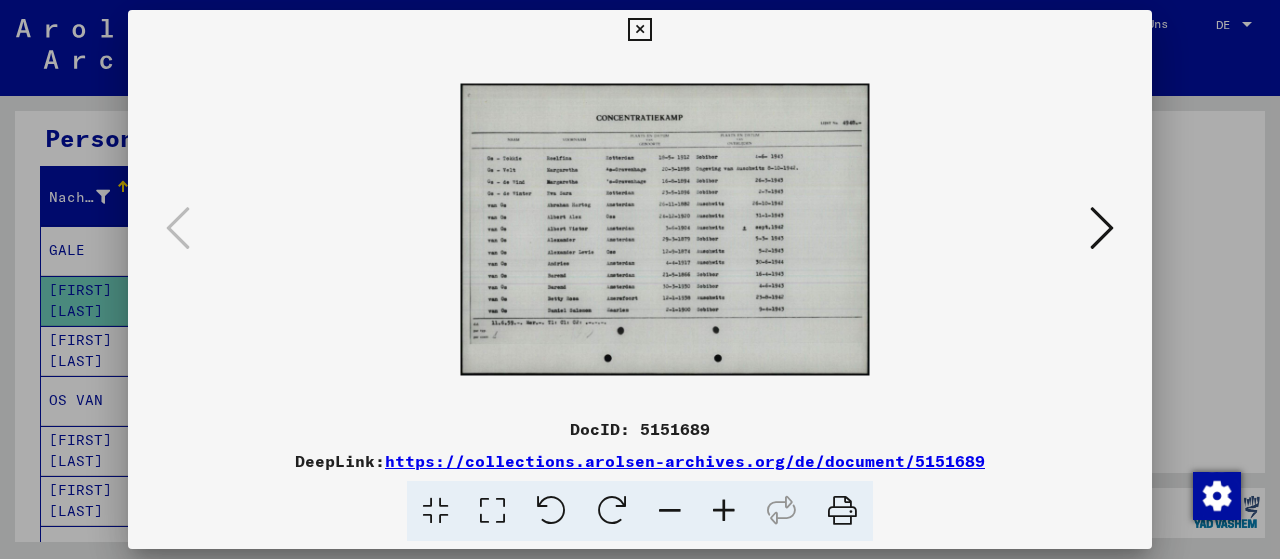 click at bounding box center (670, 511) 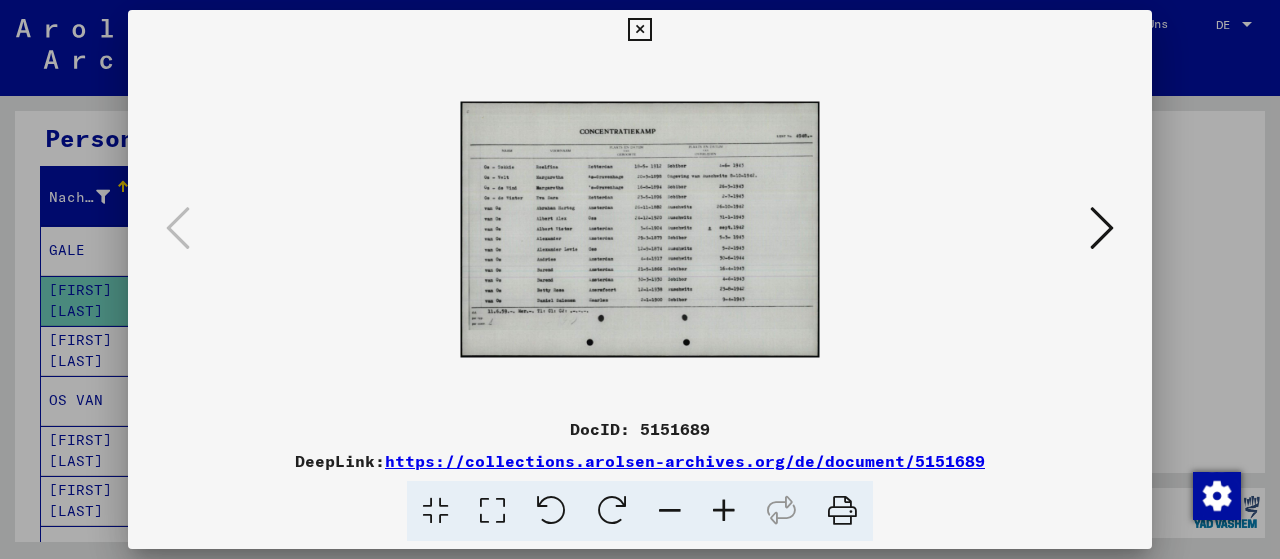 click at bounding box center (670, 511) 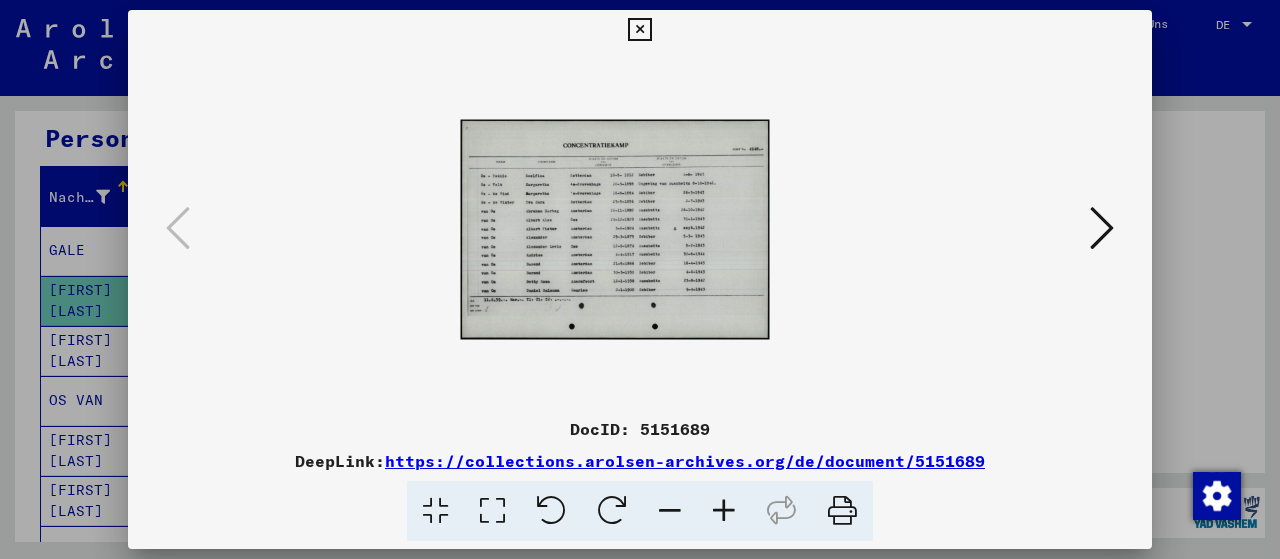 click at bounding box center (670, 511) 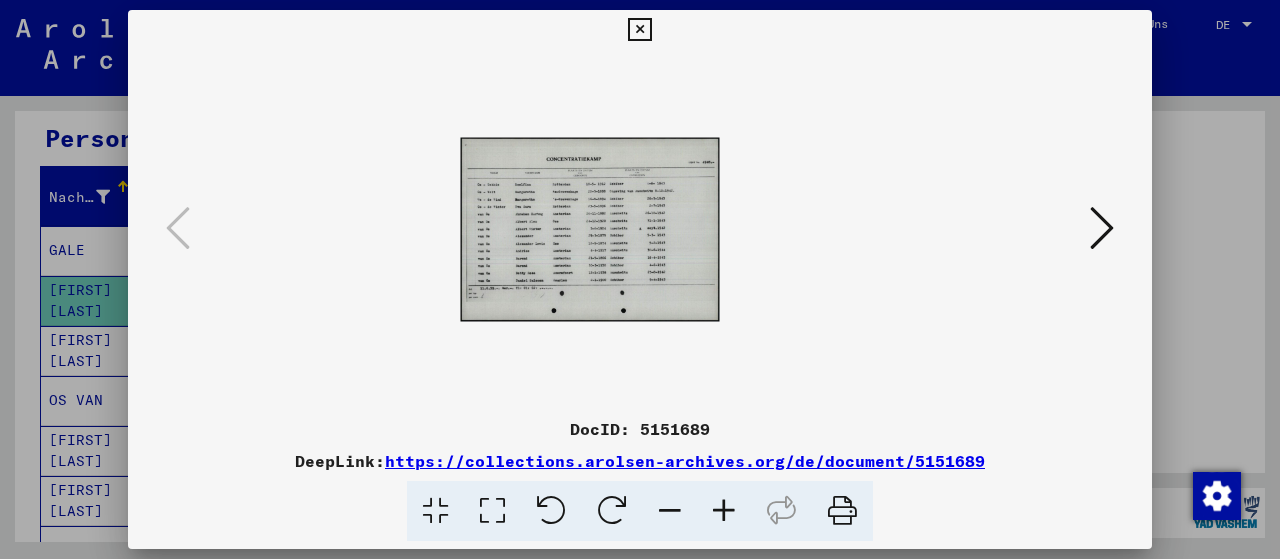 click at bounding box center [670, 511] 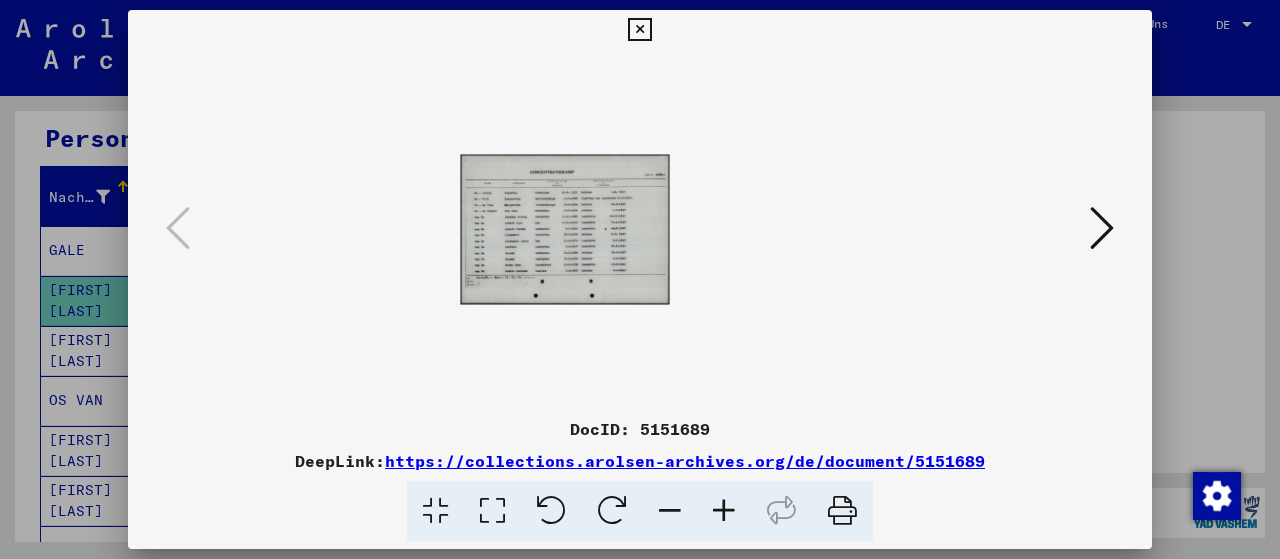 click at bounding box center (670, 511) 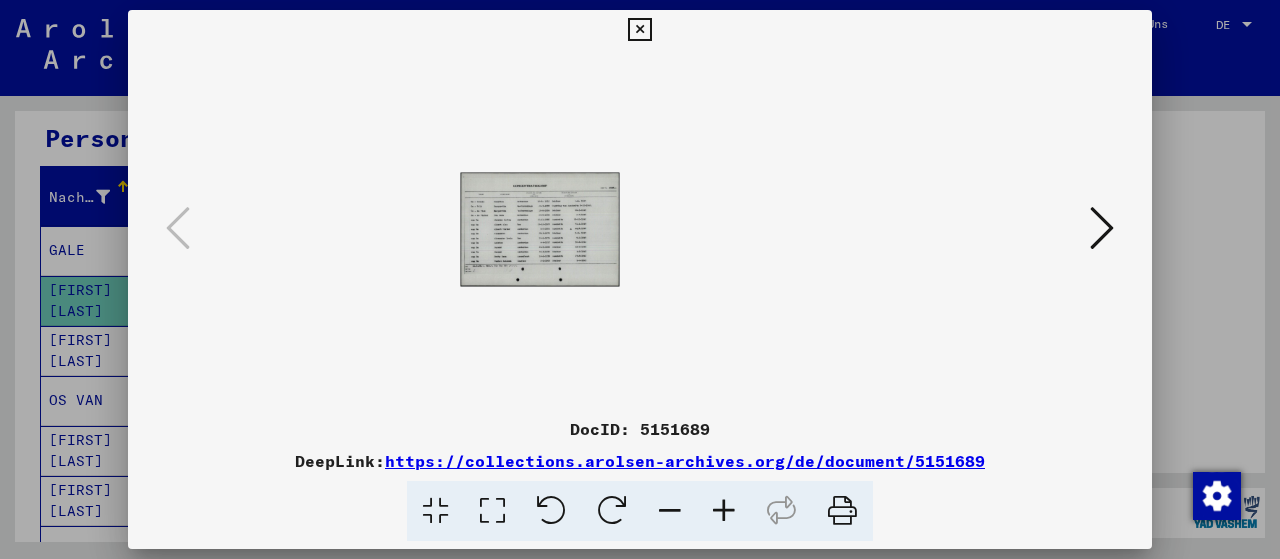 click at bounding box center [670, 511] 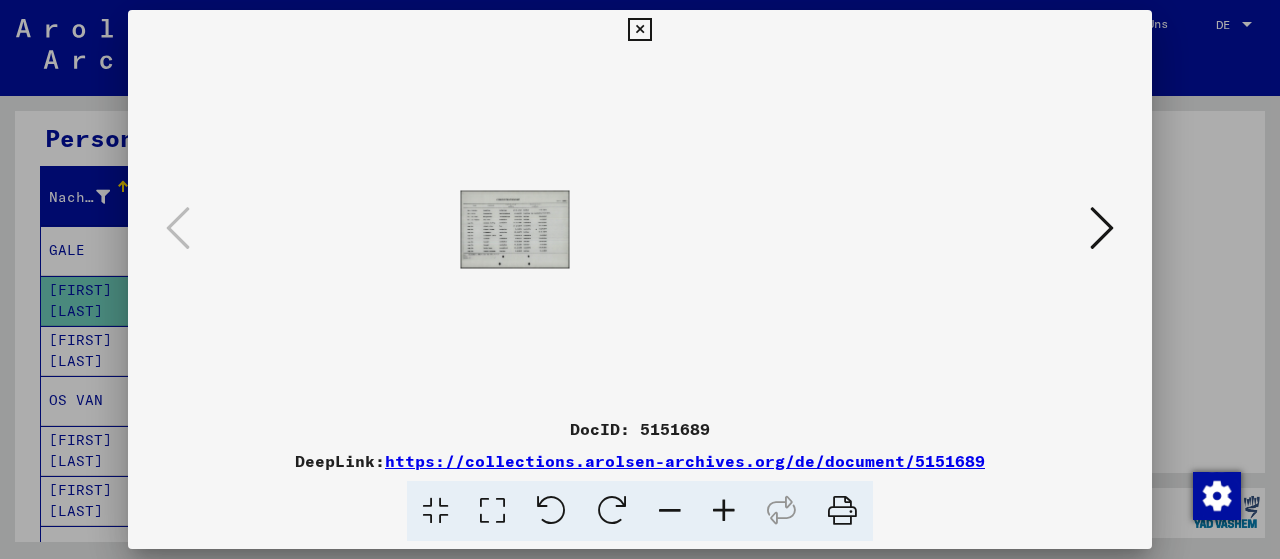 click at bounding box center [639, 30] 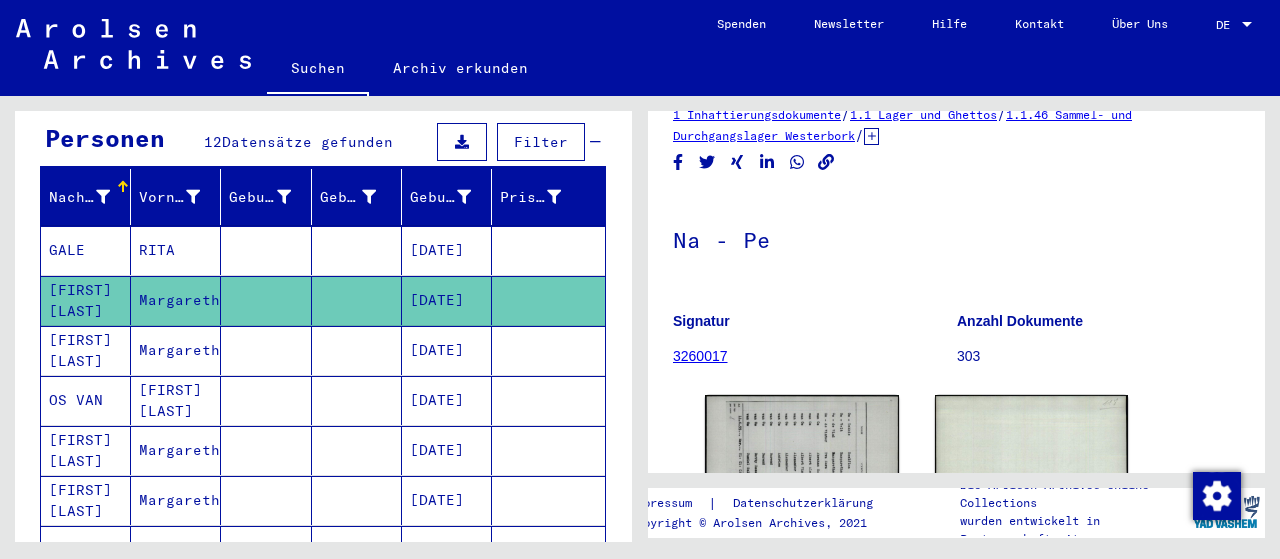 scroll, scrollTop: 0, scrollLeft: 0, axis: both 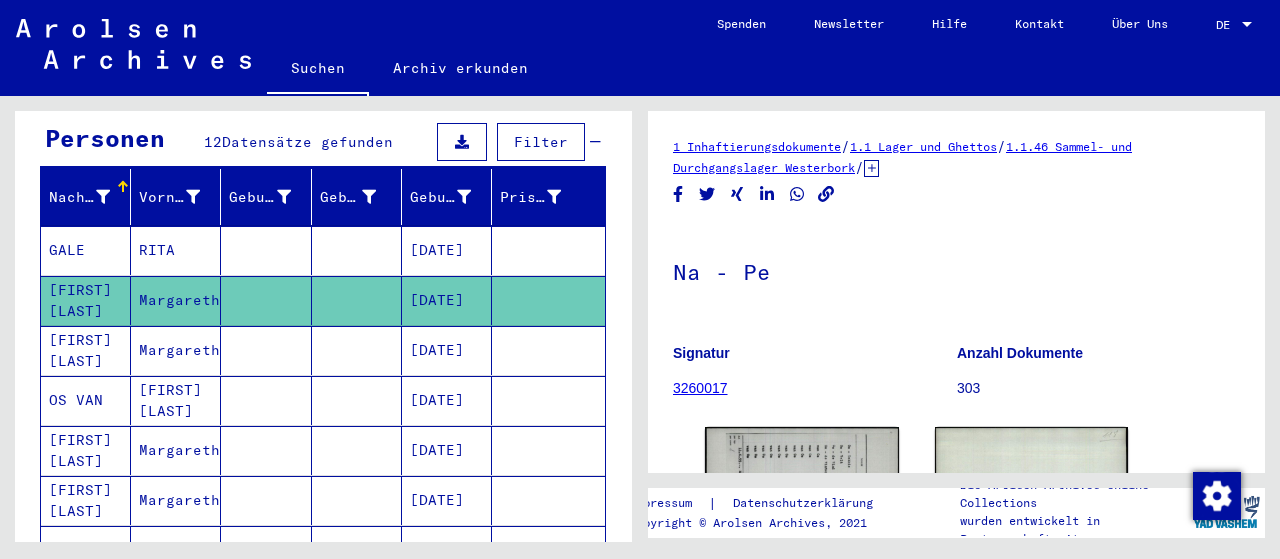 click on "Margaretha" at bounding box center [176, 400] 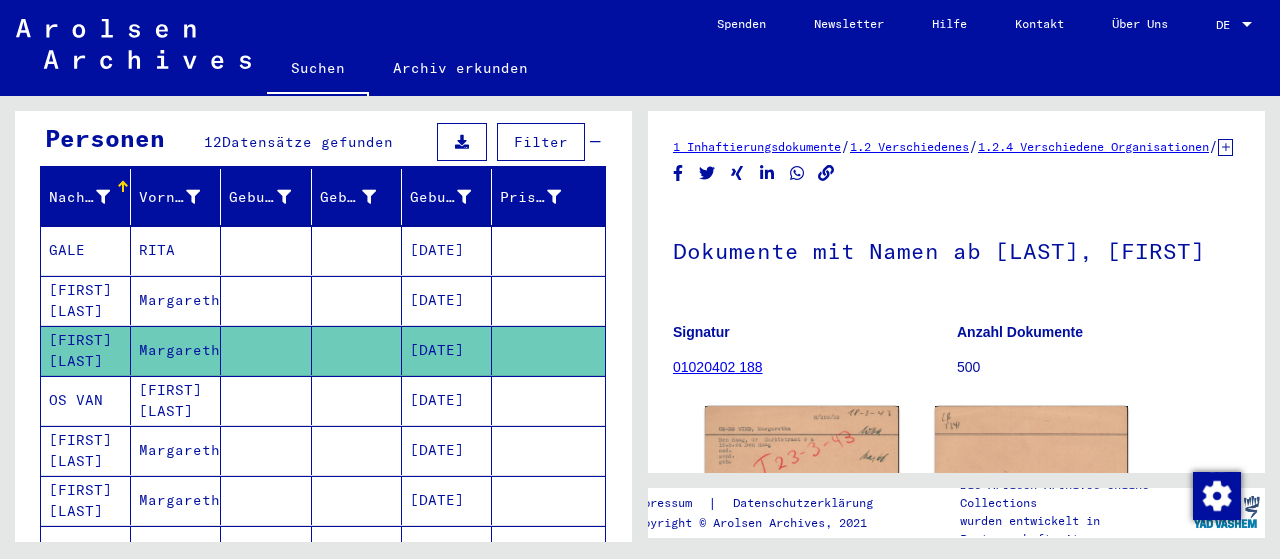 scroll, scrollTop: 0, scrollLeft: 0, axis: both 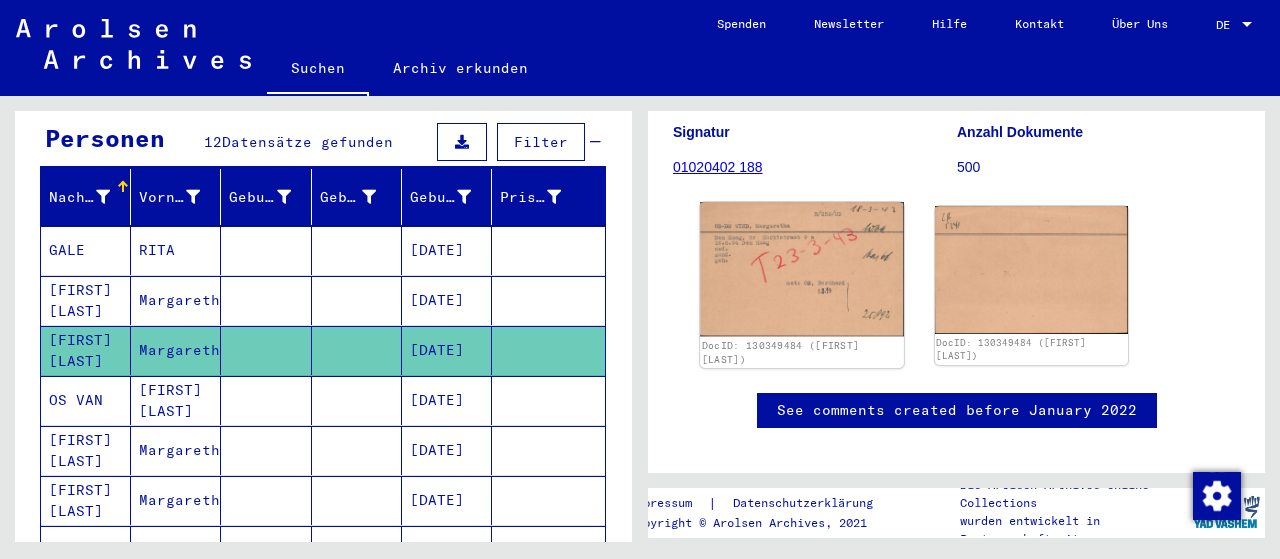 click 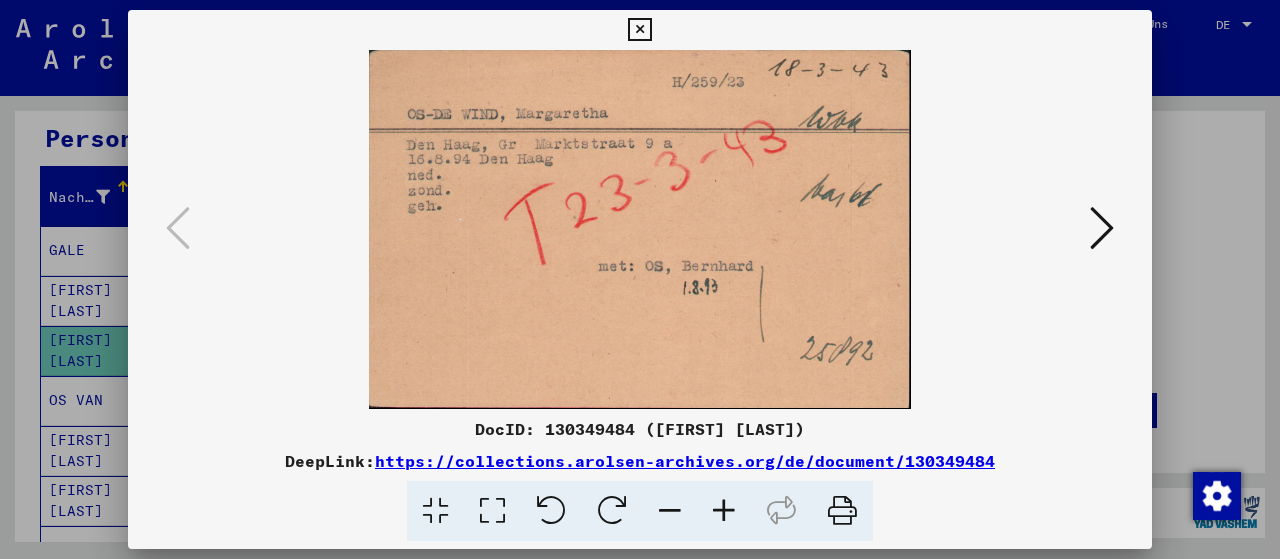 click at bounding box center (1102, 228) 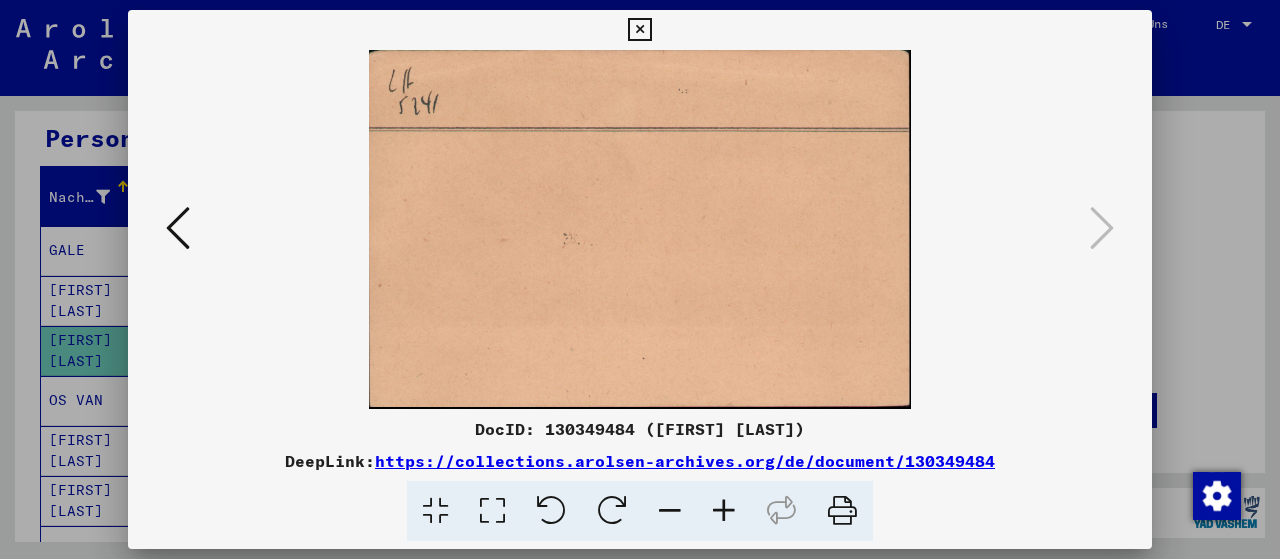 click at bounding box center [639, 30] 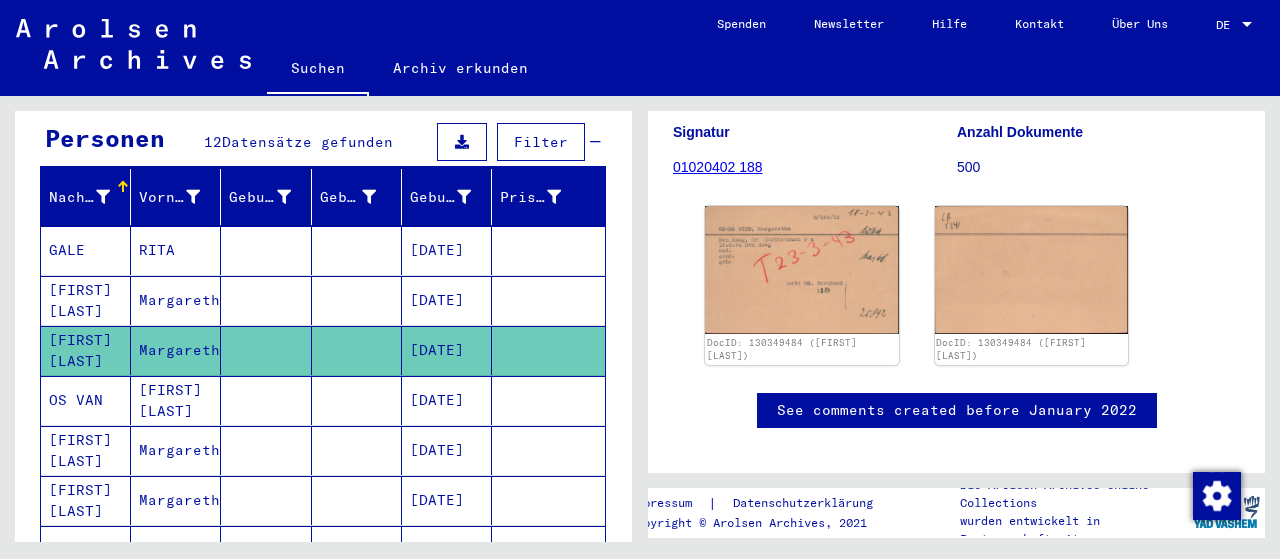 click on "[FIRST] [LAST]" at bounding box center (176, 450) 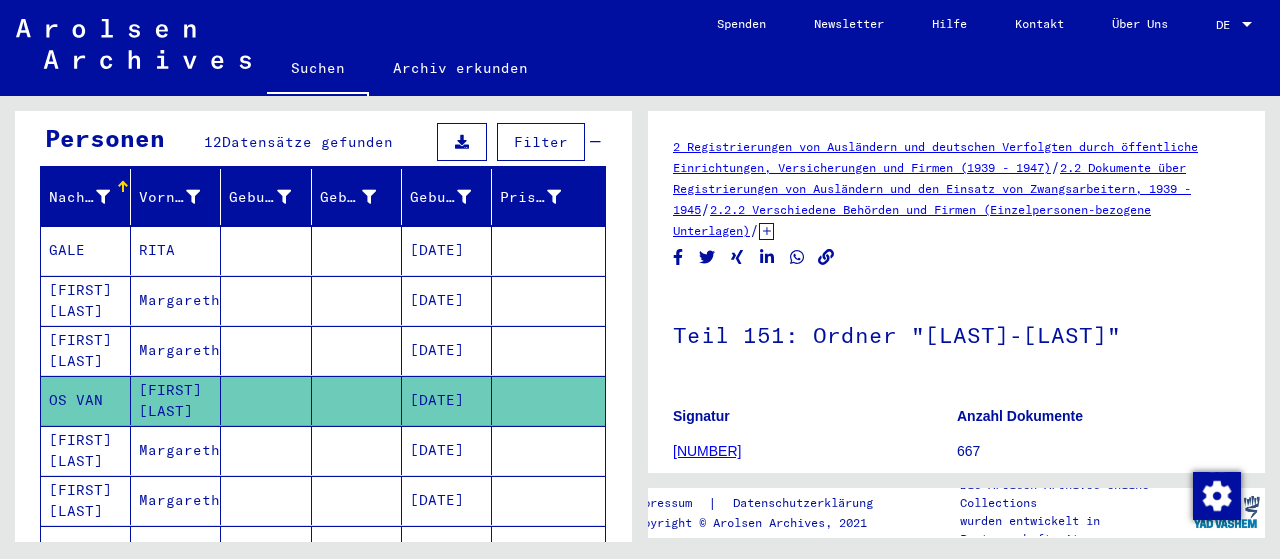scroll, scrollTop: 0, scrollLeft: 0, axis: both 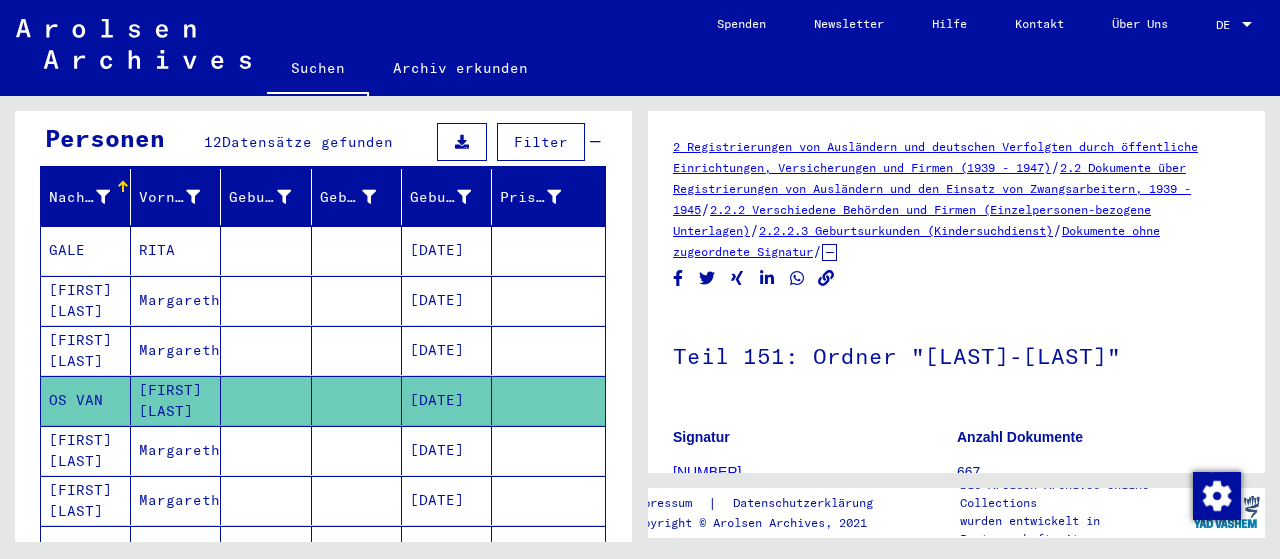 click on "Margaretha" at bounding box center (176, 500) 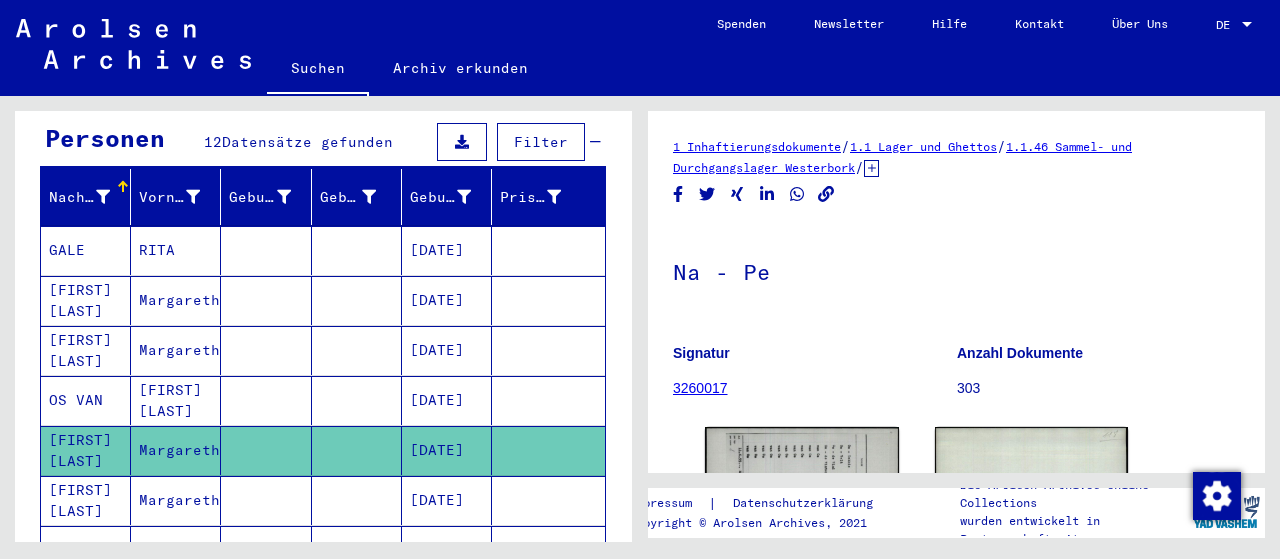 scroll, scrollTop: 0, scrollLeft: 0, axis: both 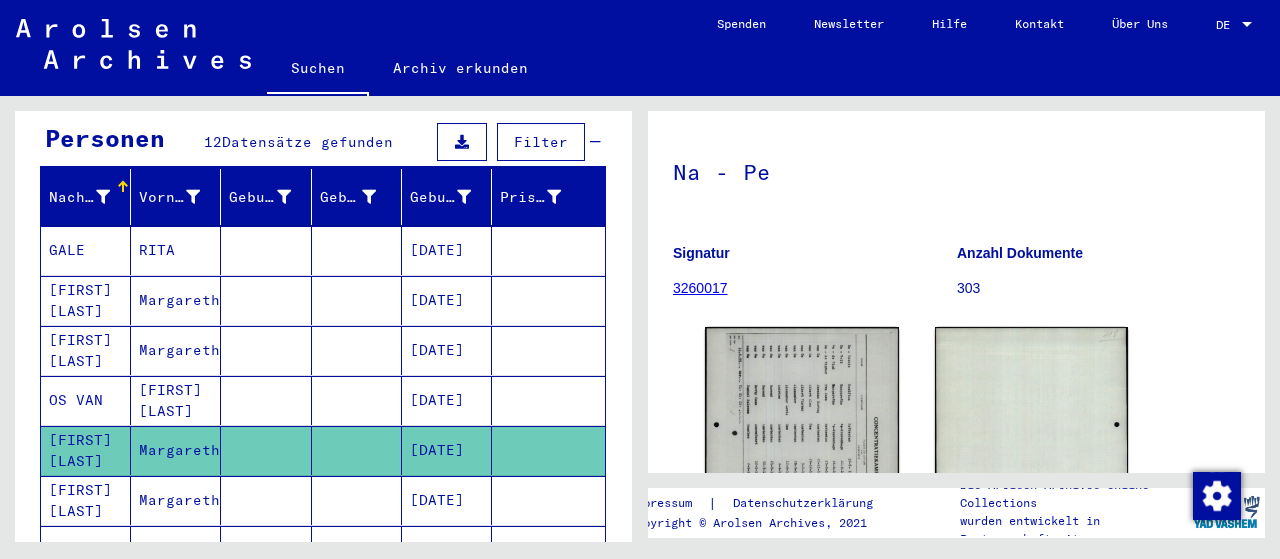 click on "Margaretha" at bounding box center [176, 550] 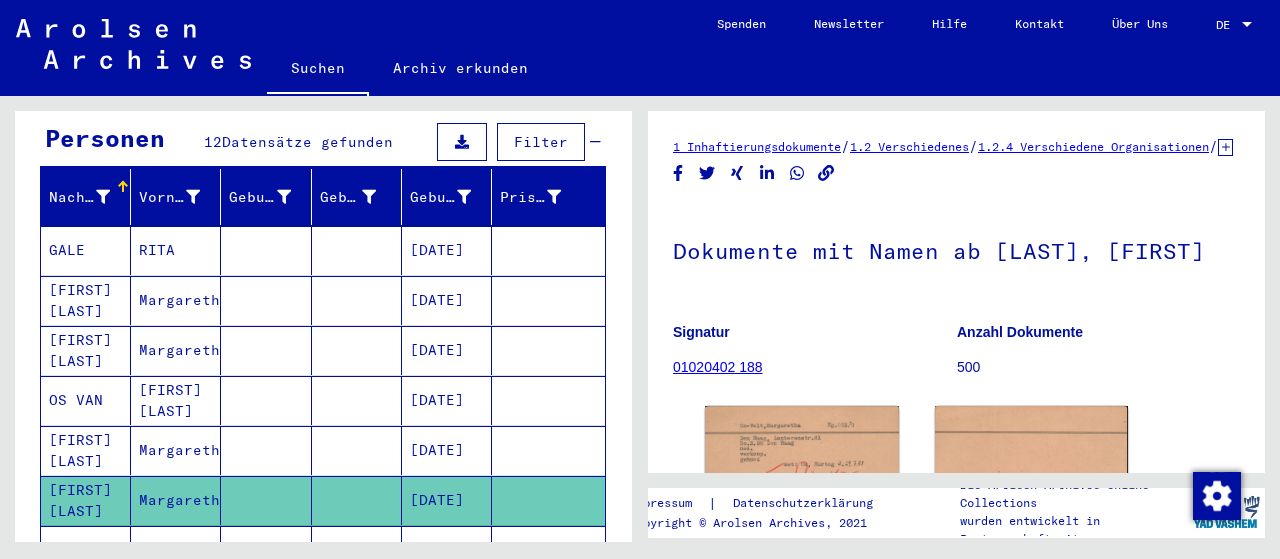 scroll, scrollTop: 0, scrollLeft: 0, axis: both 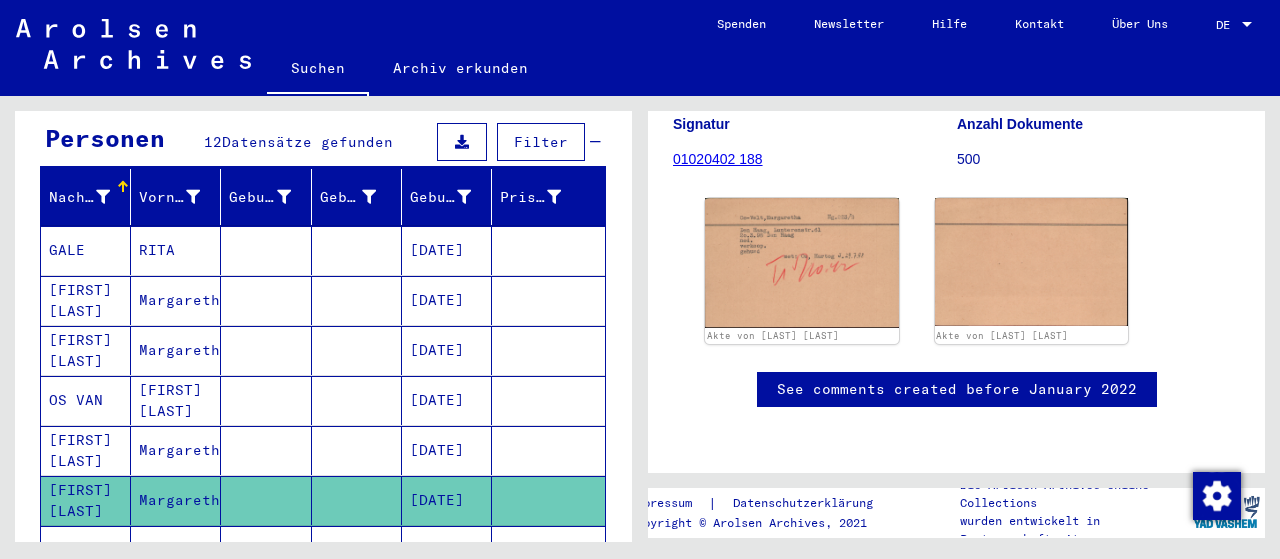 click on "Margareta" at bounding box center (176, 600) 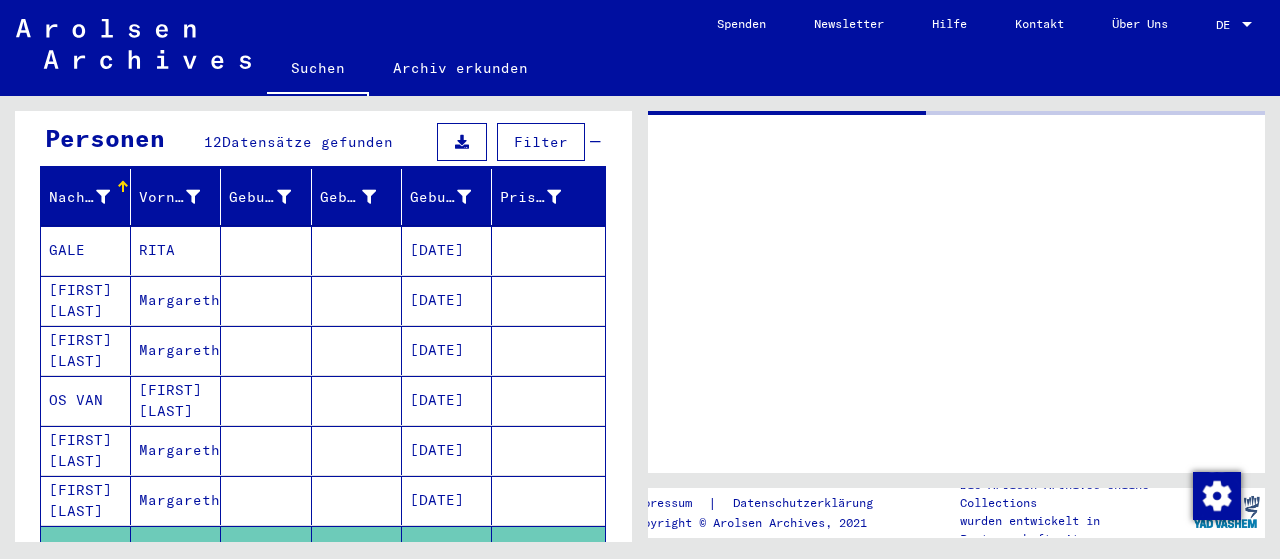 scroll, scrollTop: 0, scrollLeft: 0, axis: both 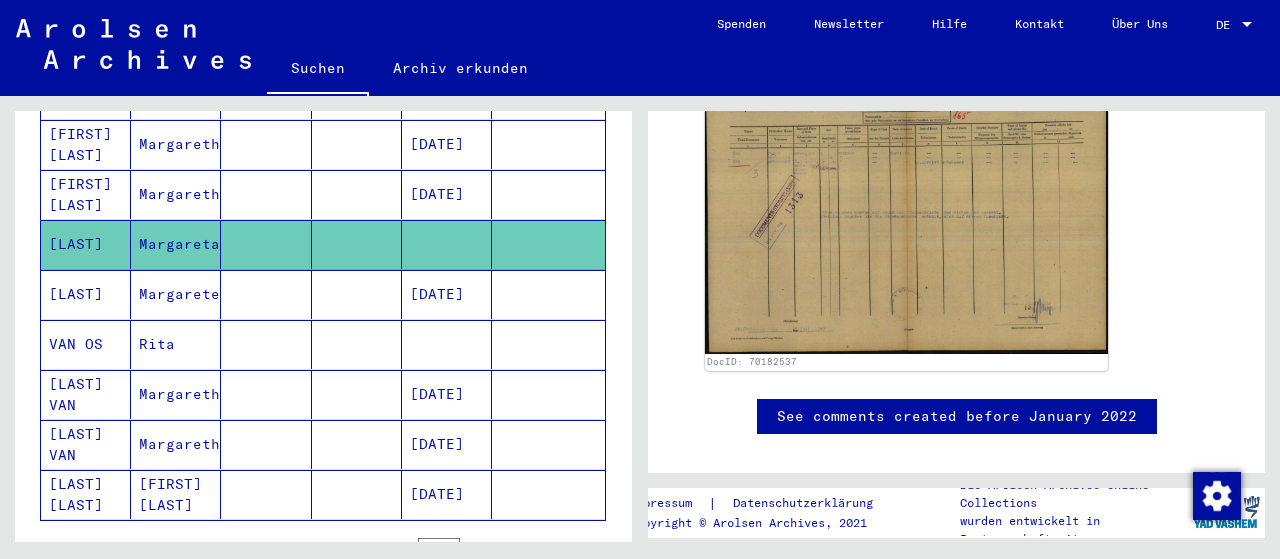 click on "Margarete" at bounding box center (176, 344) 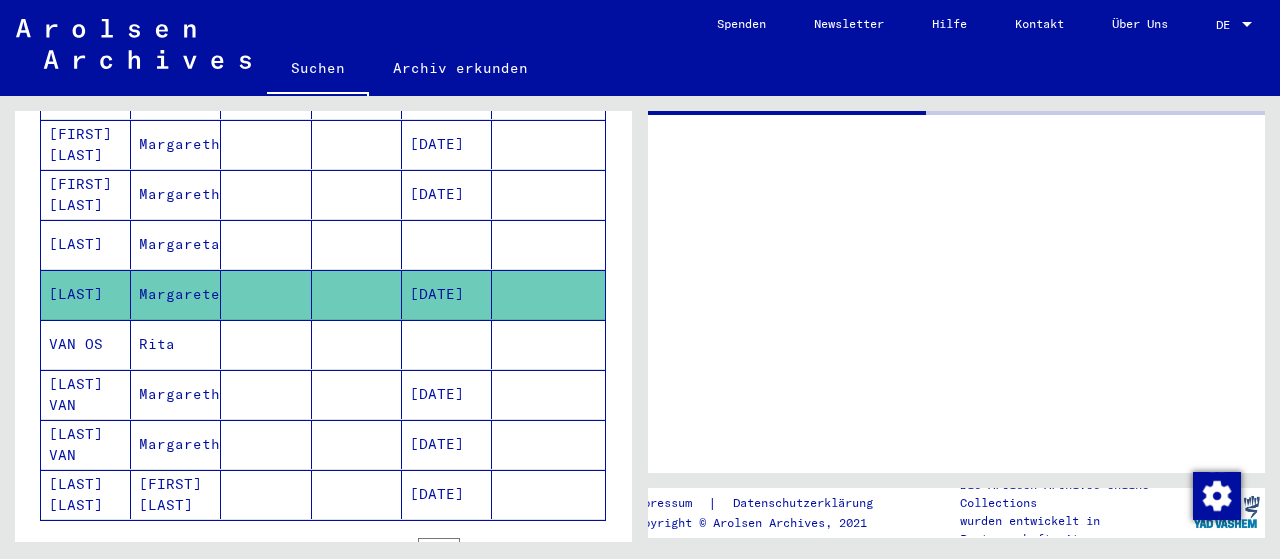scroll, scrollTop: 0, scrollLeft: 0, axis: both 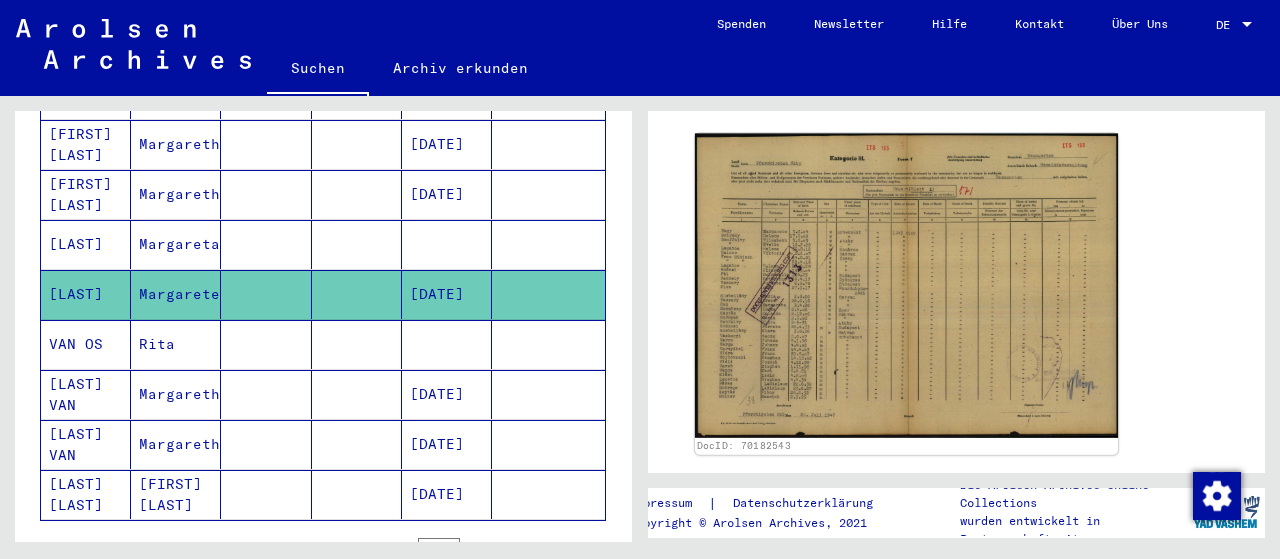 click 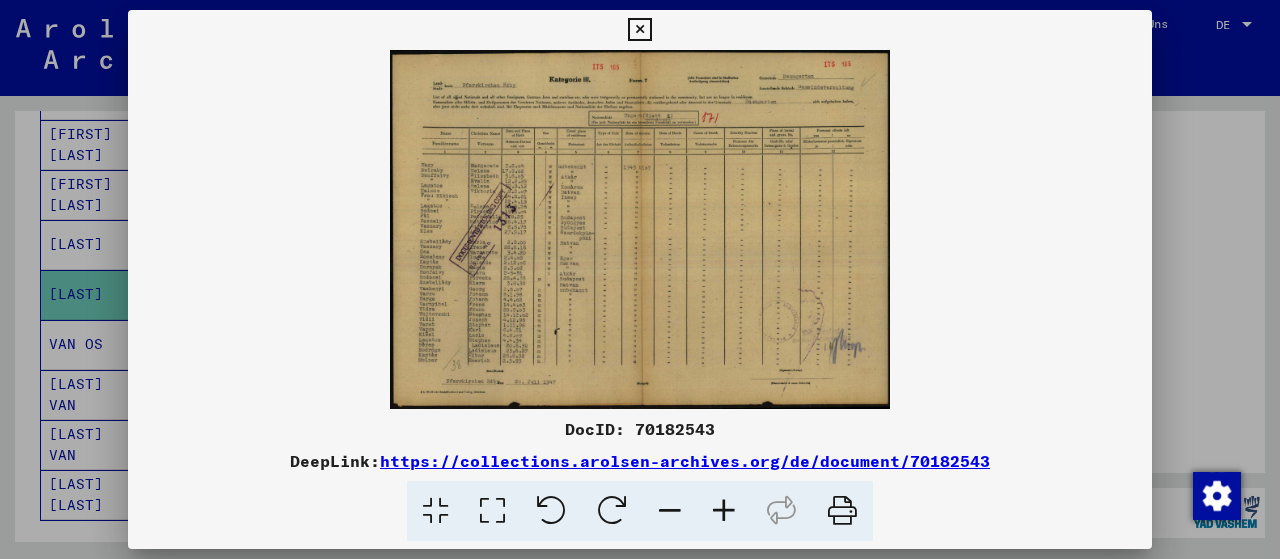 click at bounding box center (724, 511) 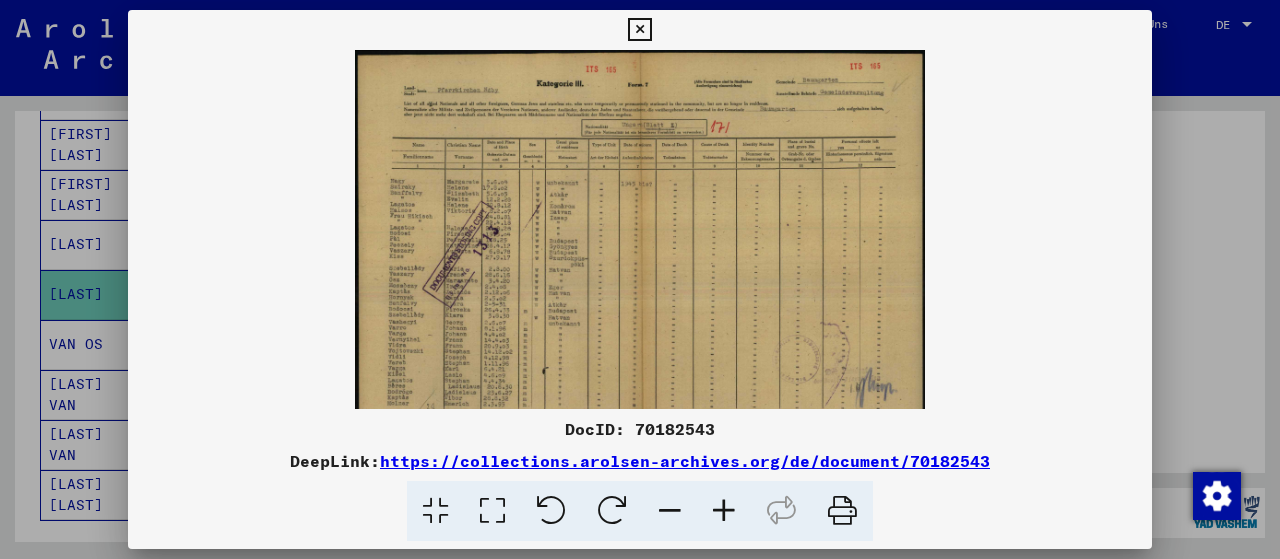 click at bounding box center (724, 511) 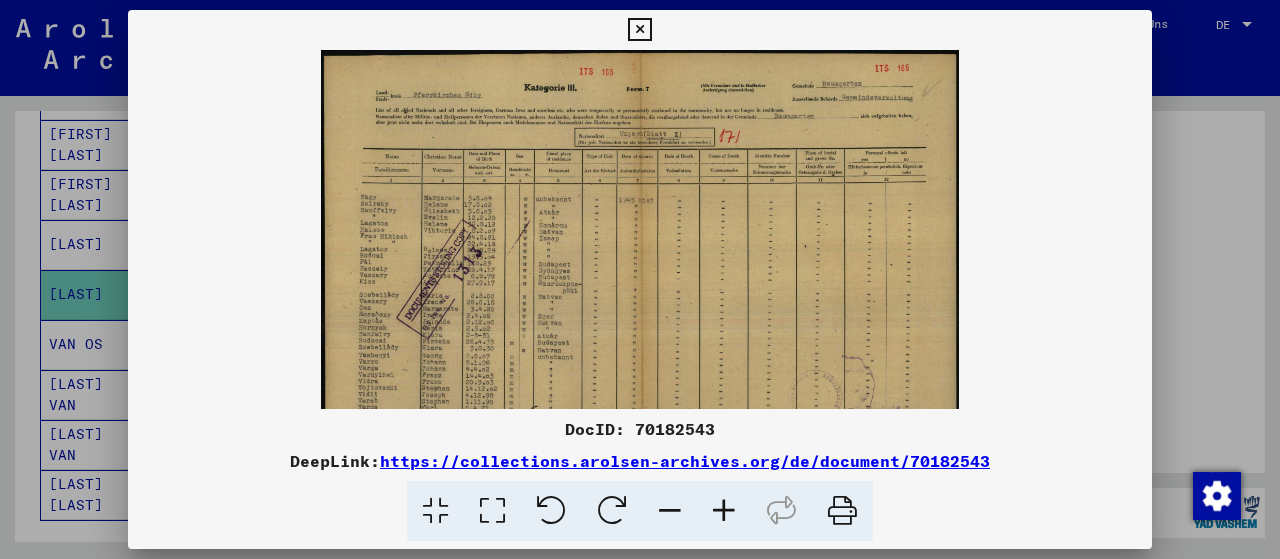 click at bounding box center (724, 511) 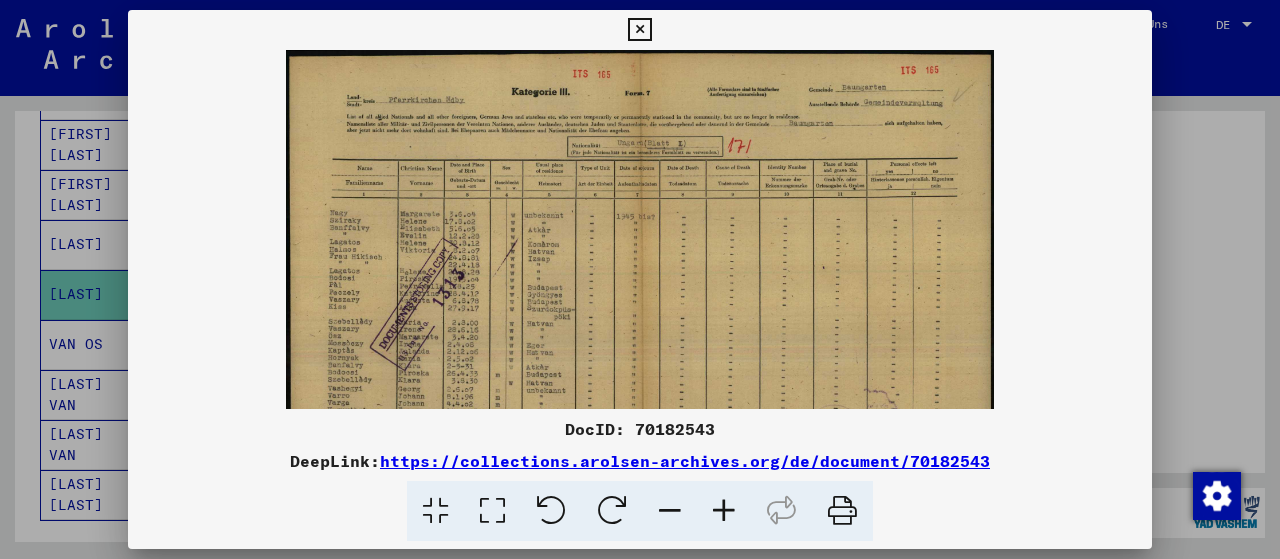 click at bounding box center (724, 511) 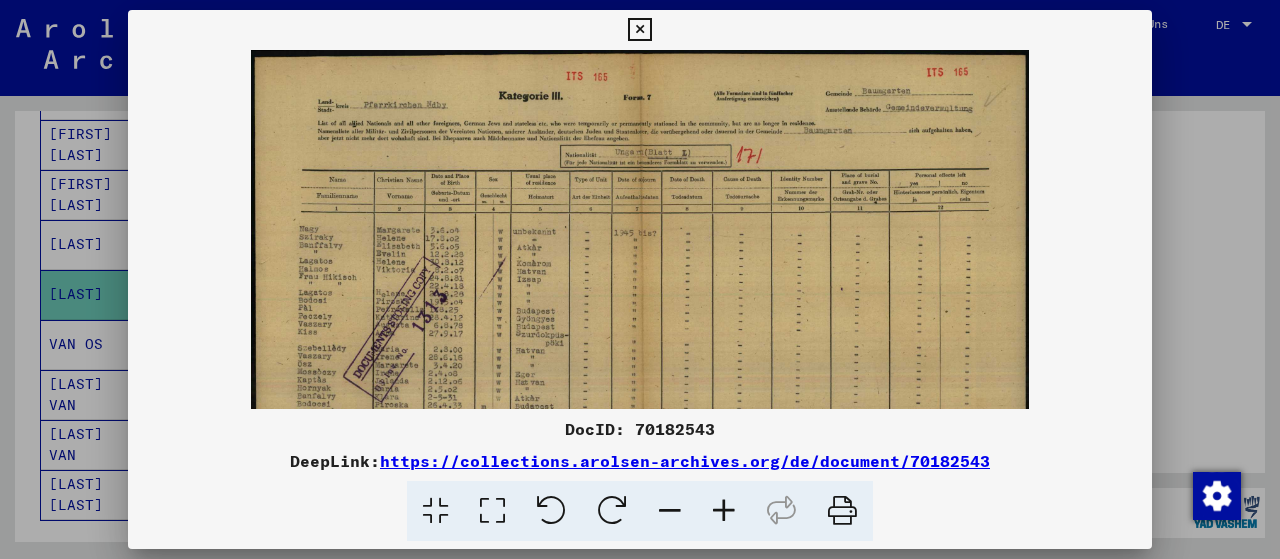 click at bounding box center [724, 511] 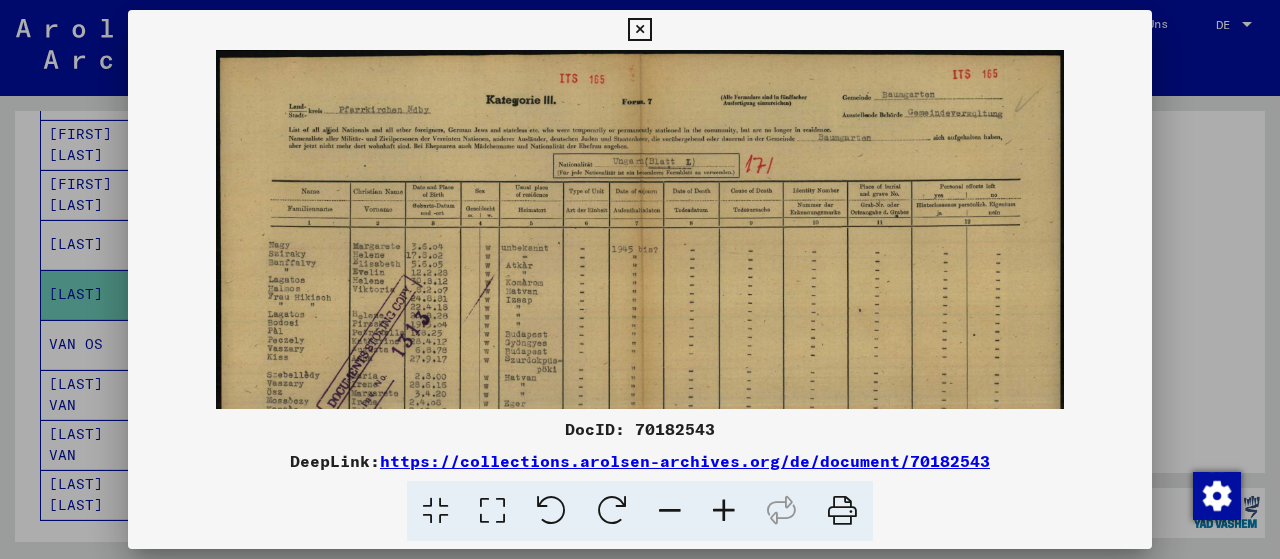 click at bounding box center (724, 511) 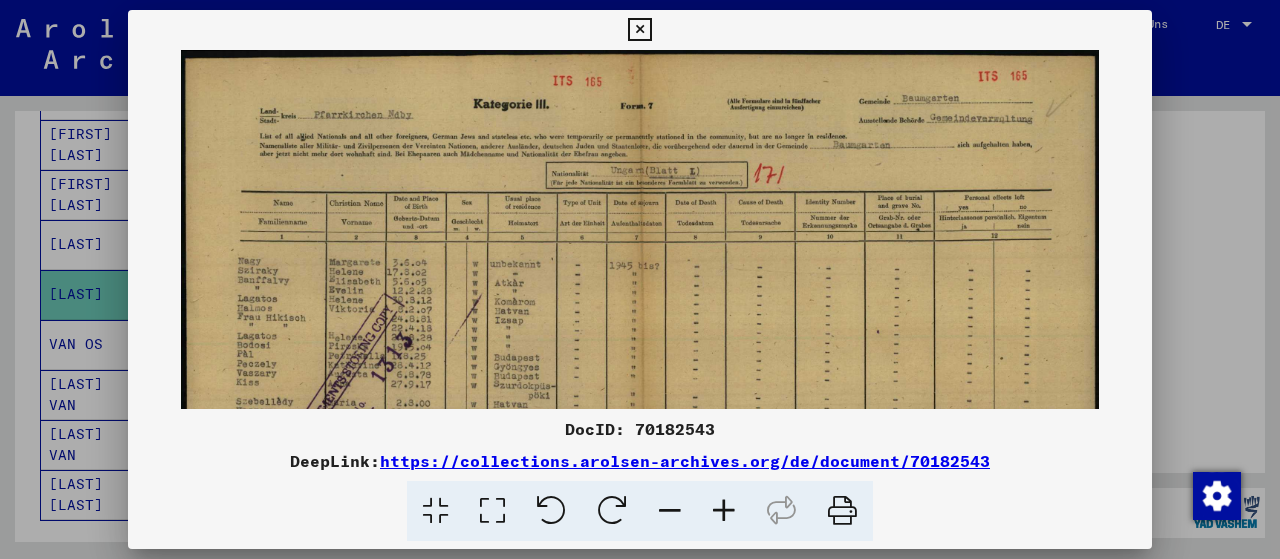 click at bounding box center [724, 511] 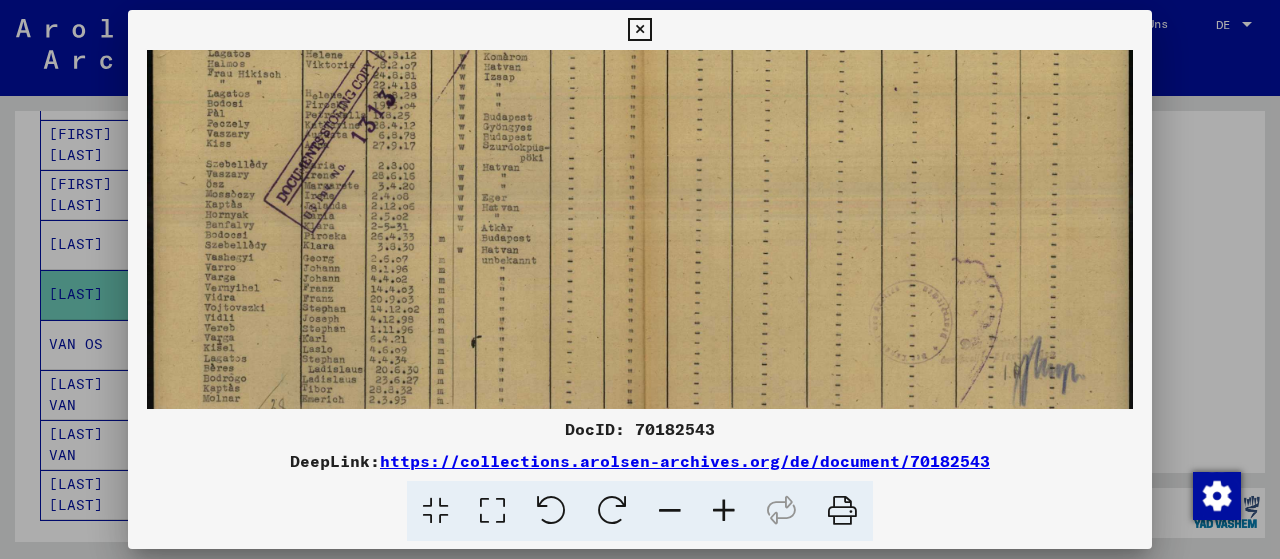 scroll, scrollTop: 262, scrollLeft: 0, axis: vertical 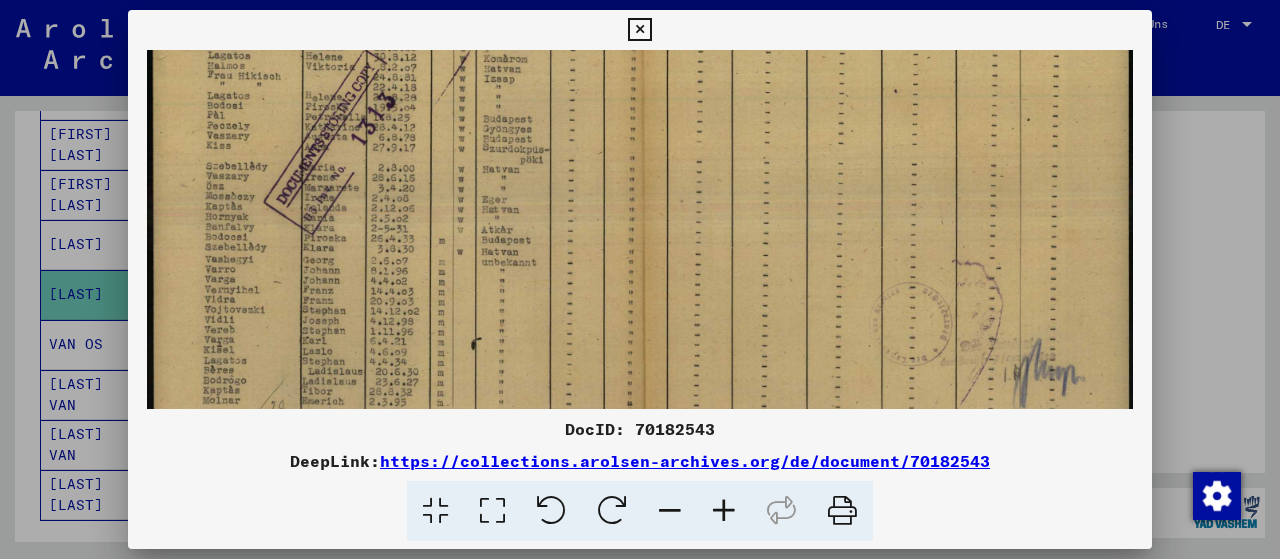 drag, startPoint x: 433, startPoint y: 368, endPoint x: 496, endPoint y: 140, distance: 236.54387 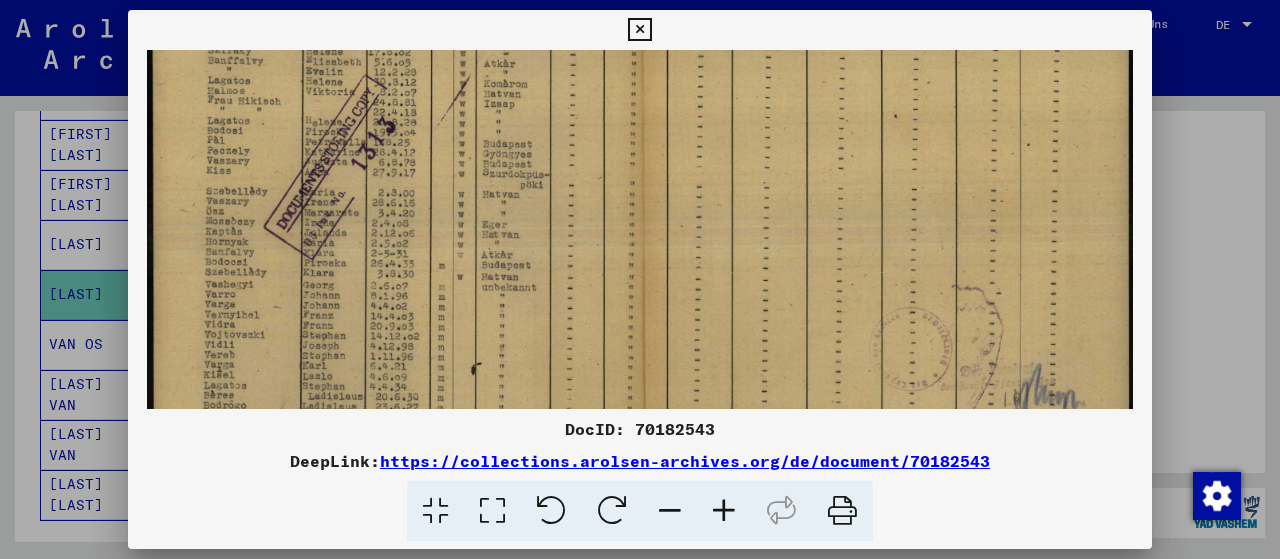 scroll, scrollTop: 243, scrollLeft: 0, axis: vertical 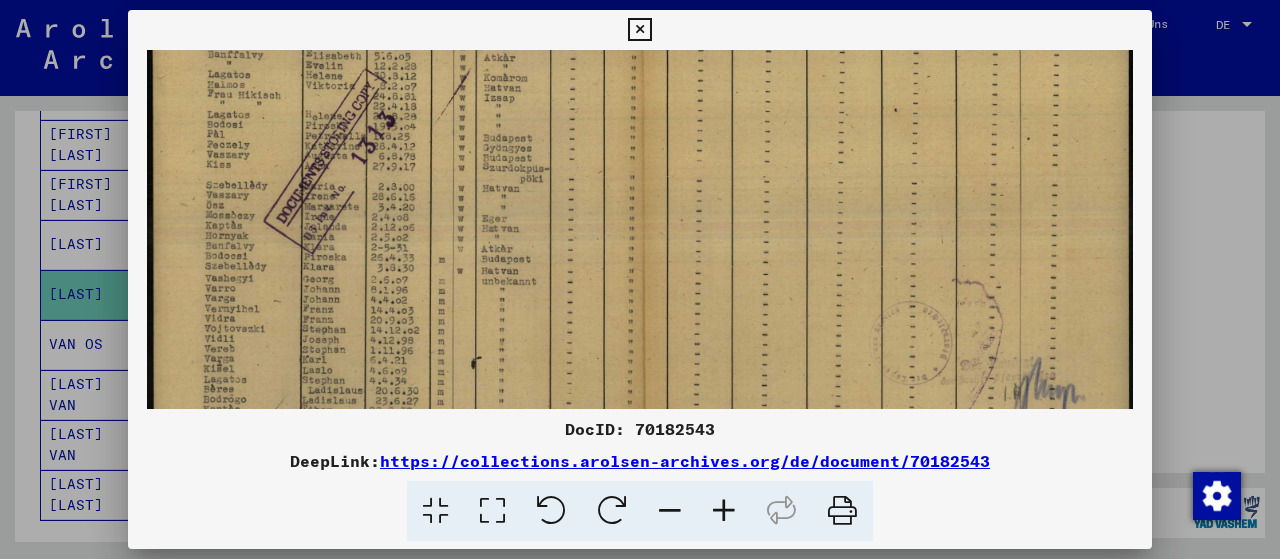 drag, startPoint x: 418, startPoint y: 187, endPoint x: 418, endPoint y: 217, distance: 30 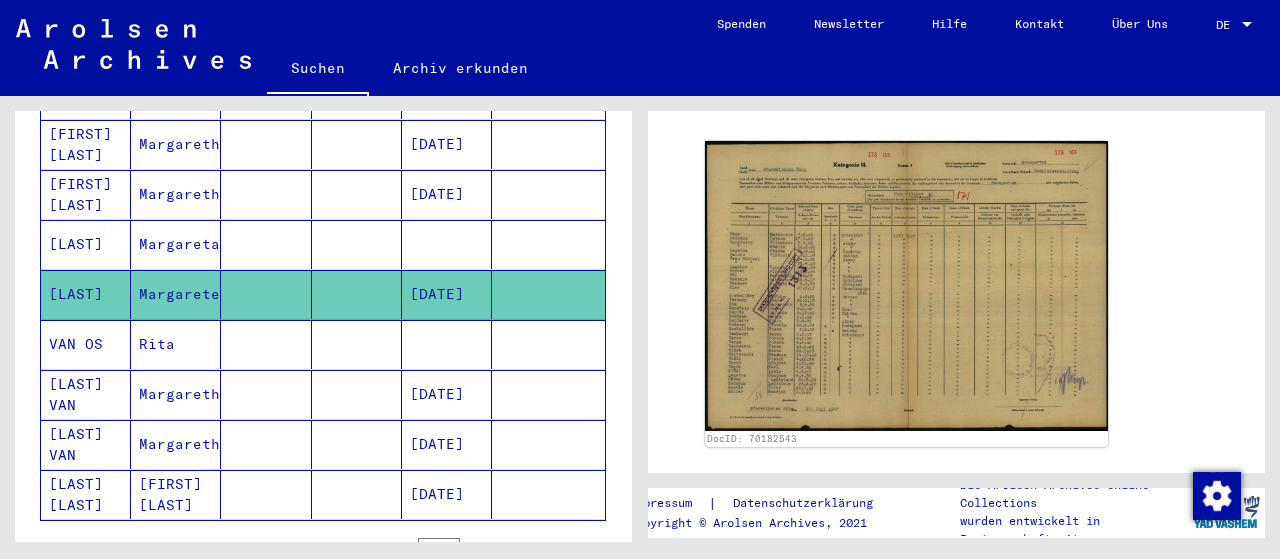 click on "Rita" at bounding box center (176, 394) 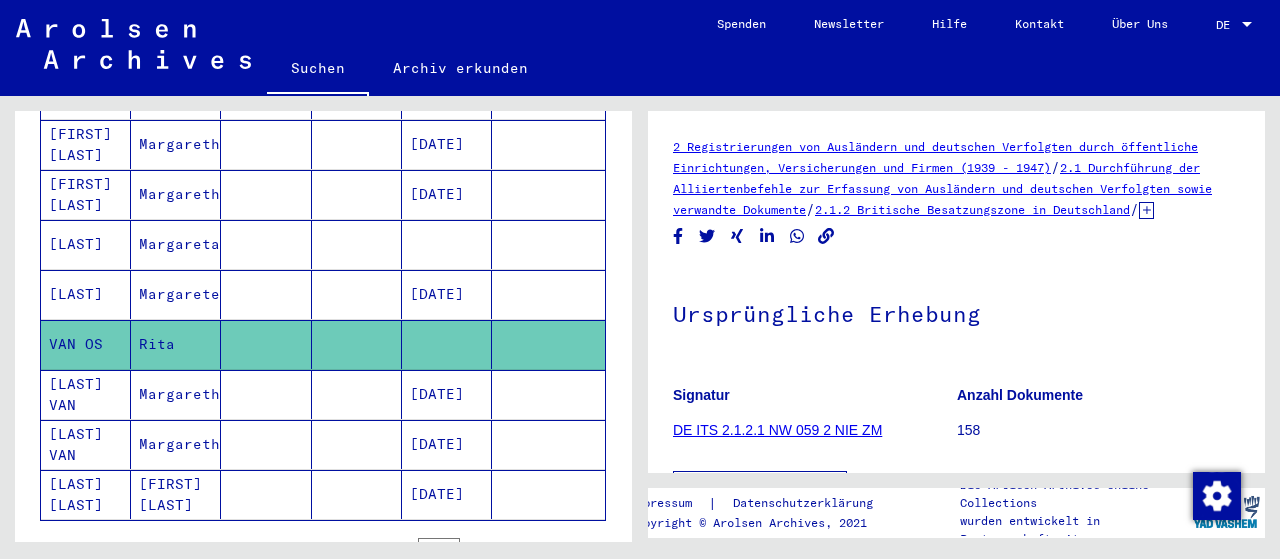 scroll, scrollTop: 0, scrollLeft: 0, axis: both 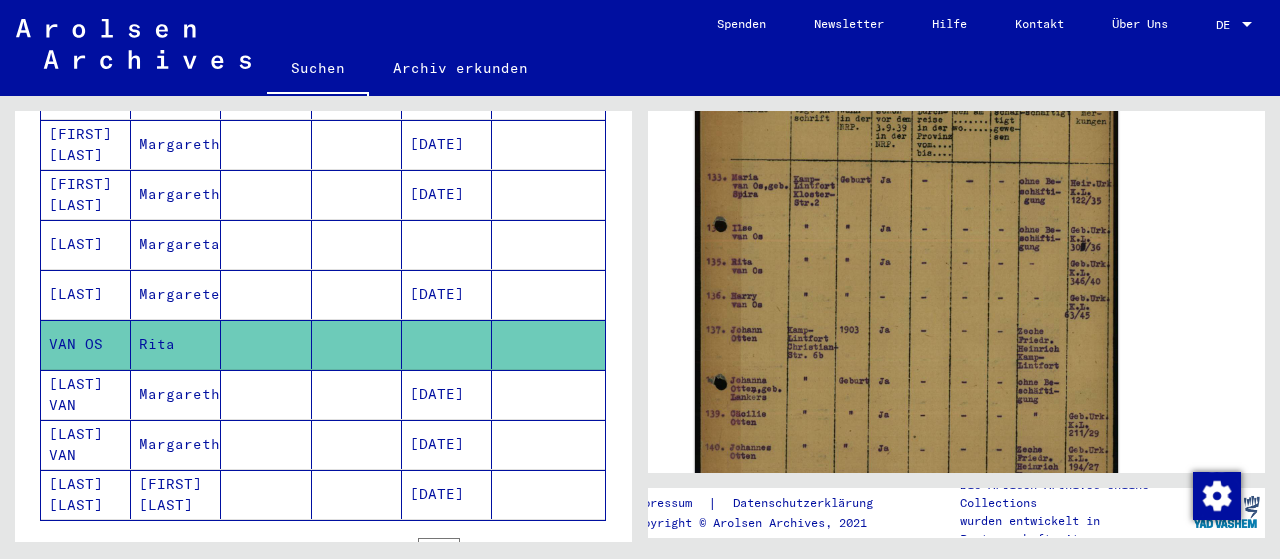 click 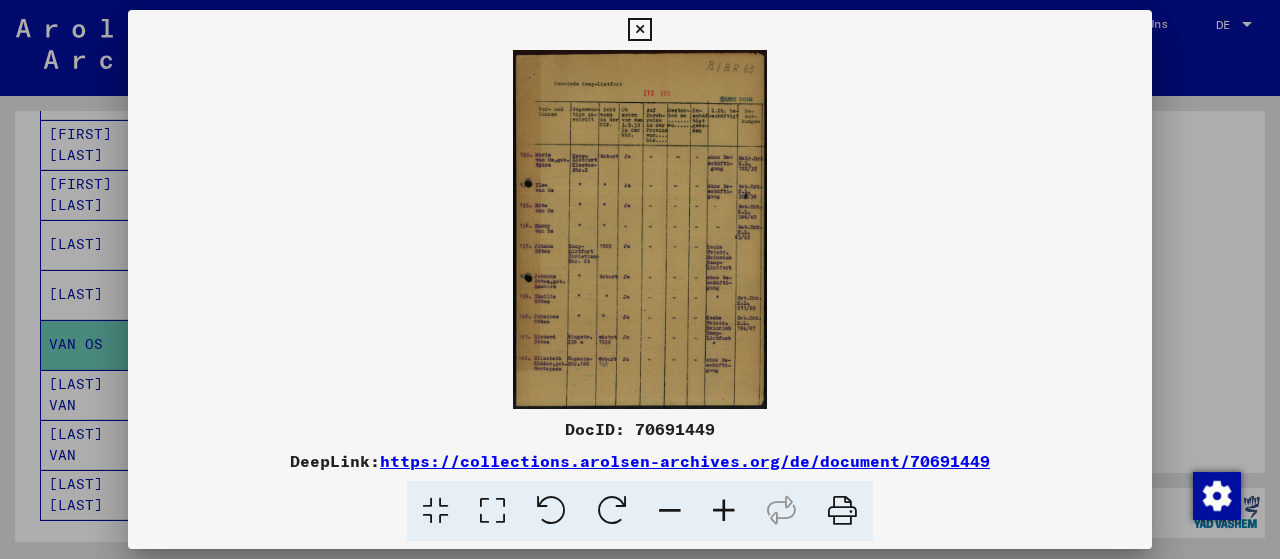 click at bounding box center (724, 511) 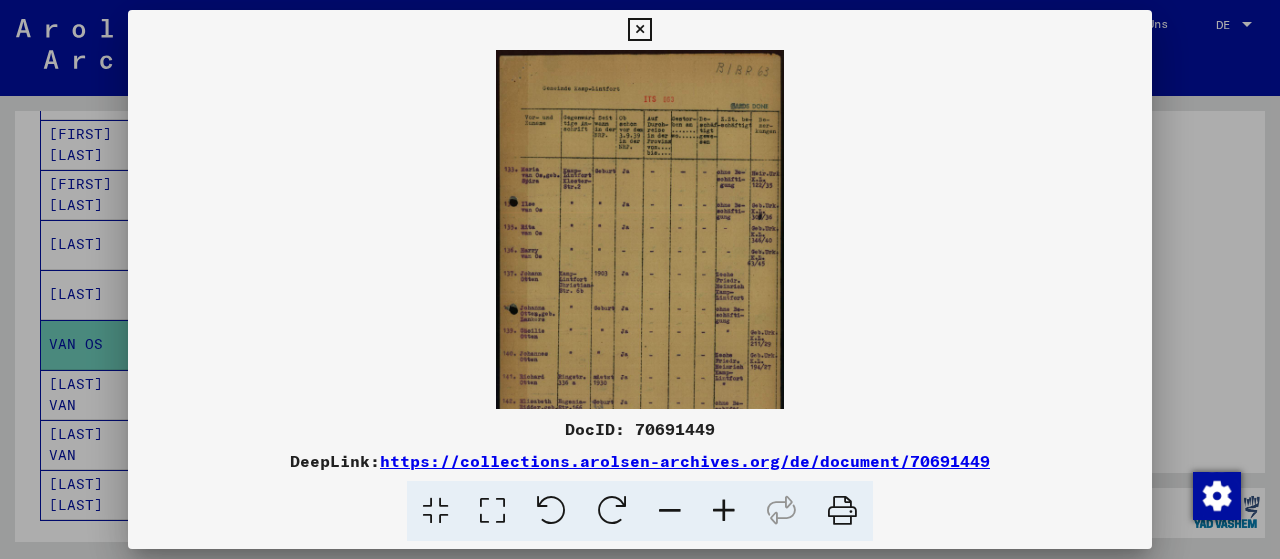 click at bounding box center [724, 511] 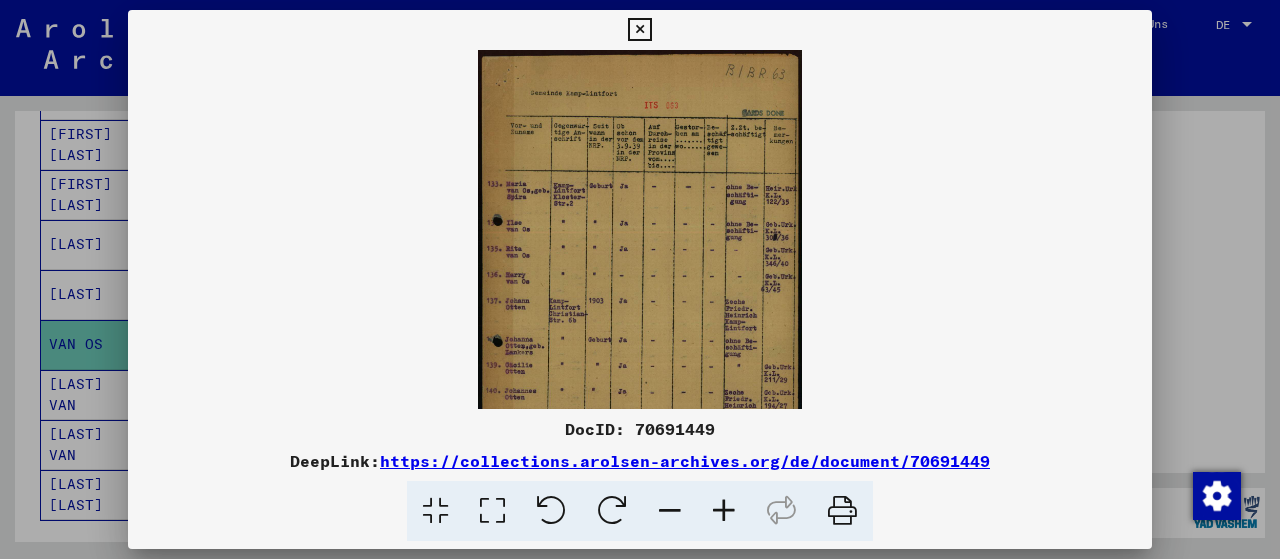 click at bounding box center [724, 511] 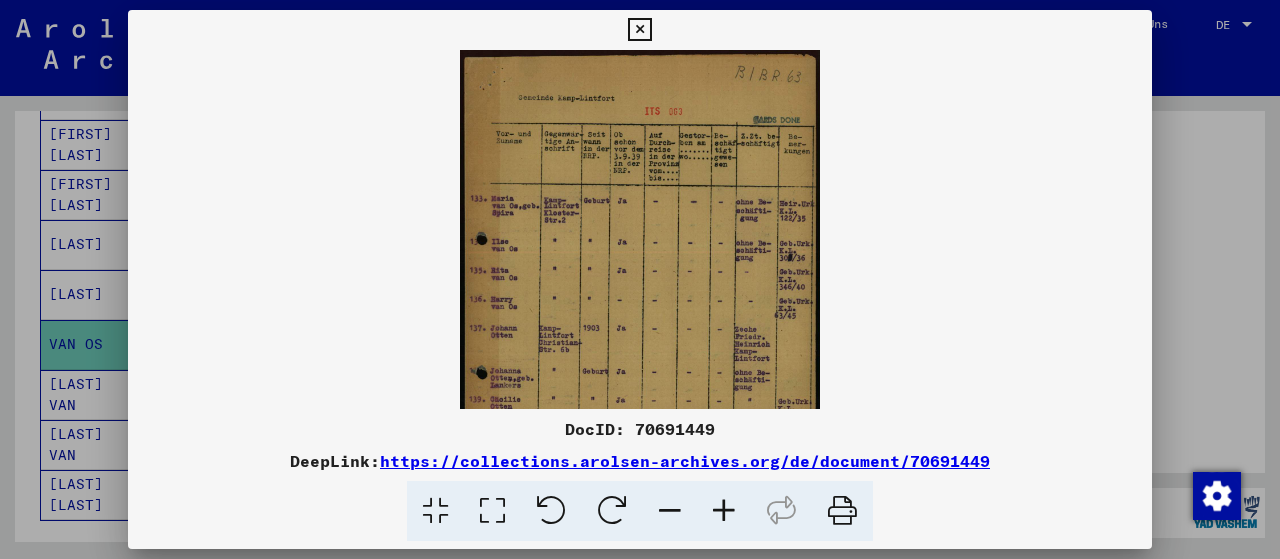 click at bounding box center [724, 511] 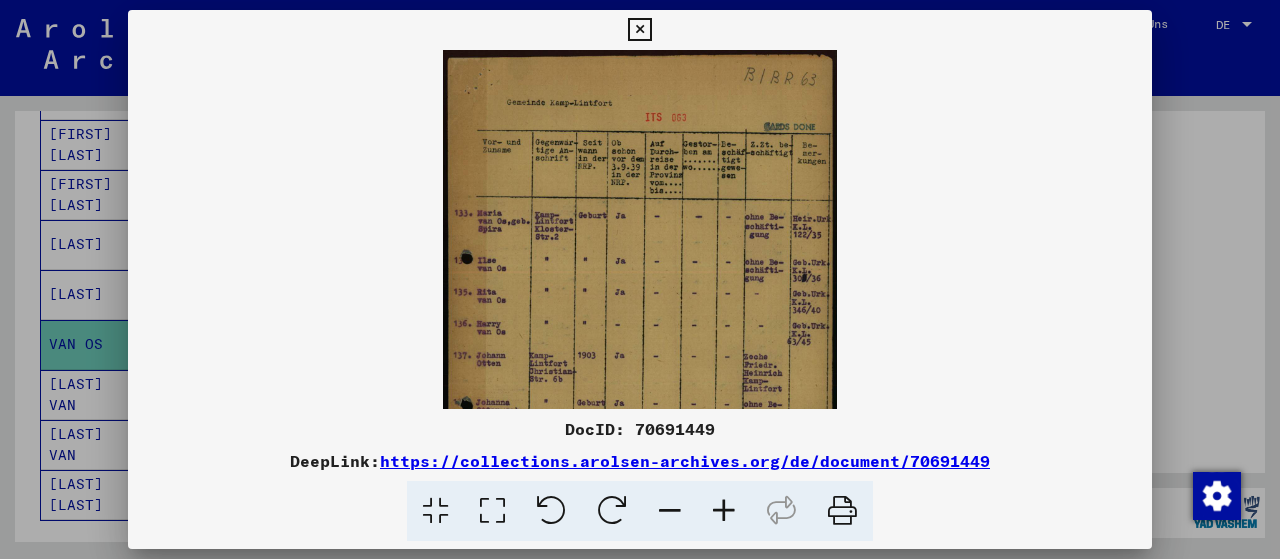 click at bounding box center [724, 511] 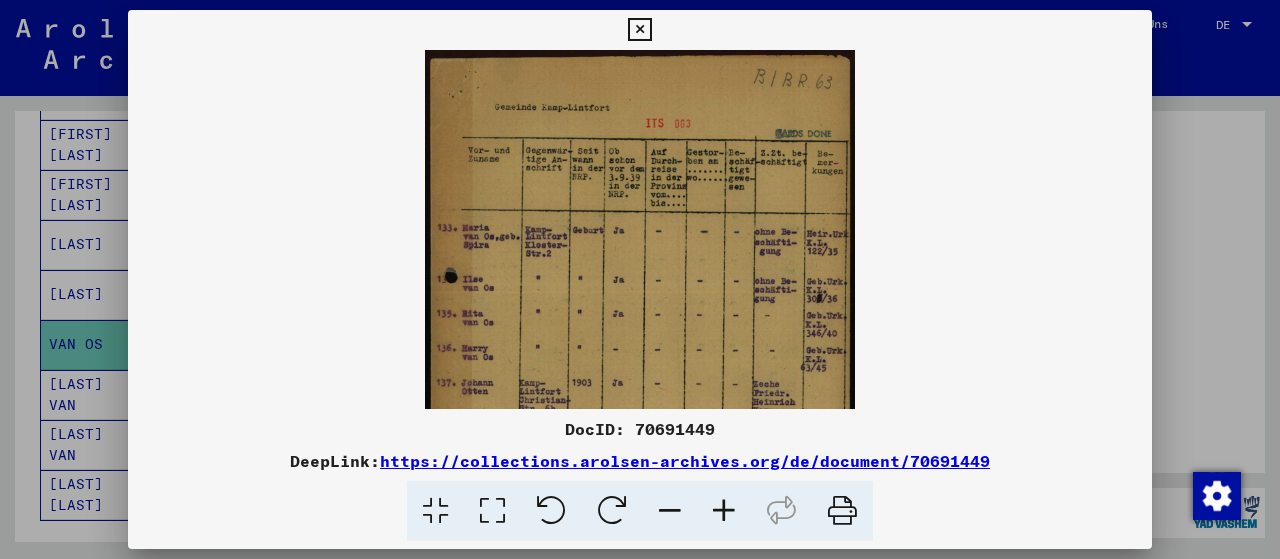 click at bounding box center [724, 511] 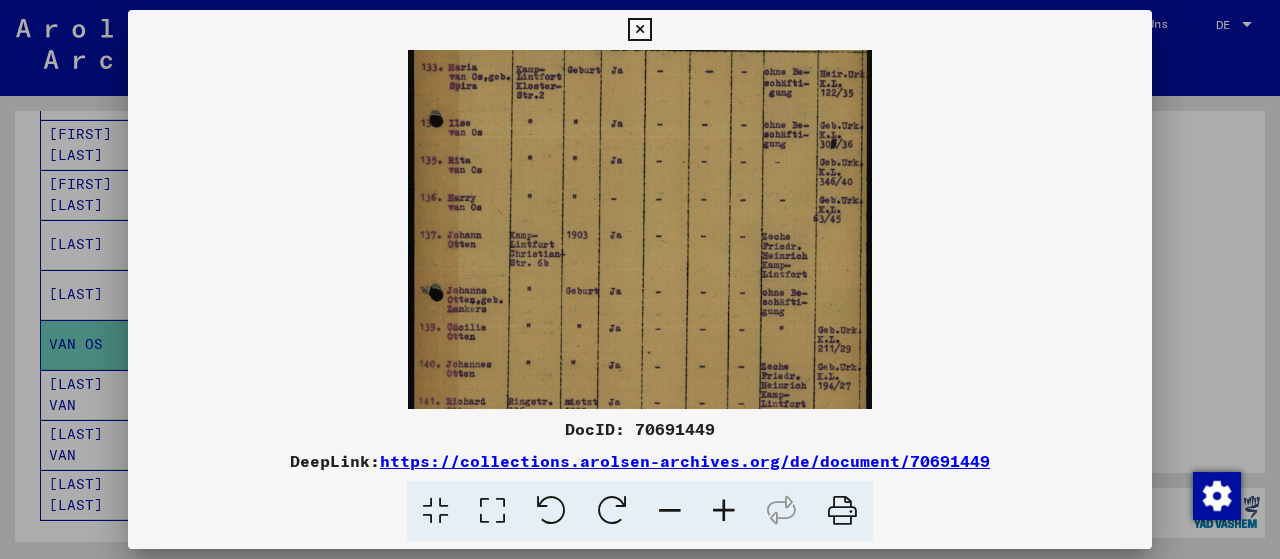 scroll, scrollTop: 178, scrollLeft: 0, axis: vertical 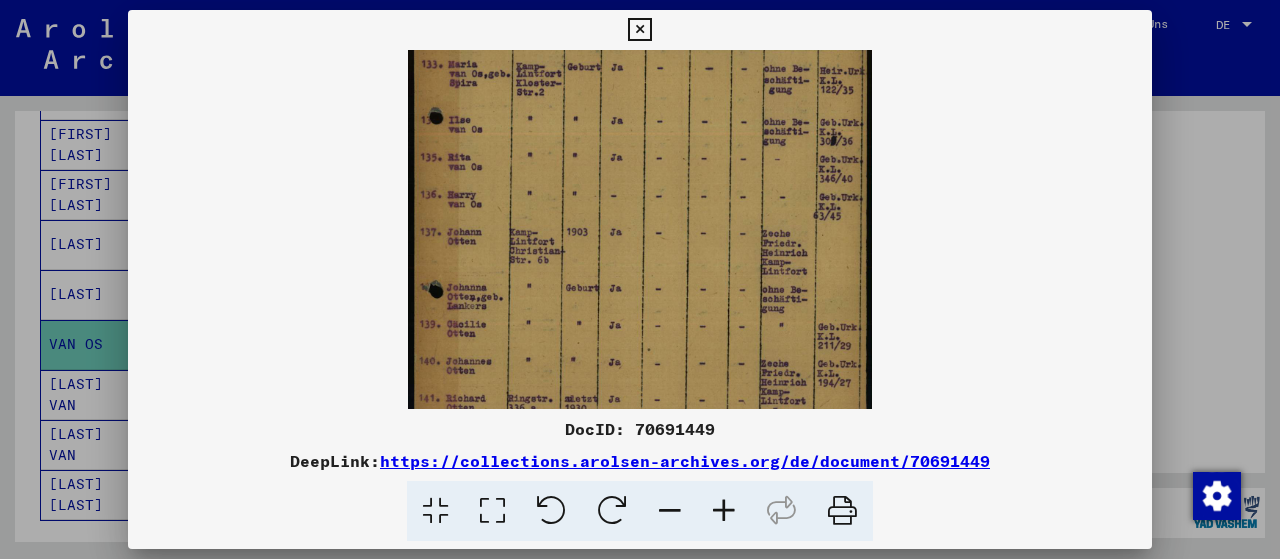 drag, startPoint x: 754, startPoint y: 365, endPoint x: 728, endPoint y: 197, distance: 170 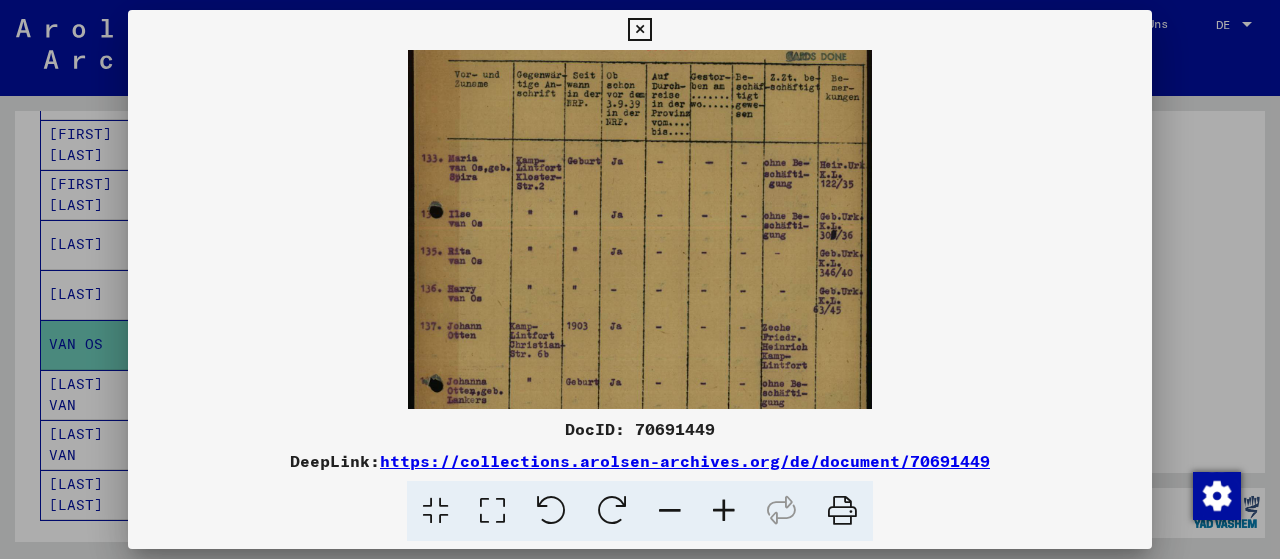 scroll, scrollTop: 64, scrollLeft: 0, axis: vertical 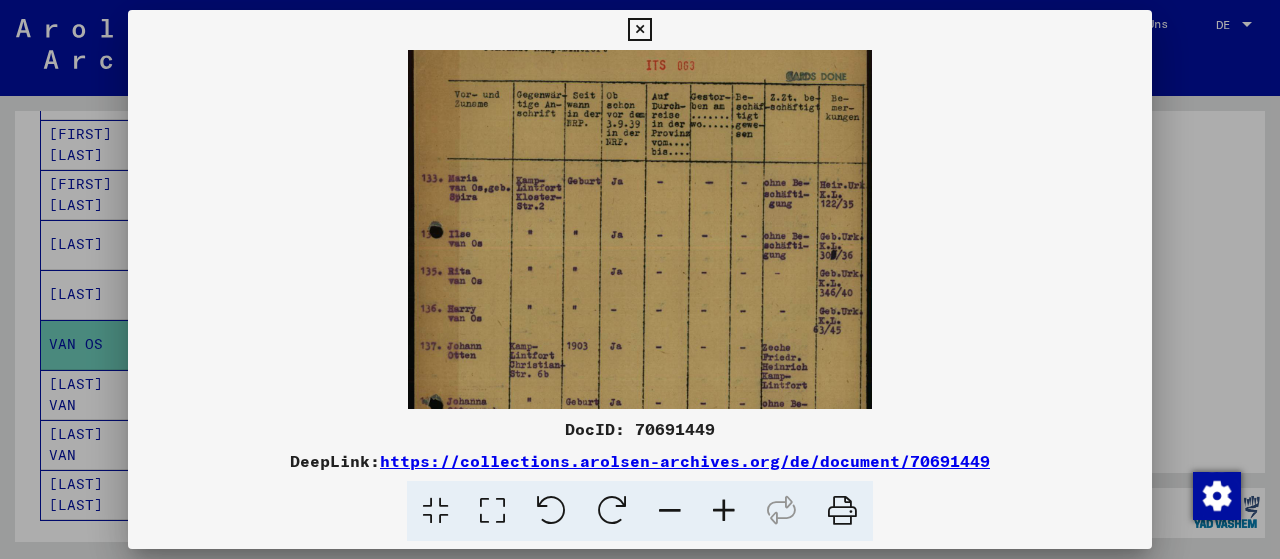 drag, startPoint x: 699, startPoint y: 309, endPoint x: 693, endPoint y: 437, distance: 128.14055 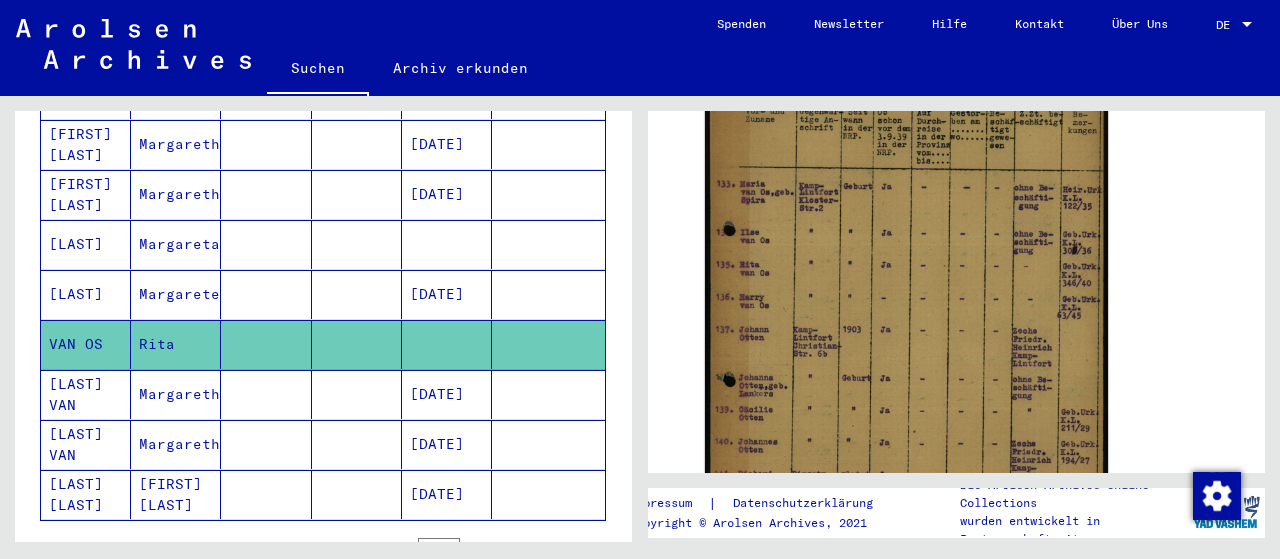 click on "Margaretha" at bounding box center [176, 444] 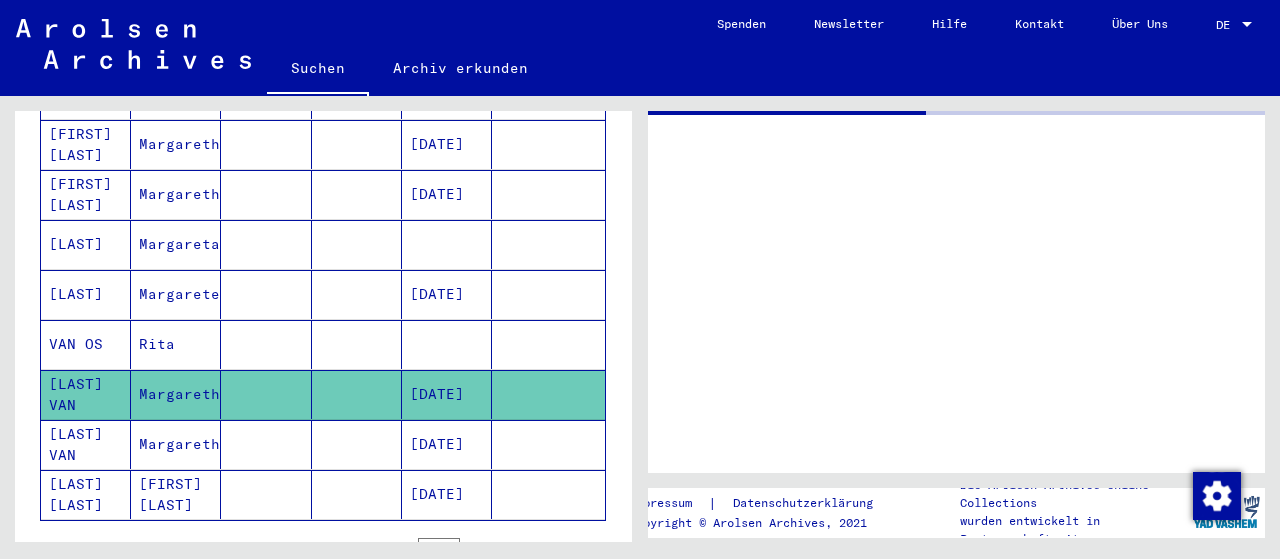scroll, scrollTop: 0, scrollLeft: 0, axis: both 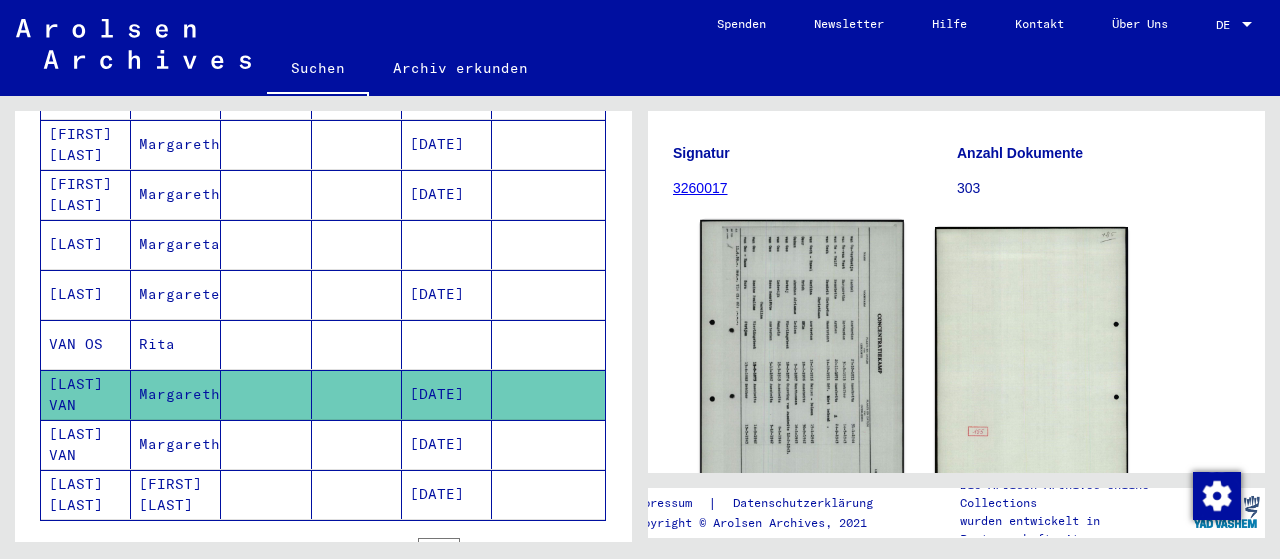click 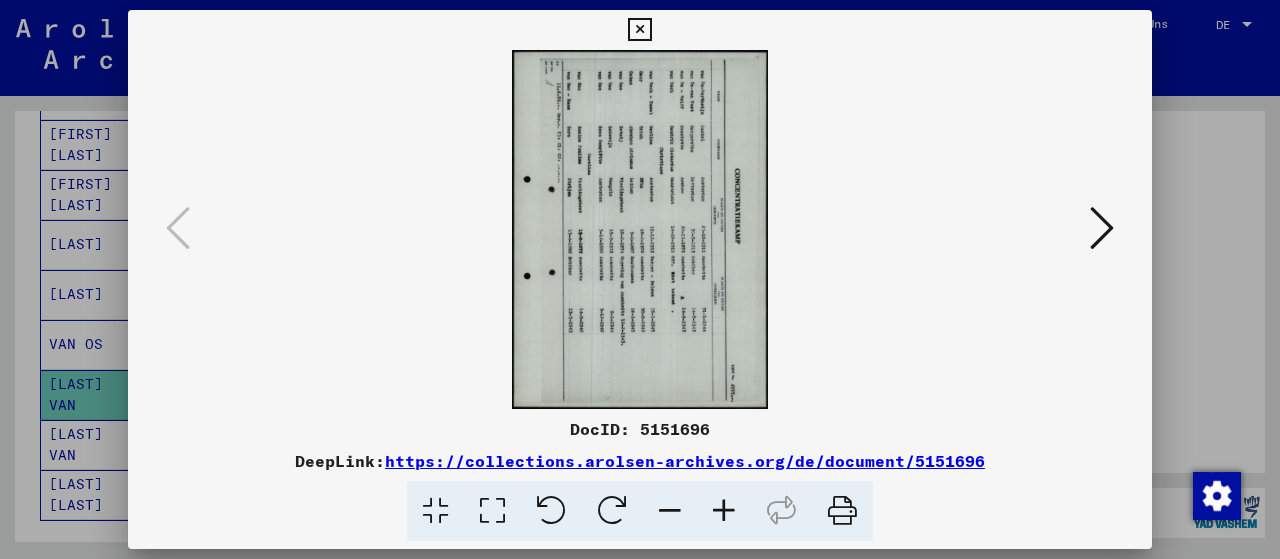 click at bounding box center [551, 511] 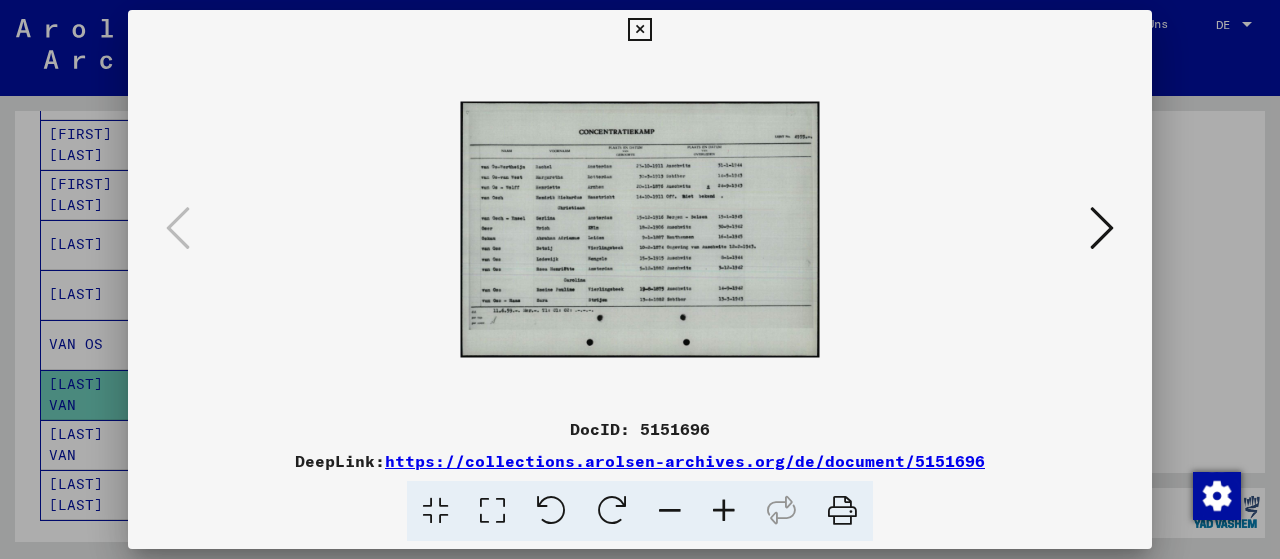 click at bounding box center (724, 511) 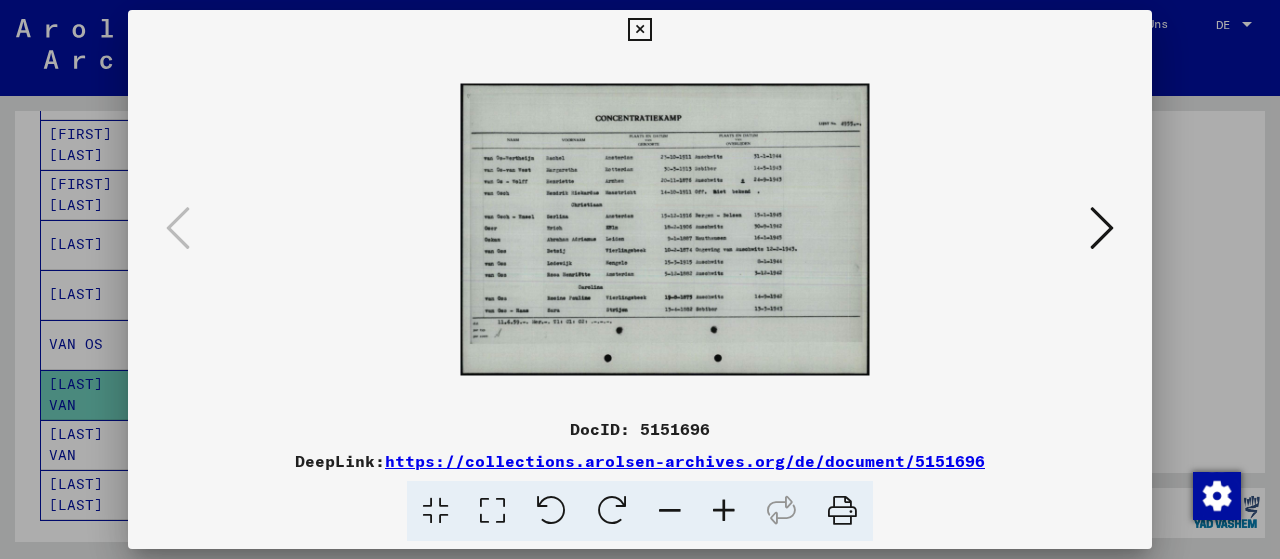 click at bounding box center [724, 511] 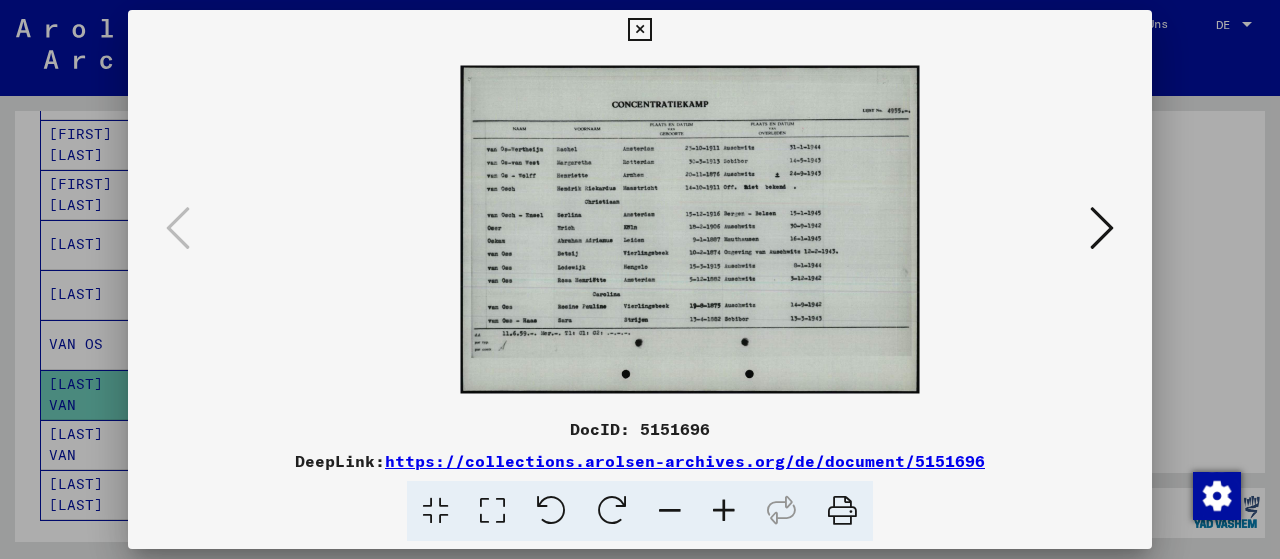 click at bounding box center [724, 511] 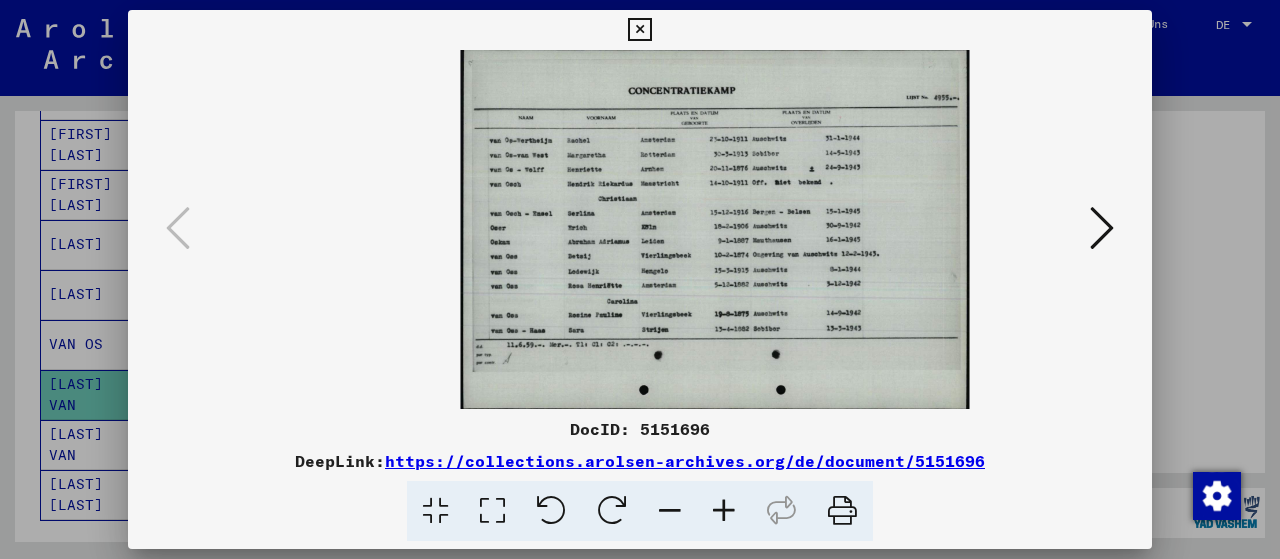 click at bounding box center (724, 511) 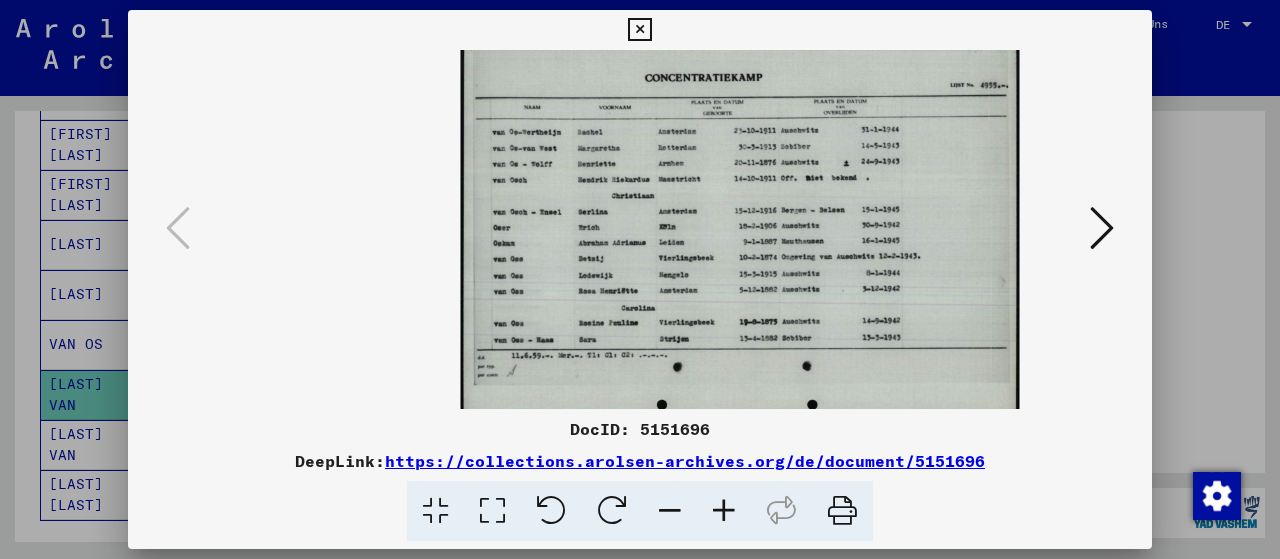 click at bounding box center (724, 511) 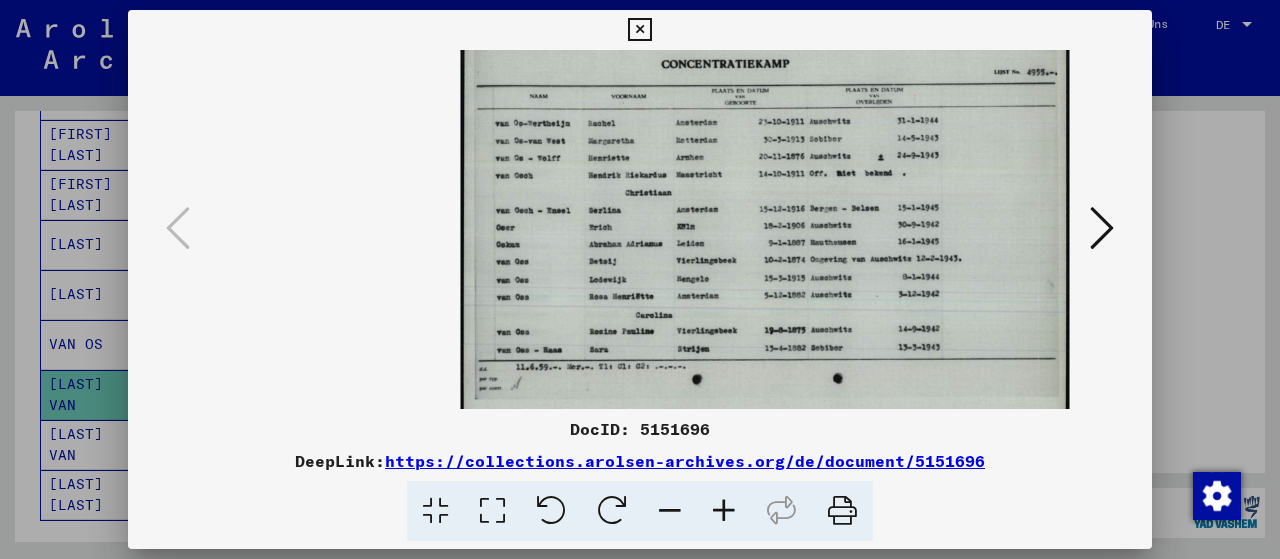 click at bounding box center [724, 511] 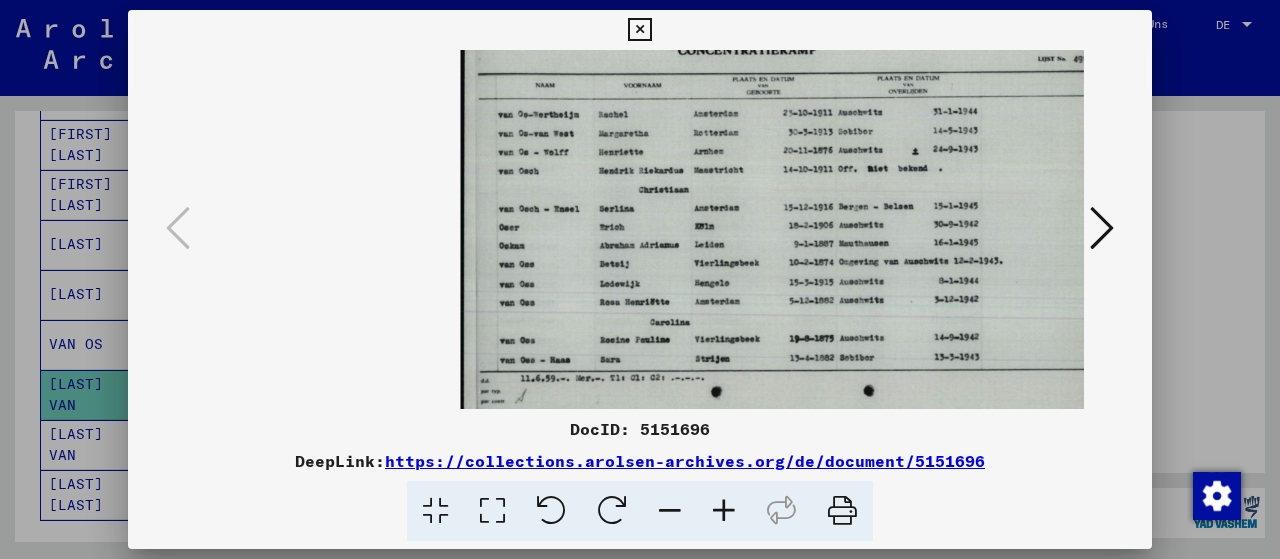 click at bounding box center (724, 511) 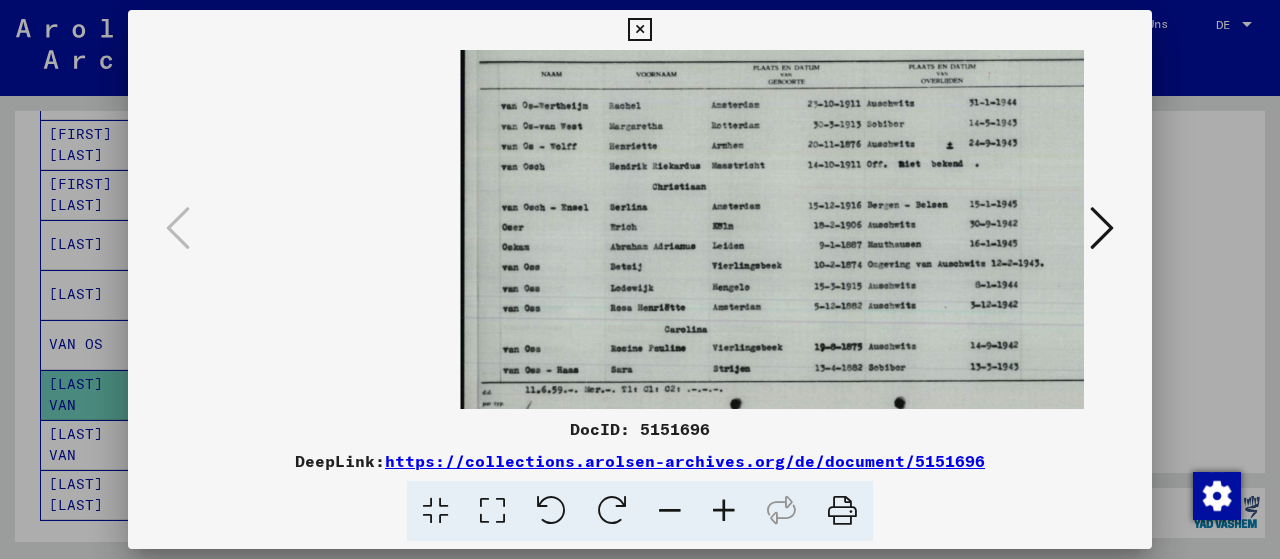 click at bounding box center (639, 30) 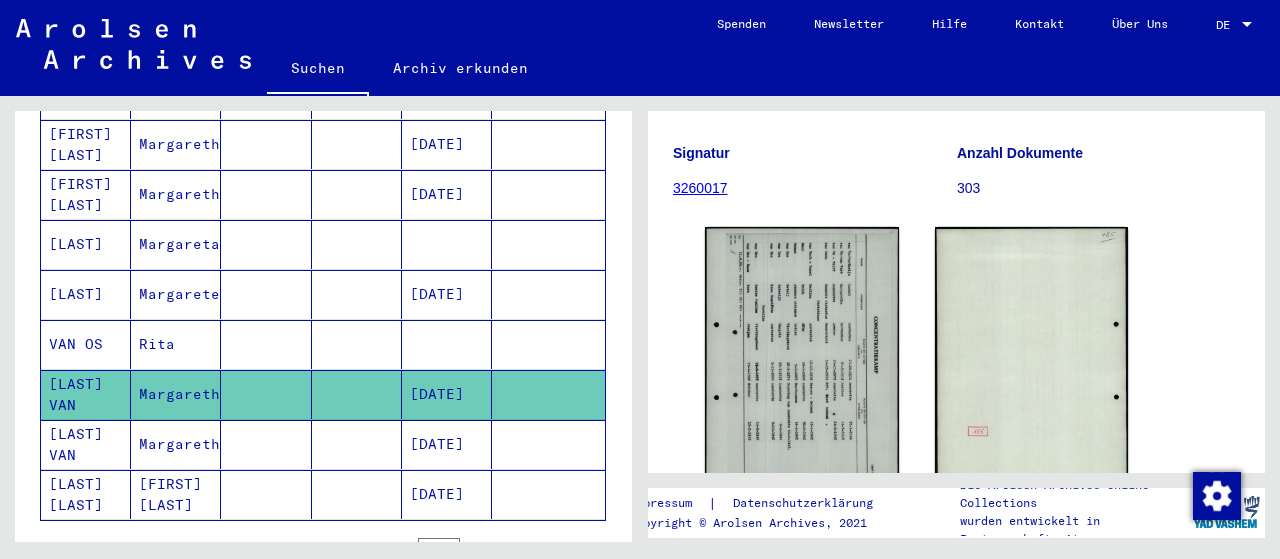 click on "Margarethe" at bounding box center (176, 494) 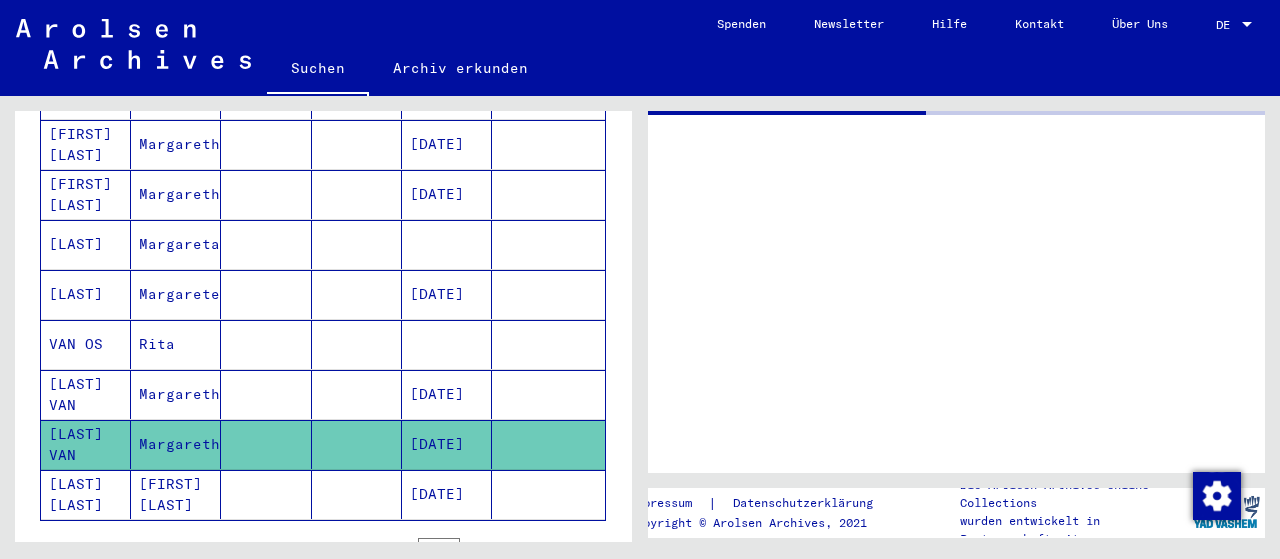 scroll, scrollTop: 0, scrollLeft: 0, axis: both 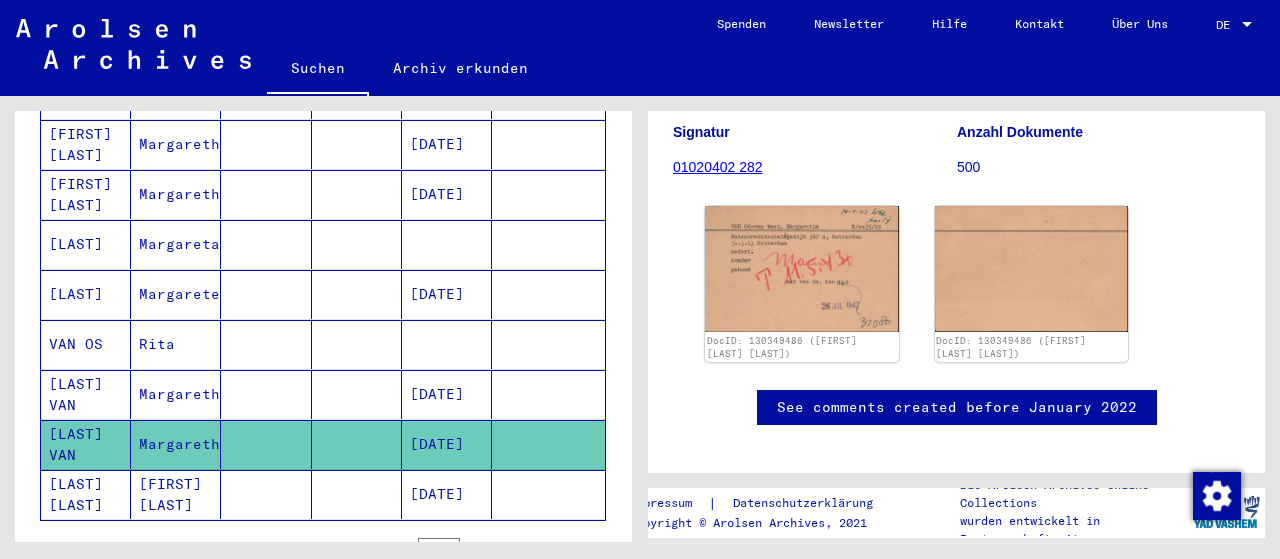 click on "[FIRST] [LAST]" 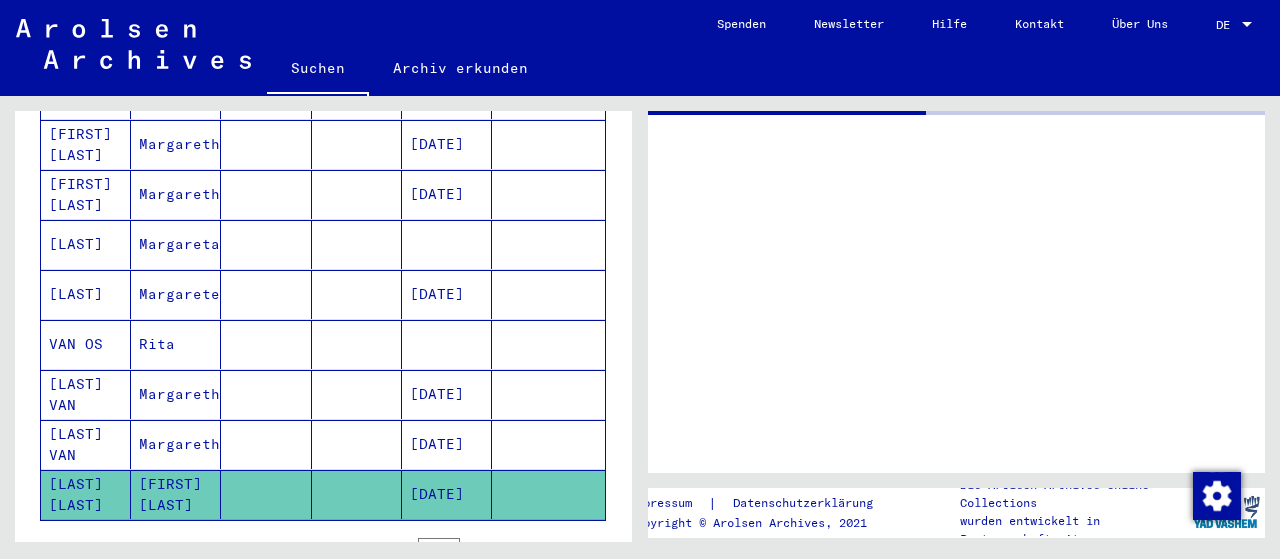 scroll, scrollTop: 0, scrollLeft: 0, axis: both 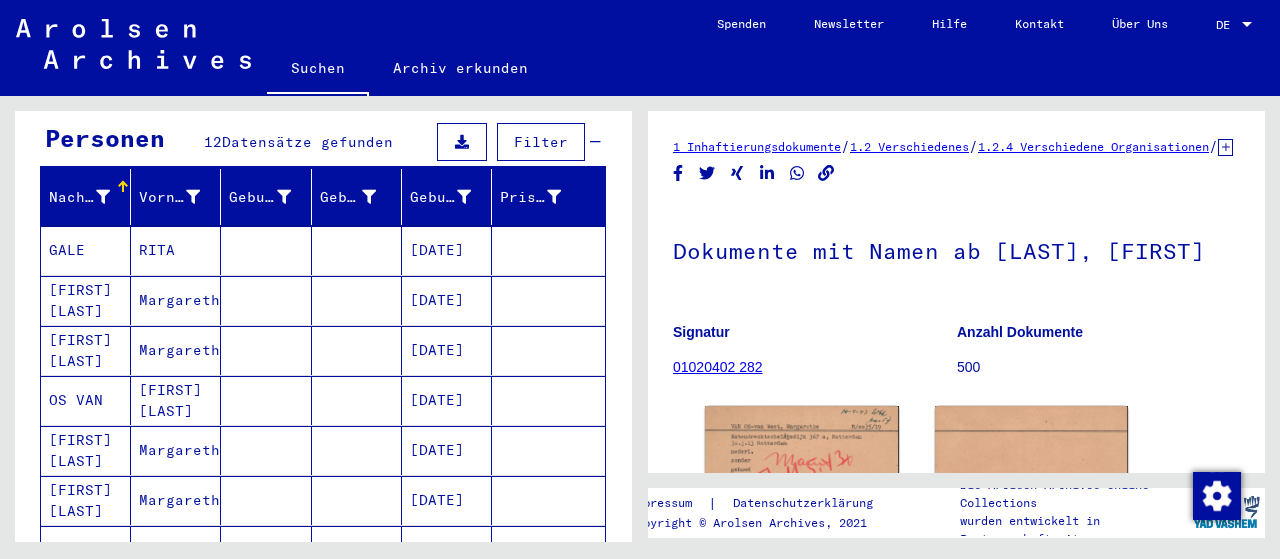 click on "RITA" at bounding box center [176, 300] 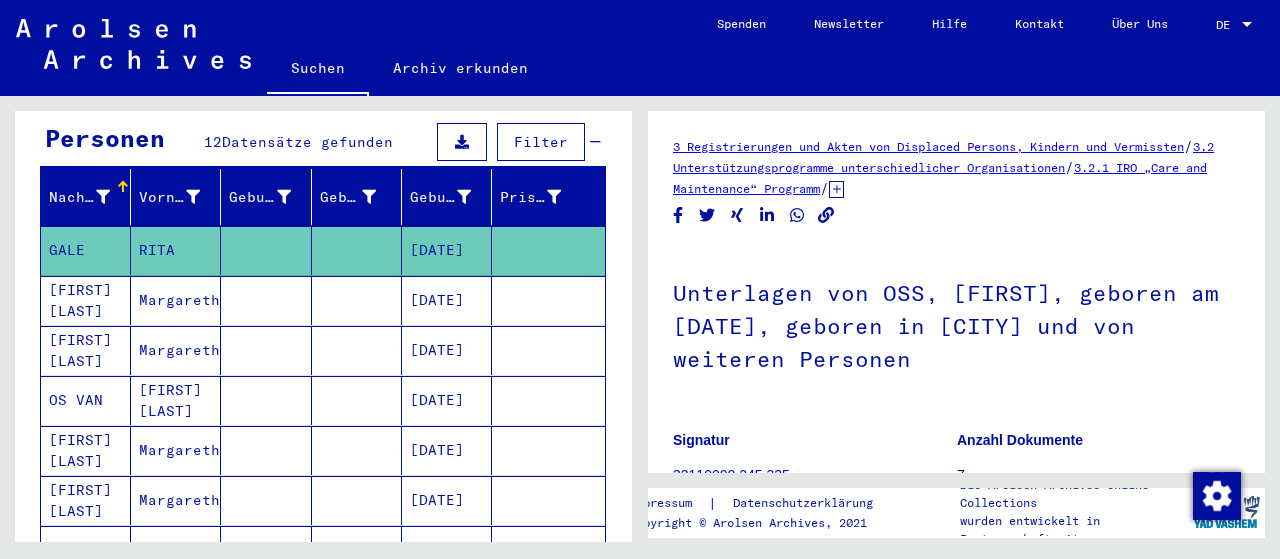 scroll, scrollTop: 0, scrollLeft: 0, axis: both 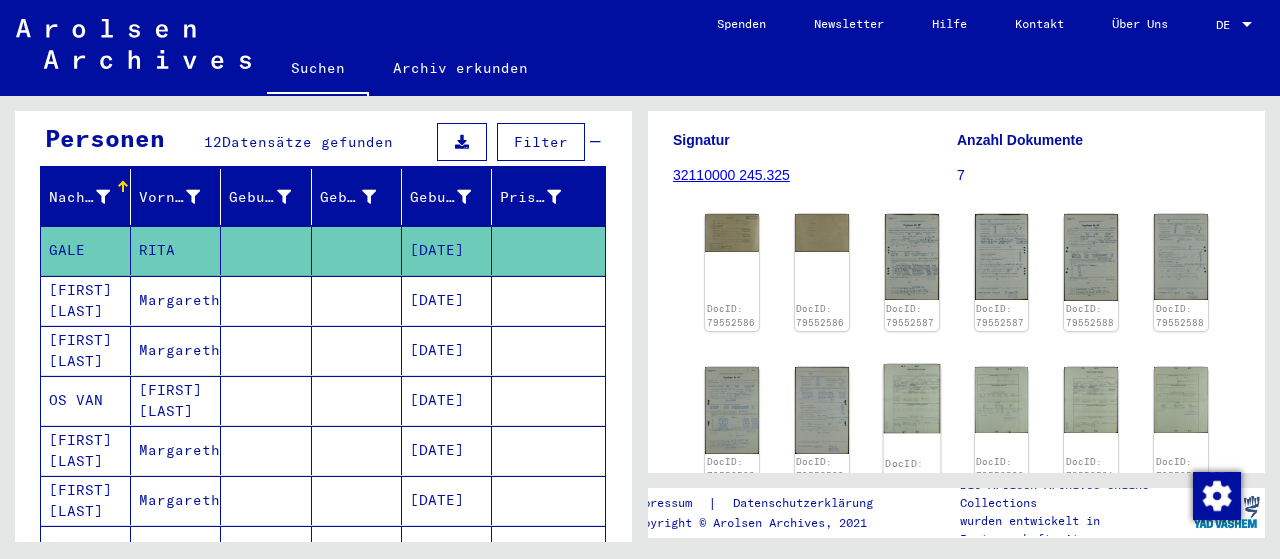 click 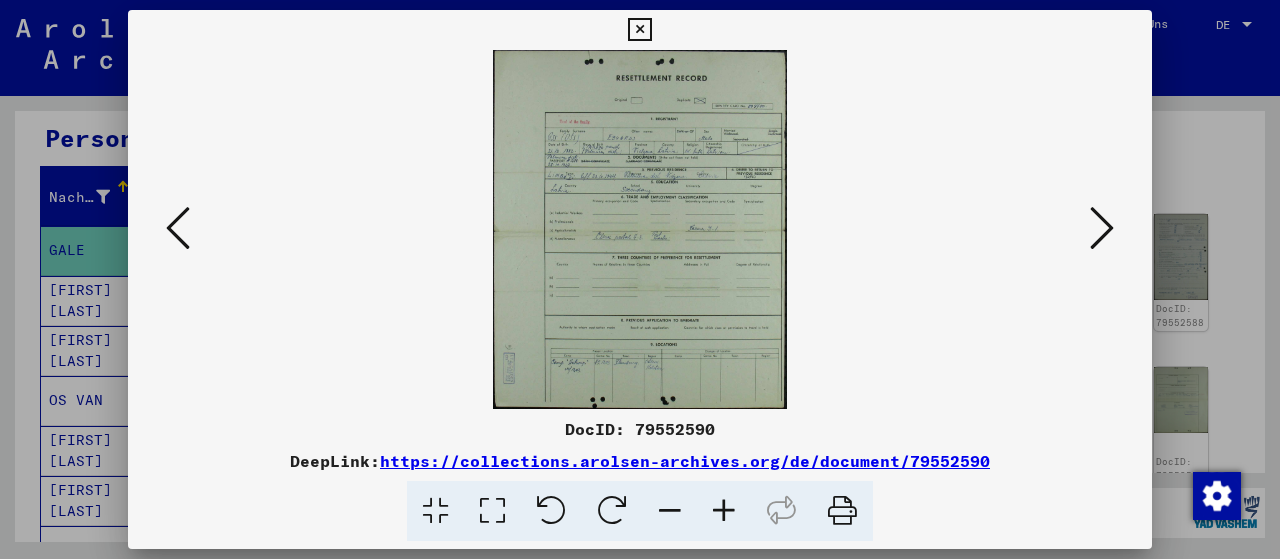 click at bounding box center (724, 511) 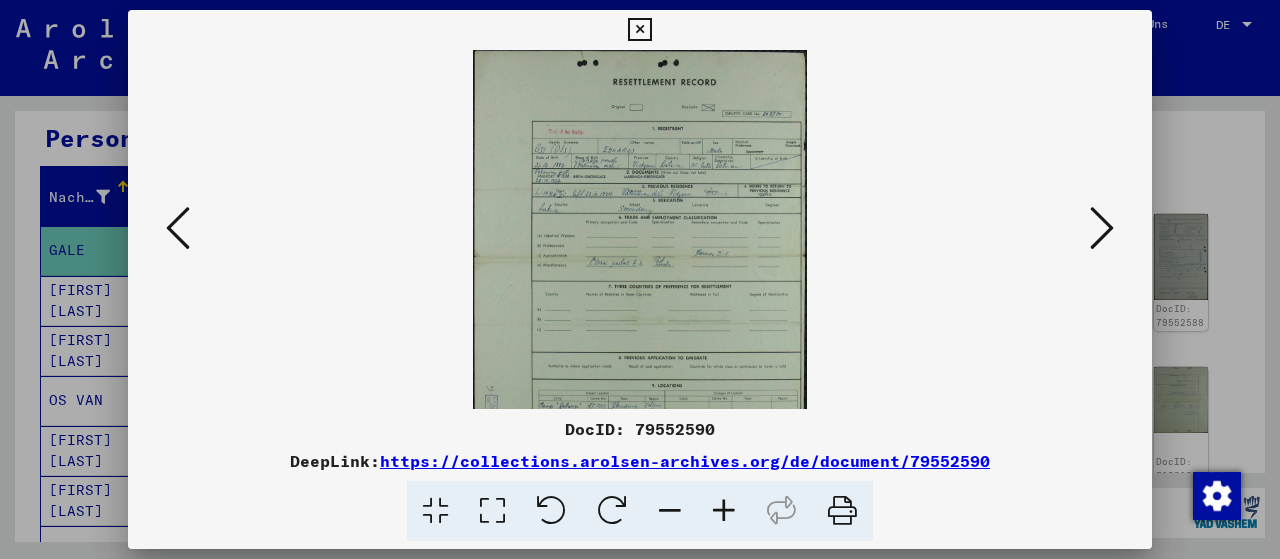 click at bounding box center (724, 511) 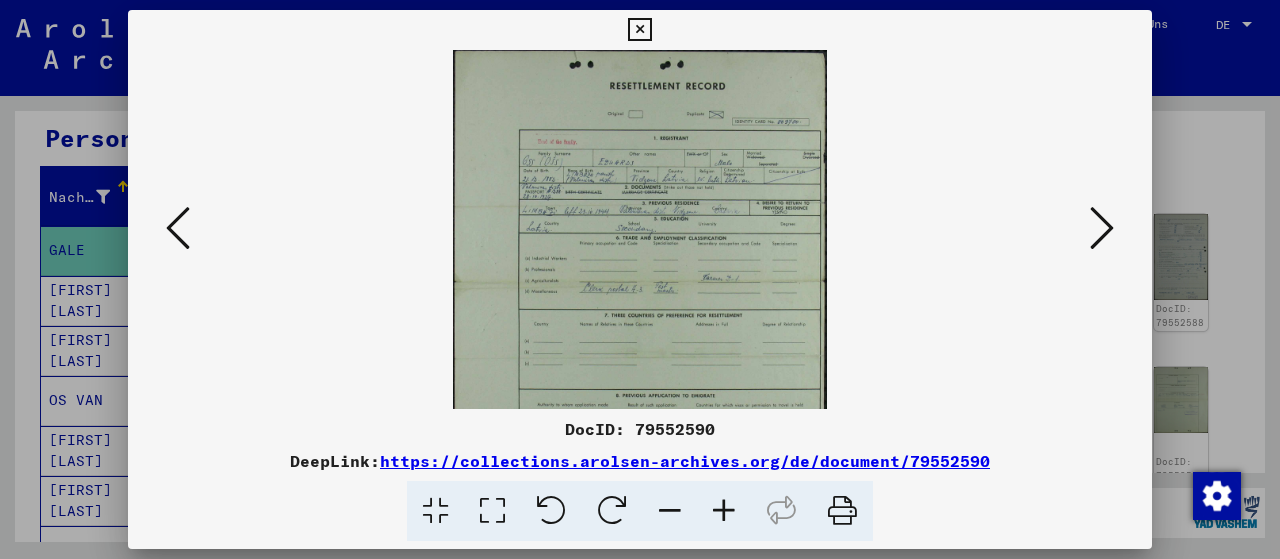 click at bounding box center (724, 511) 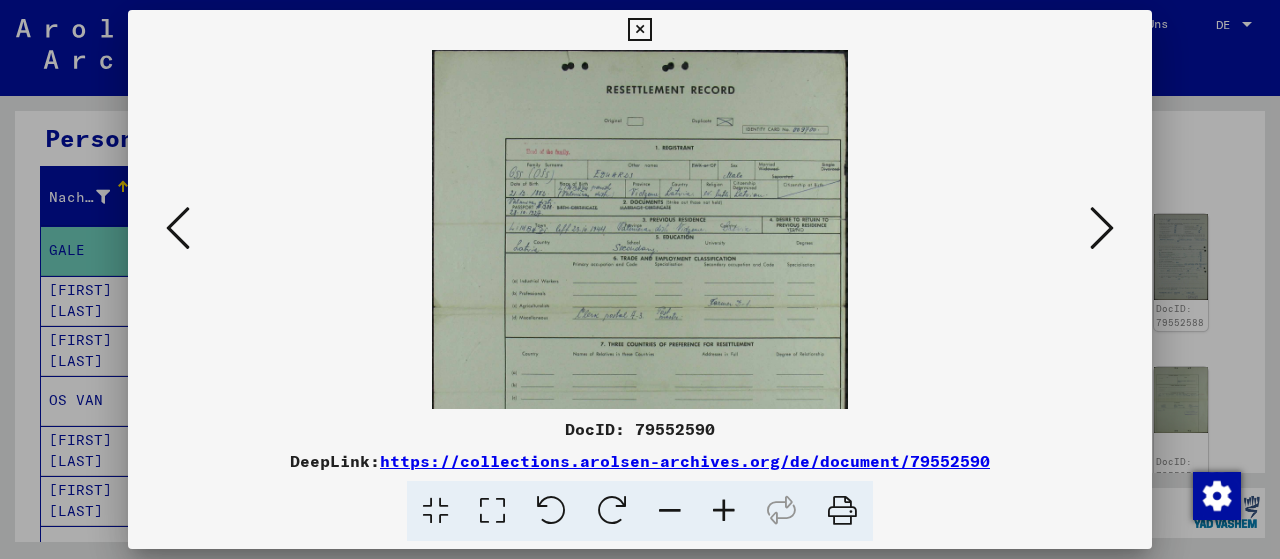 click at bounding box center [724, 511] 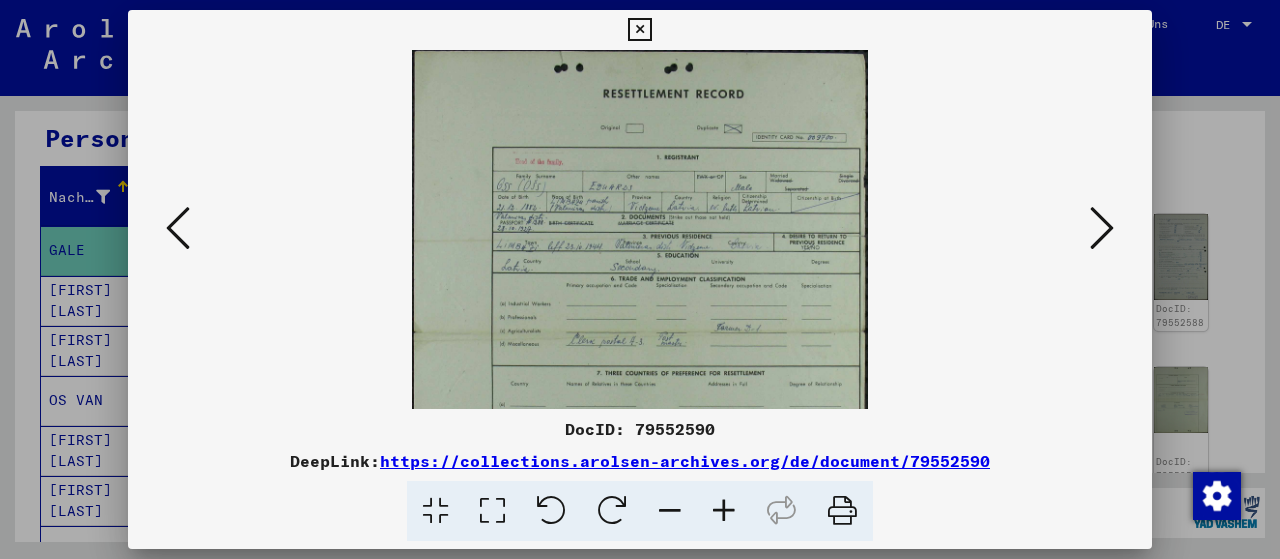click at bounding box center [724, 511] 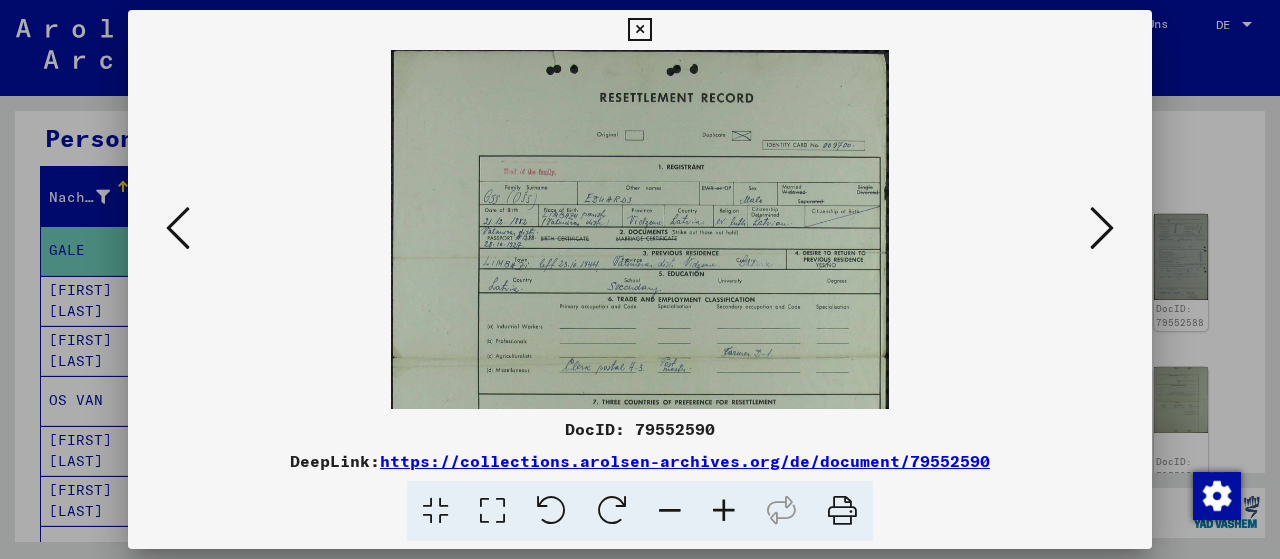click at bounding box center [724, 511] 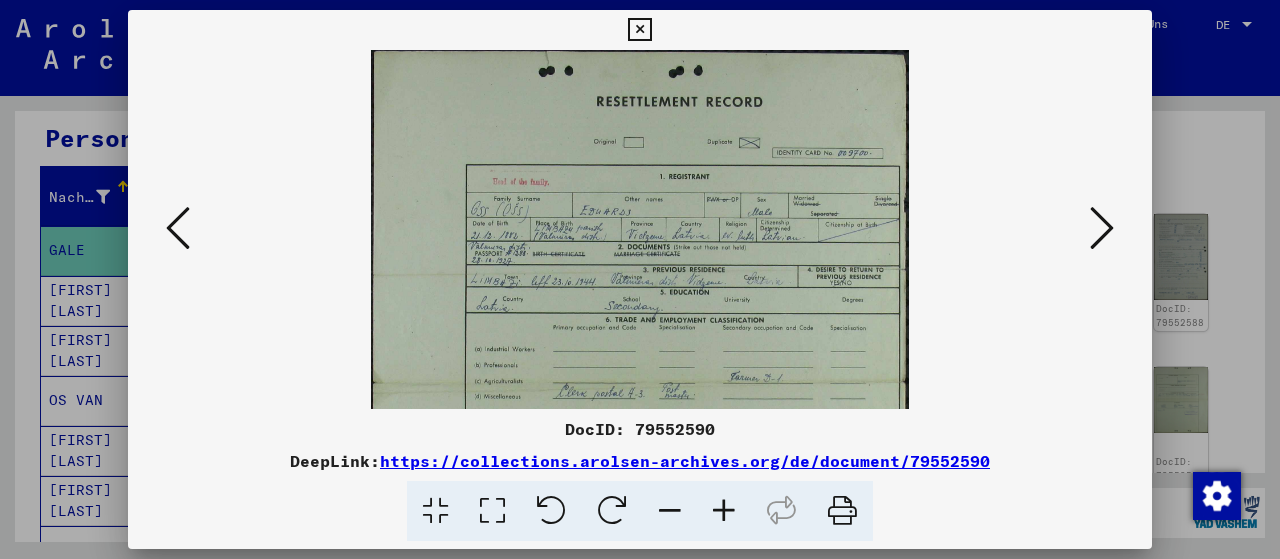 click at bounding box center [724, 511] 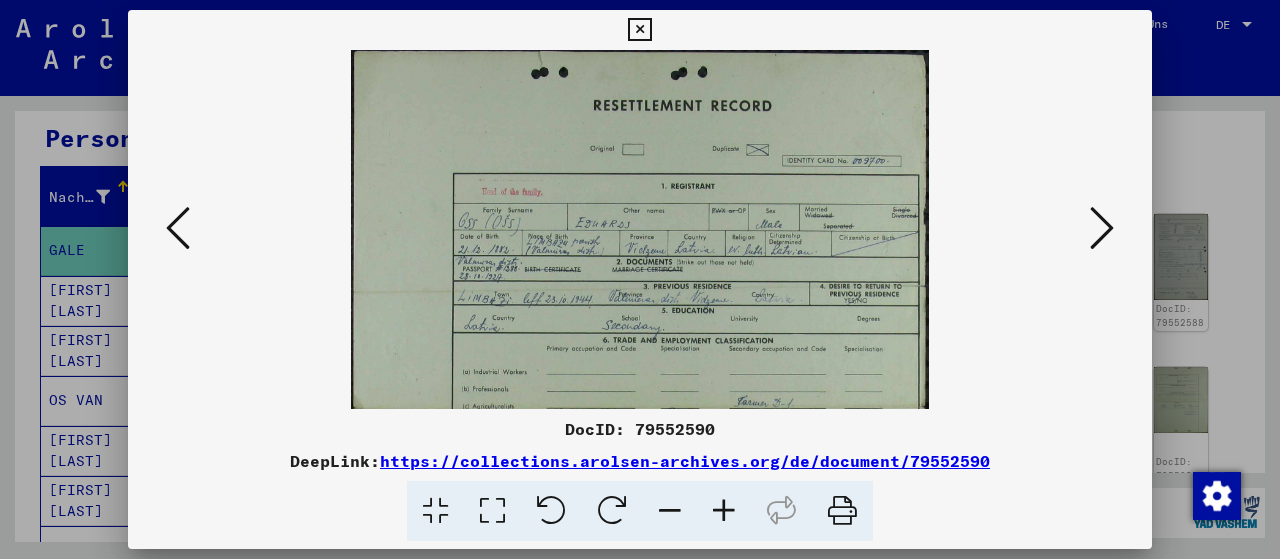 click at bounding box center [724, 511] 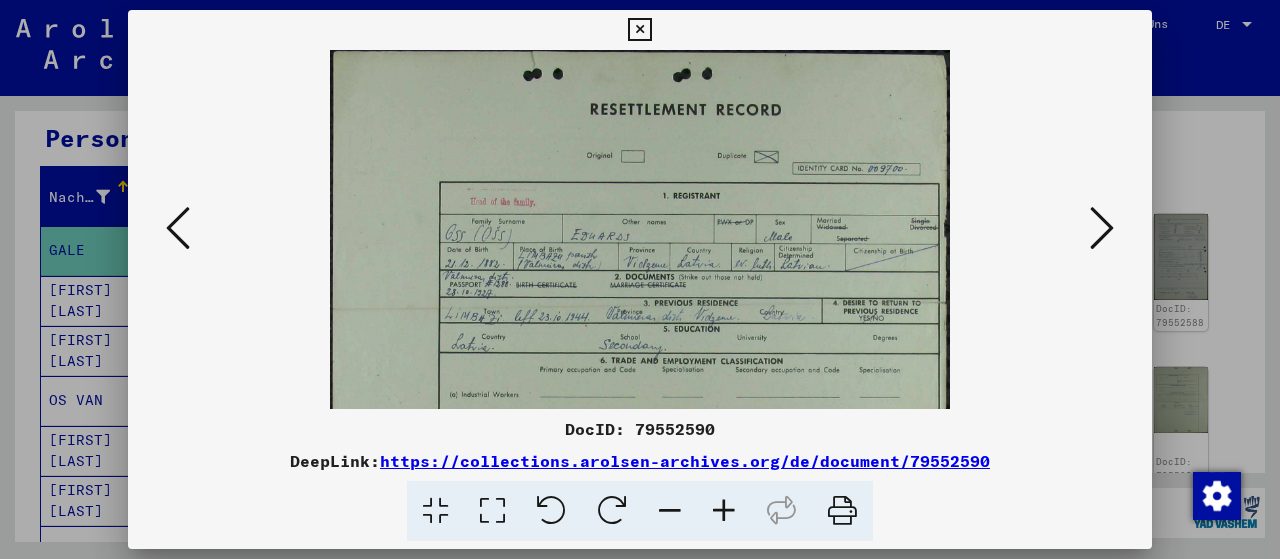 click at bounding box center (724, 511) 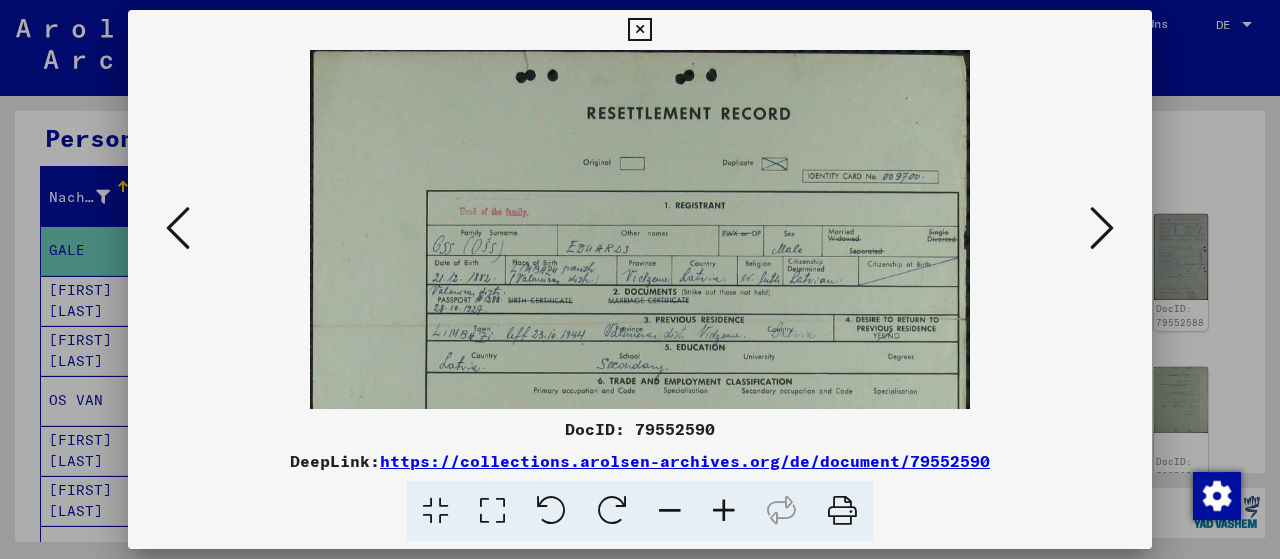click at bounding box center (1102, 228) 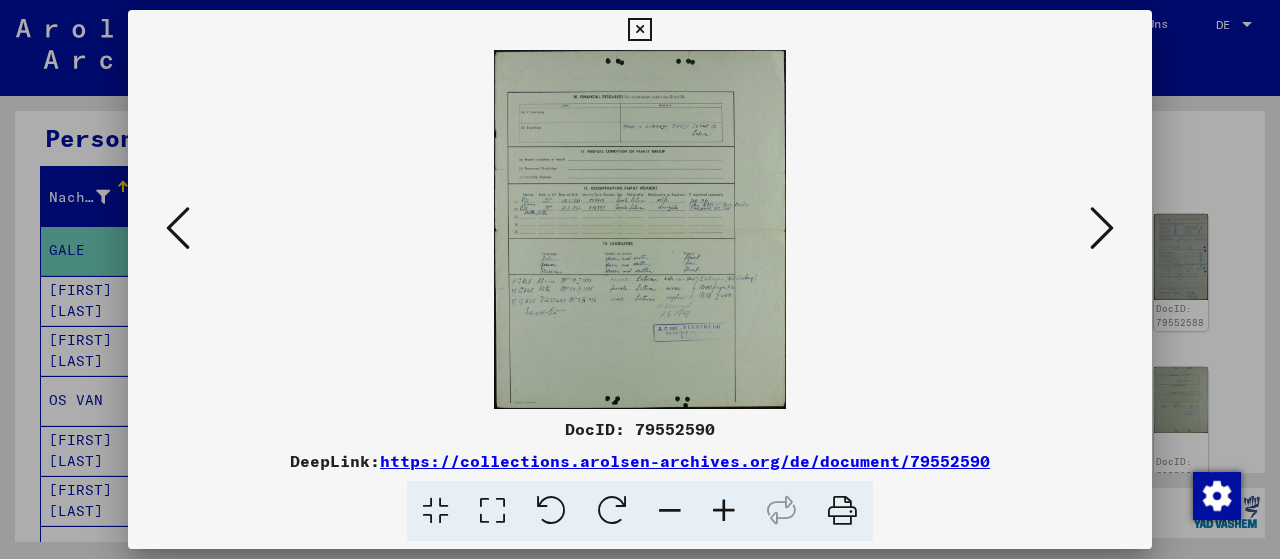 click at bounding box center (724, 511) 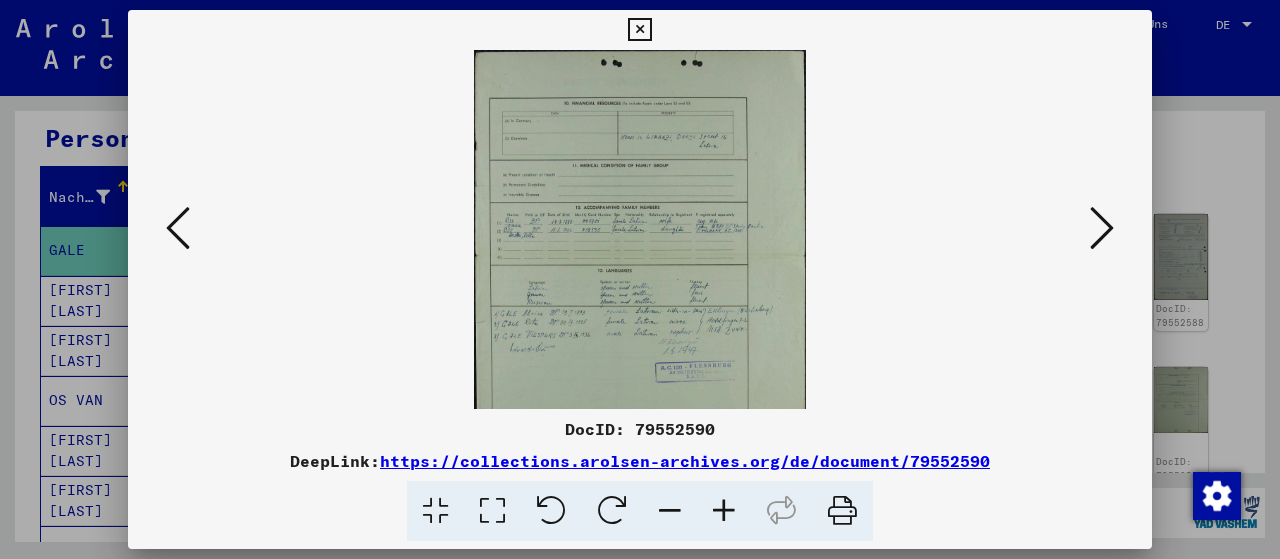 click at bounding box center (724, 511) 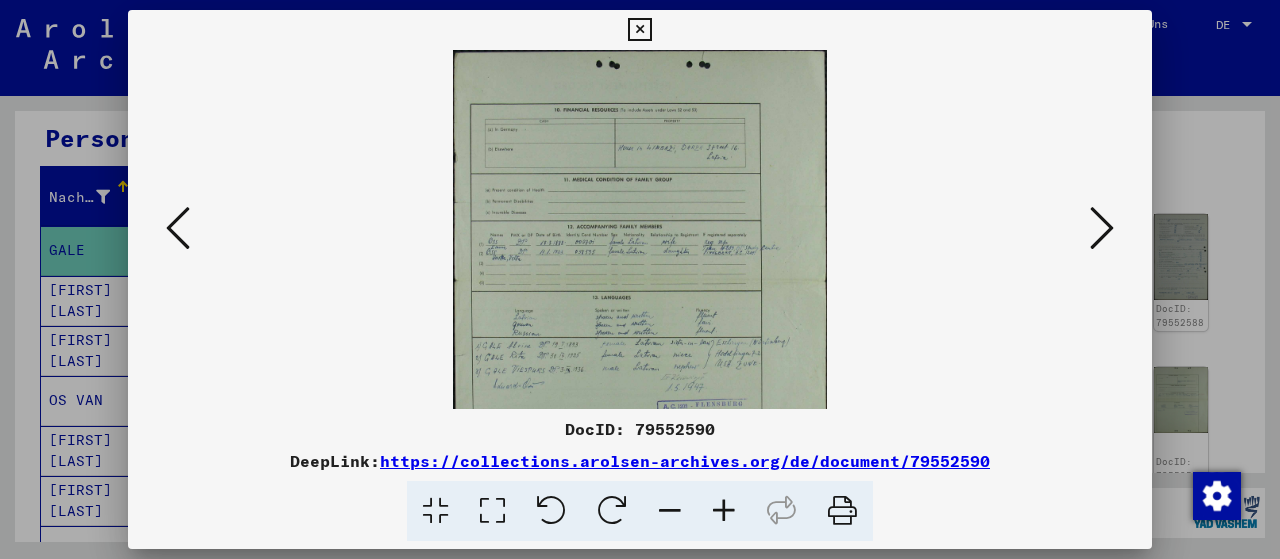 click at bounding box center [724, 511] 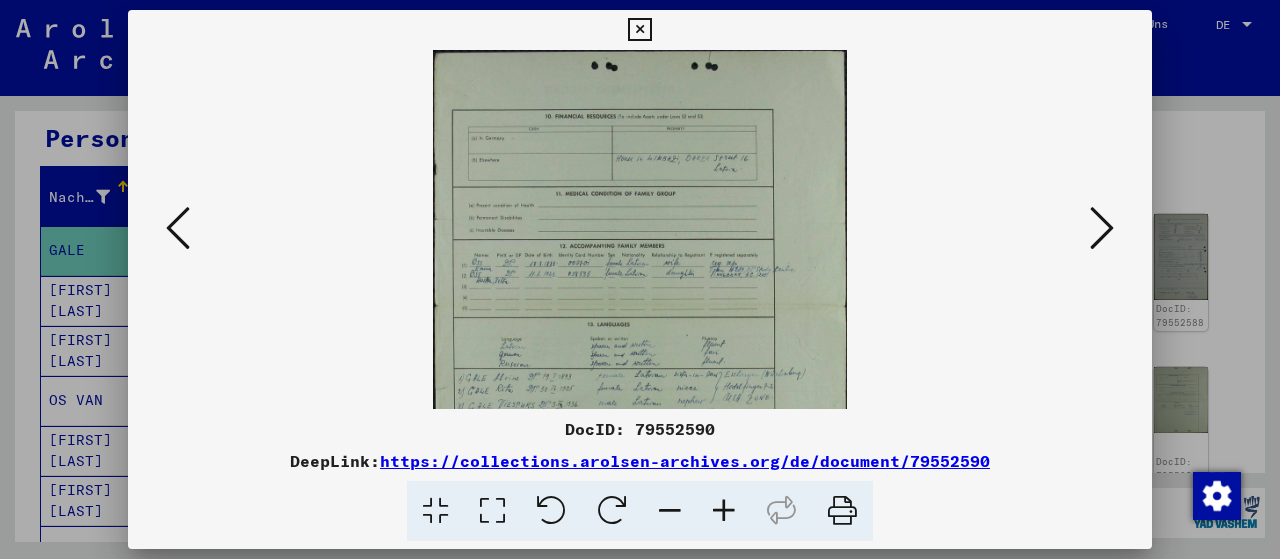 click at bounding box center [724, 511] 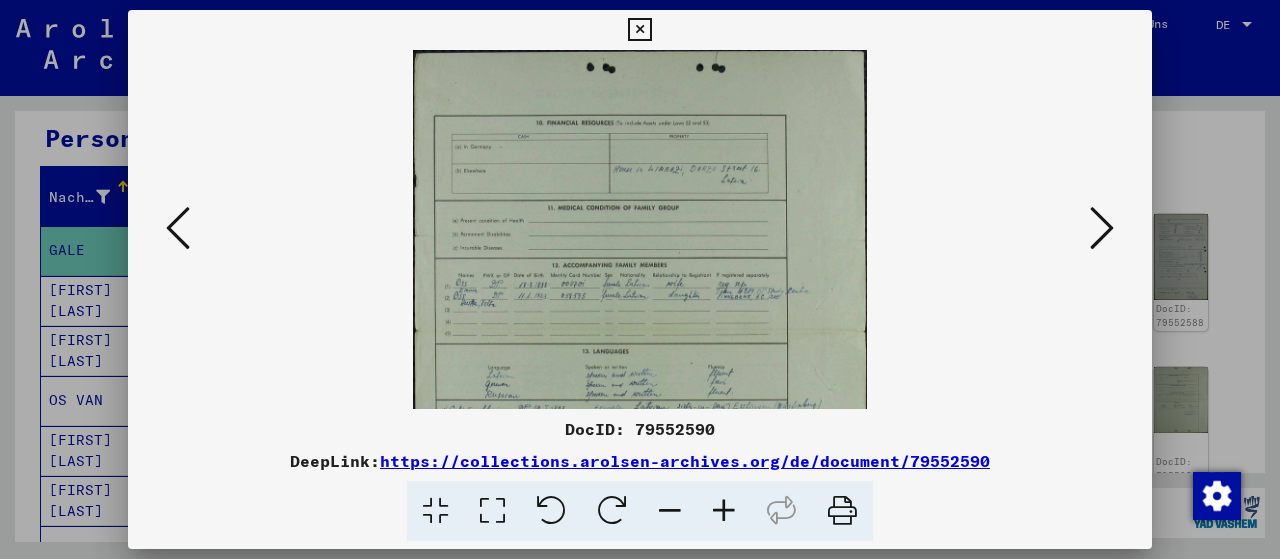 click at bounding box center (724, 511) 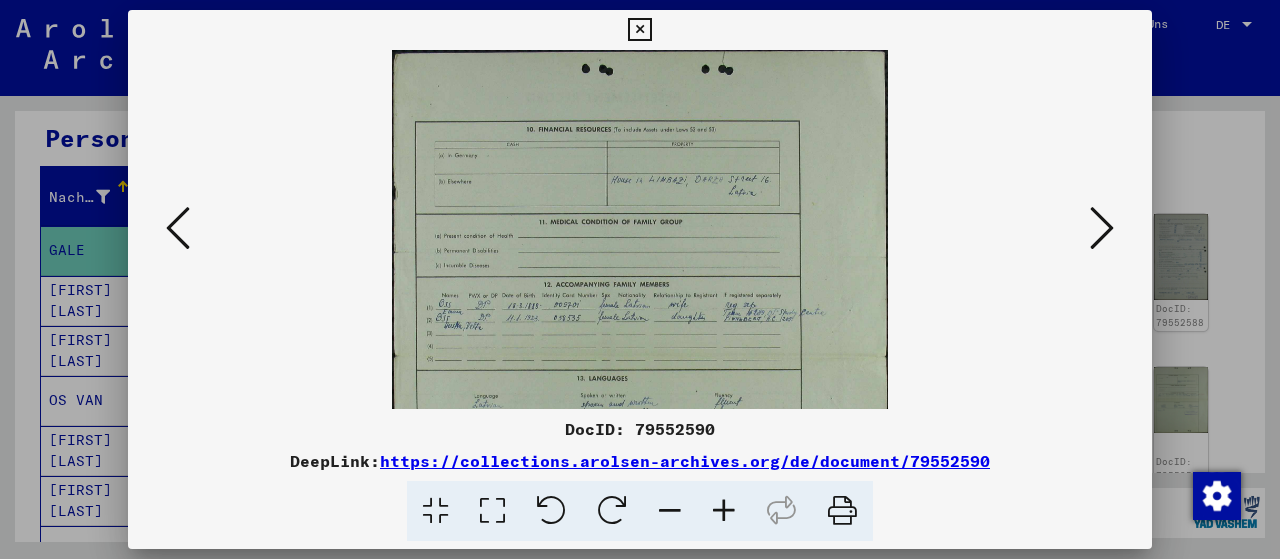 click at bounding box center (724, 511) 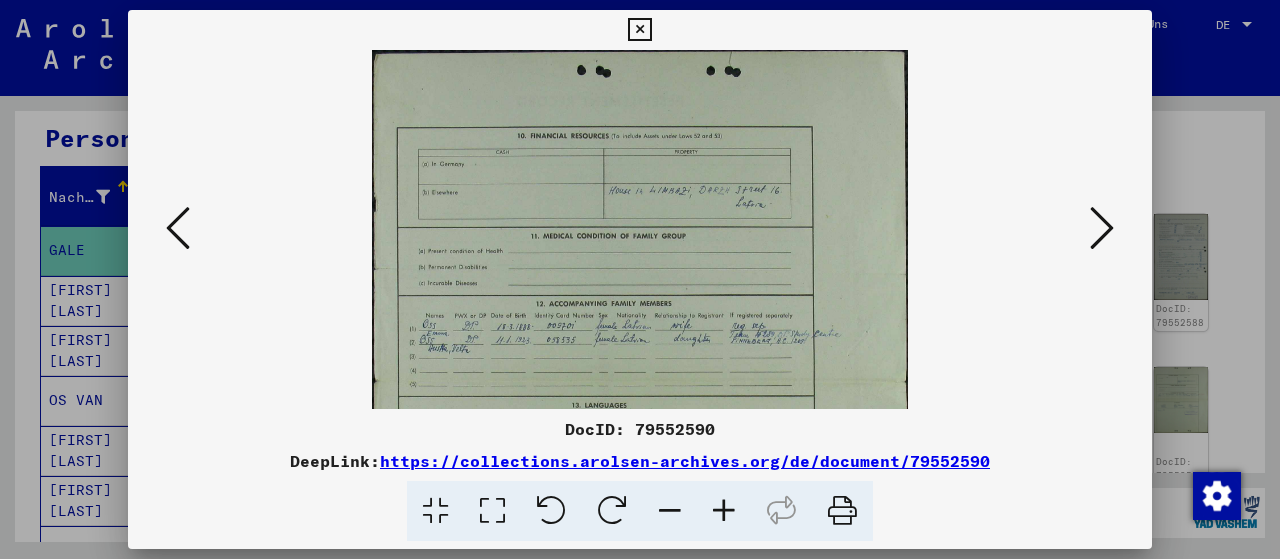 click at bounding box center (724, 511) 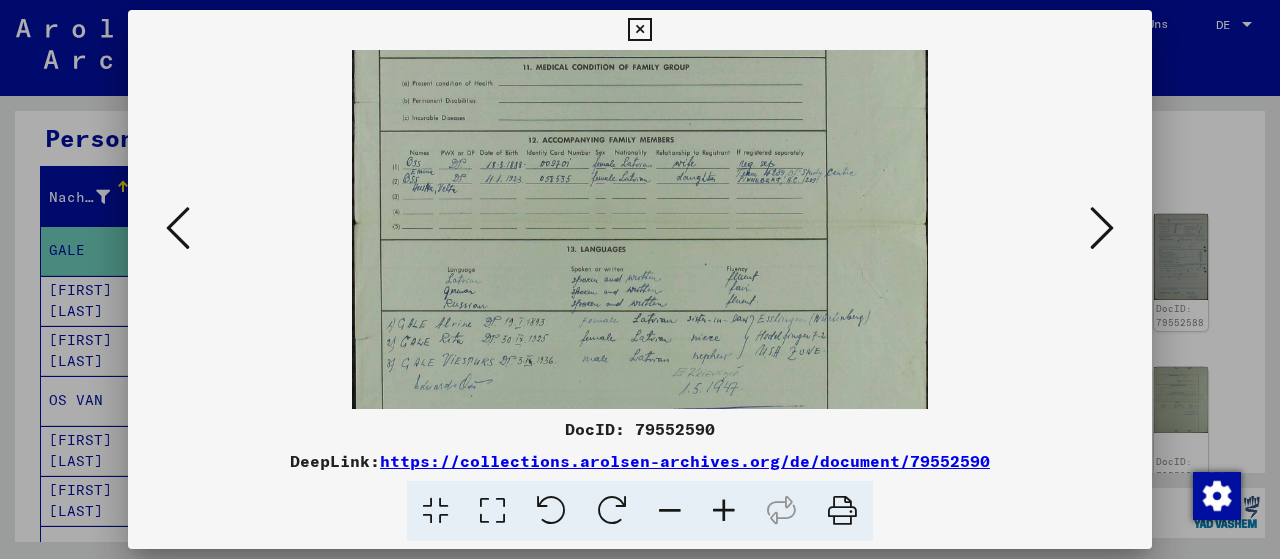 scroll, scrollTop: 196, scrollLeft: 0, axis: vertical 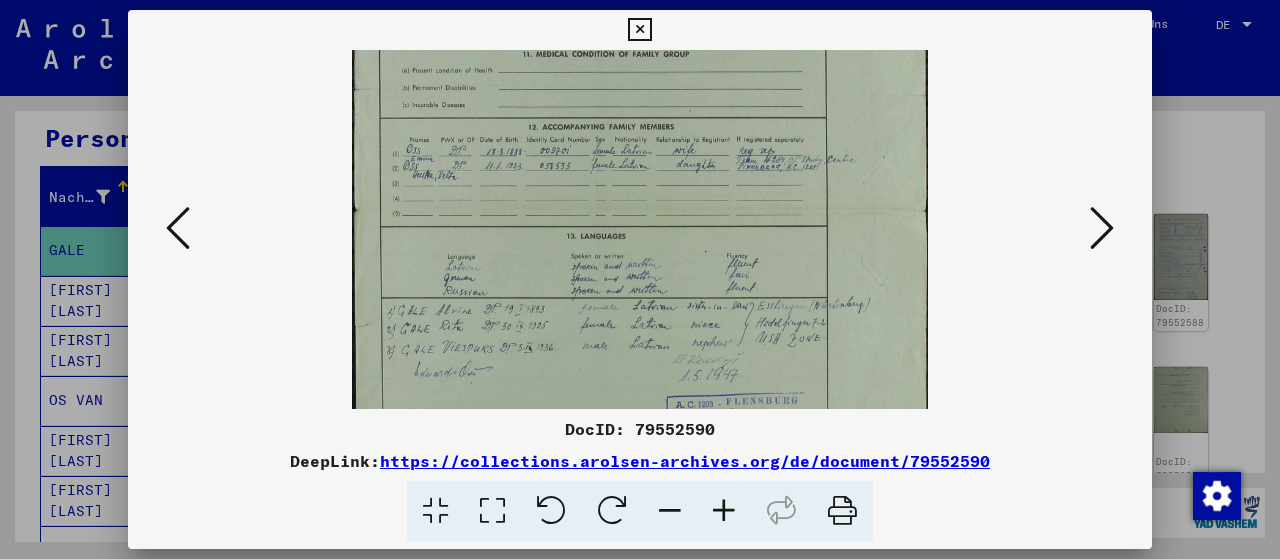 drag, startPoint x: 826, startPoint y: 218, endPoint x: 832, endPoint y: 89, distance: 129.13947 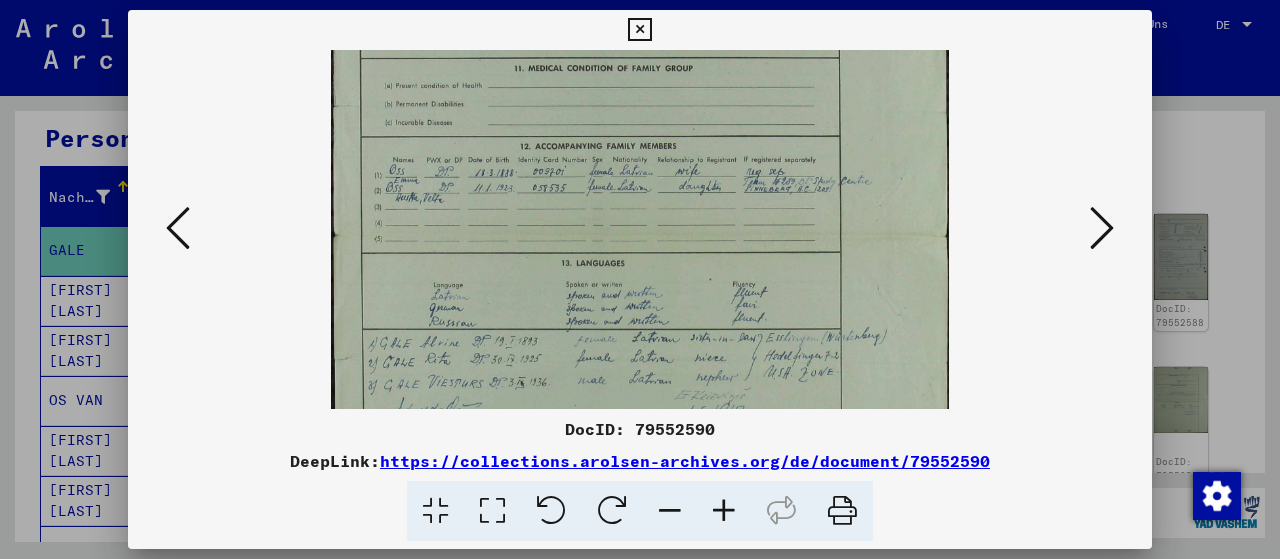 click at bounding box center [724, 511] 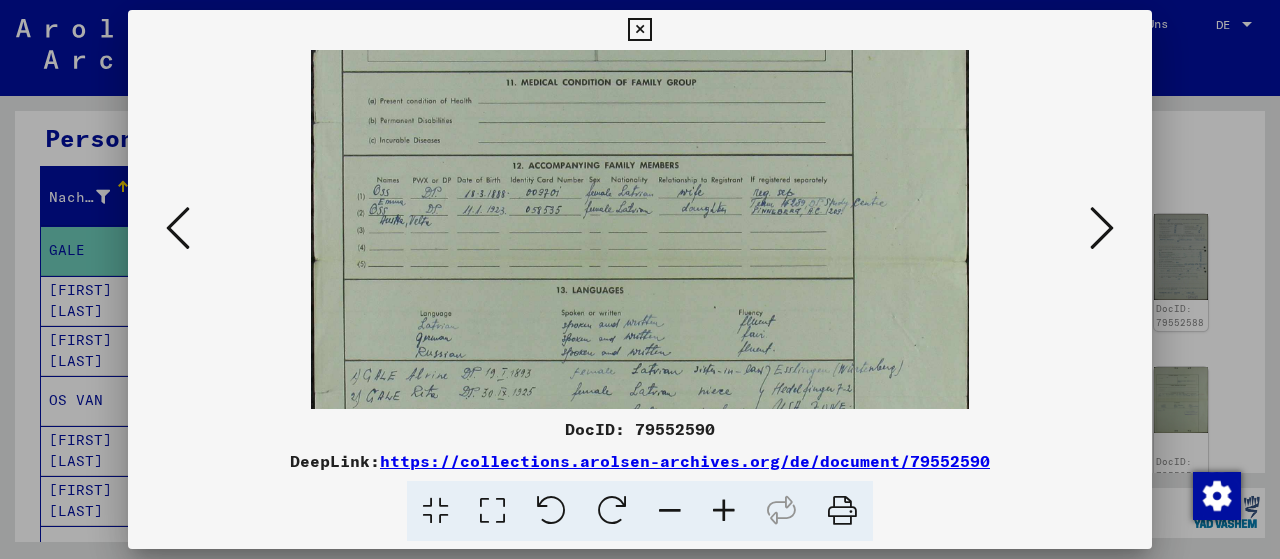 click at bounding box center (724, 511) 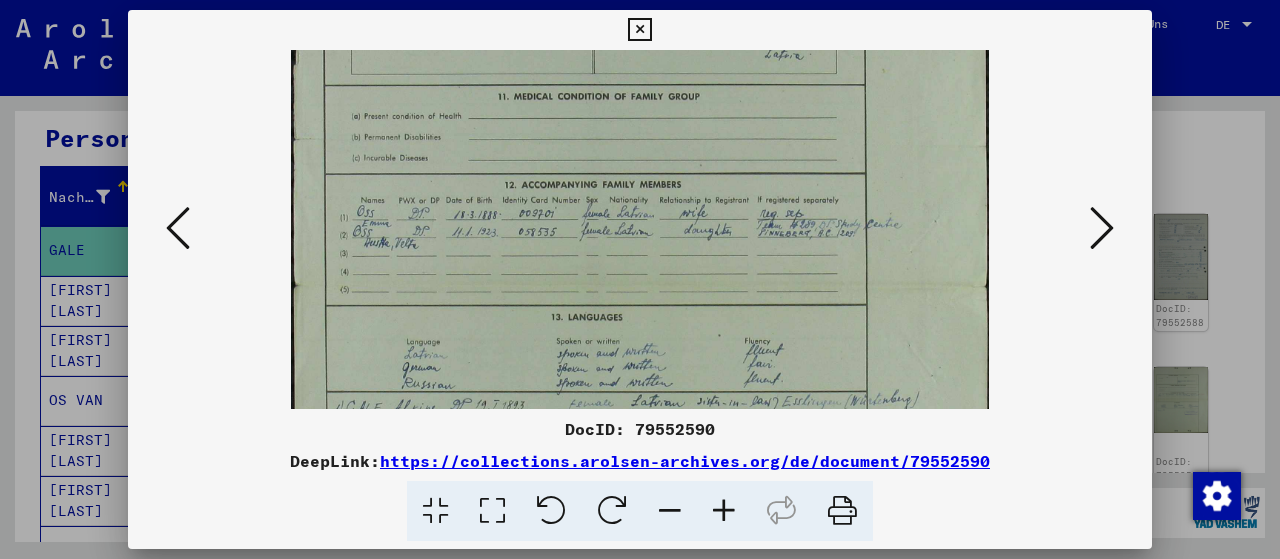 click at bounding box center [724, 511] 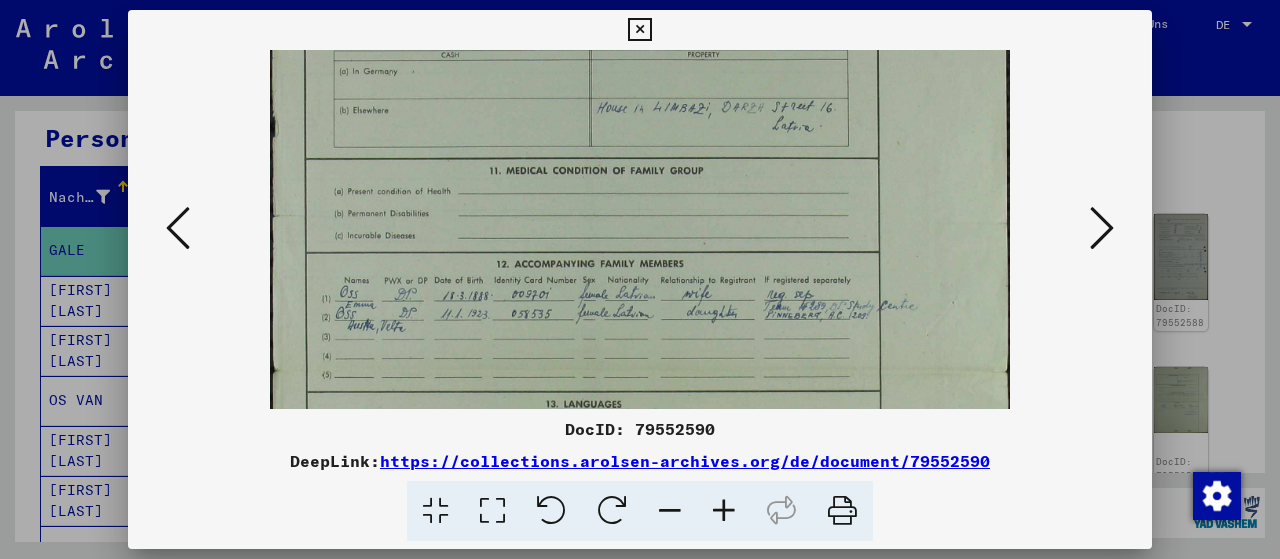 scroll, scrollTop: 87, scrollLeft: 0, axis: vertical 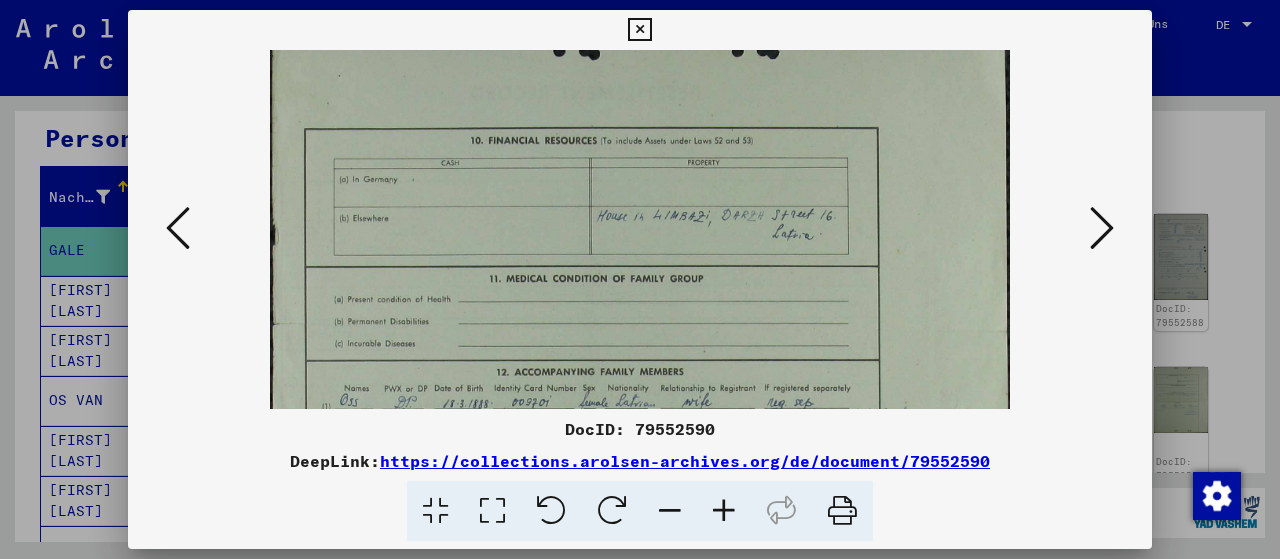 drag, startPoint x: 732, startPoint y: 297, endPoint x: 763, endPoint y: 481, distance: 186.59314 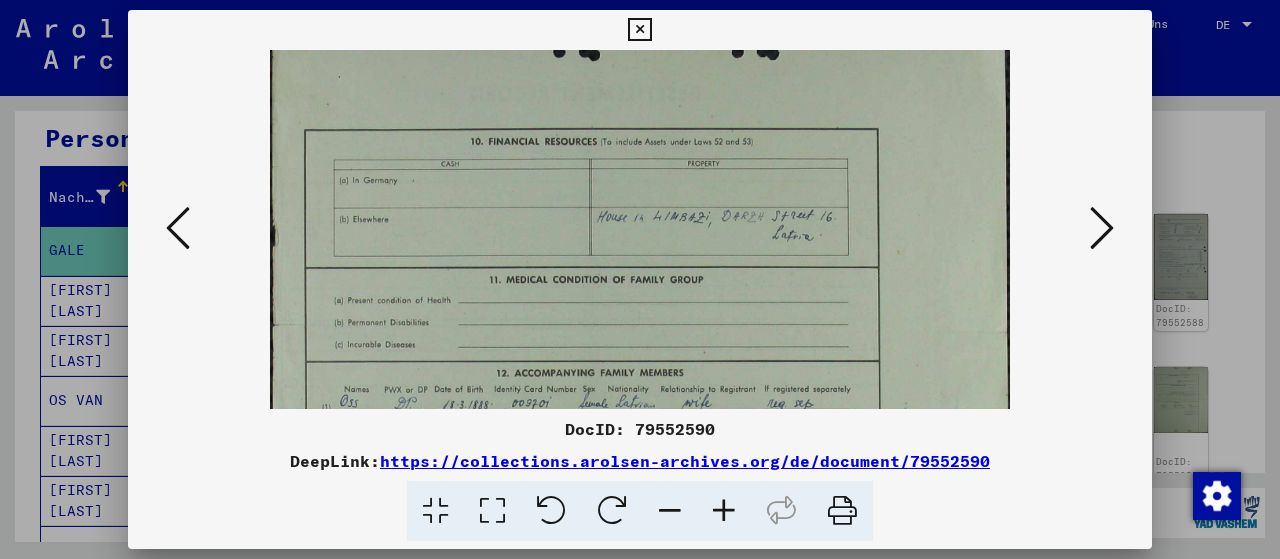 scroll, scrollTop: 0, scrollLeft: 0, axis: both 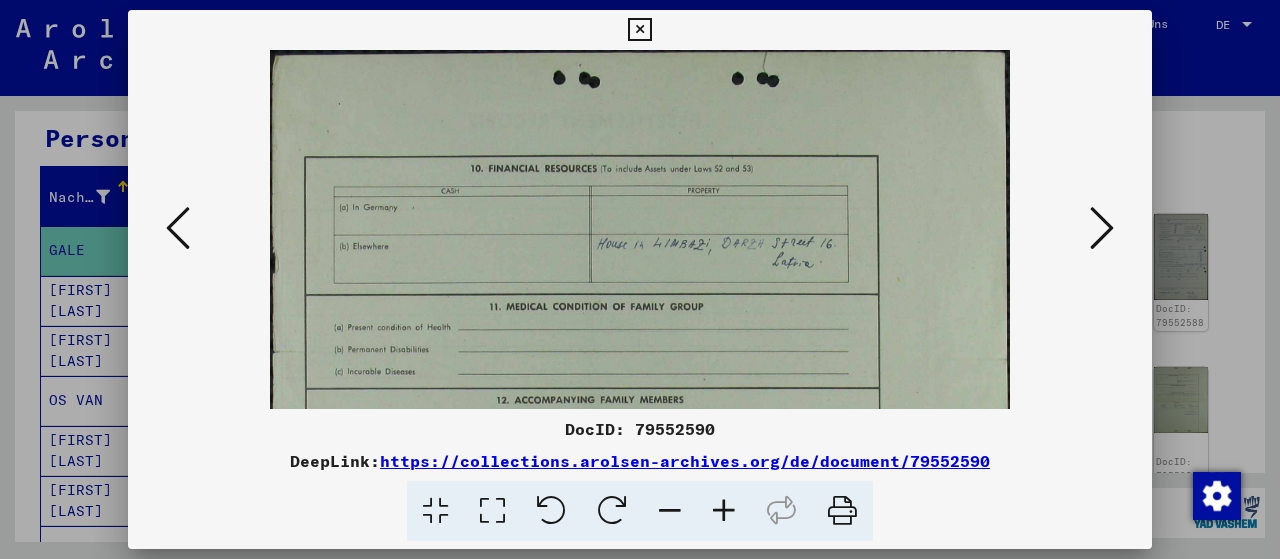 drag, startPoint x: 742, startPoint y: 177, endPoint x: 736, endPoint y: 463, distance: 286.06293 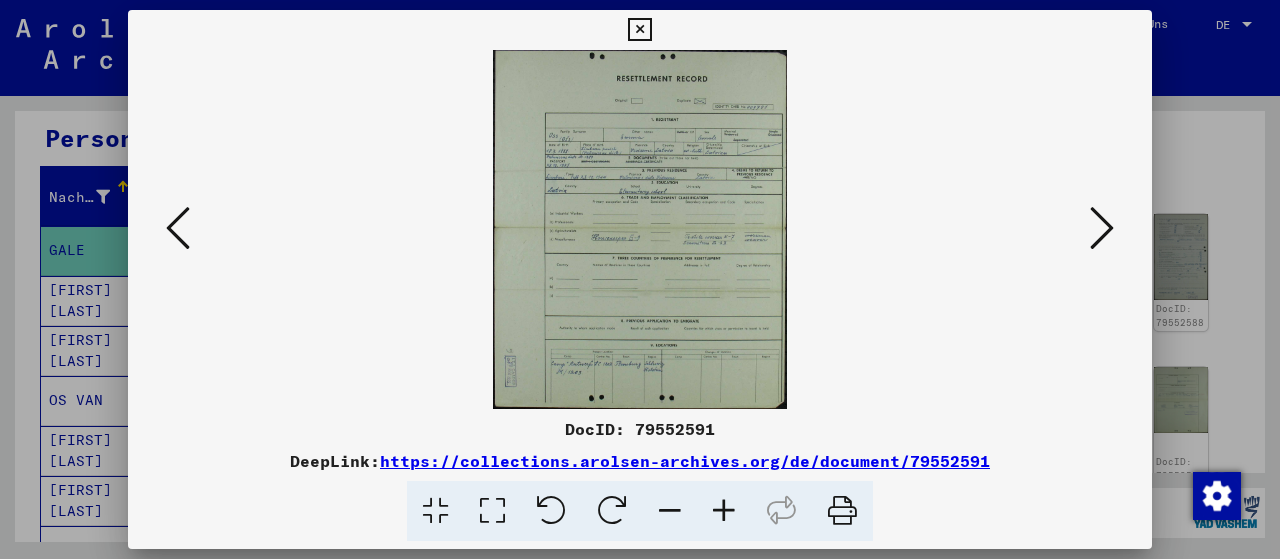click at bounding box center (1102, 229) 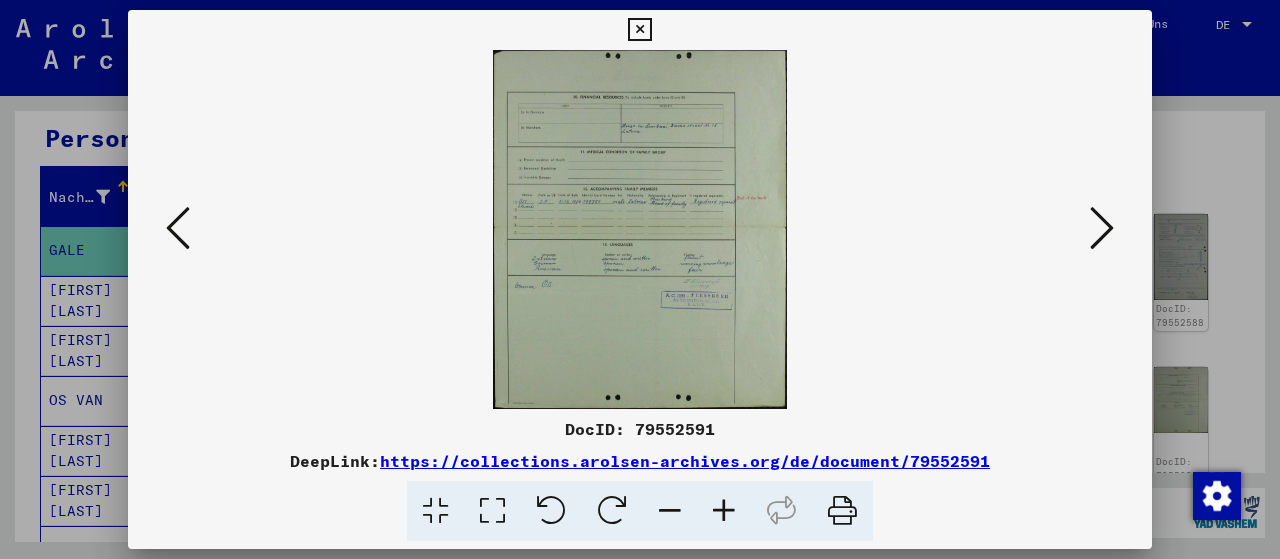 click at bounding box center [1102, 229] 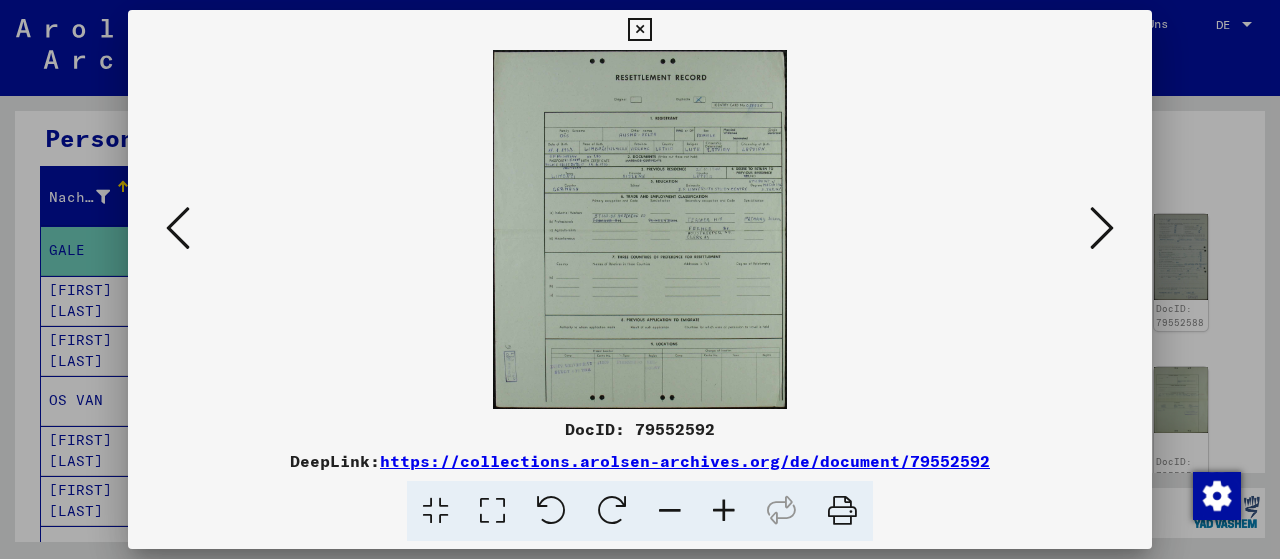 click at bounding box center [639, 30] 